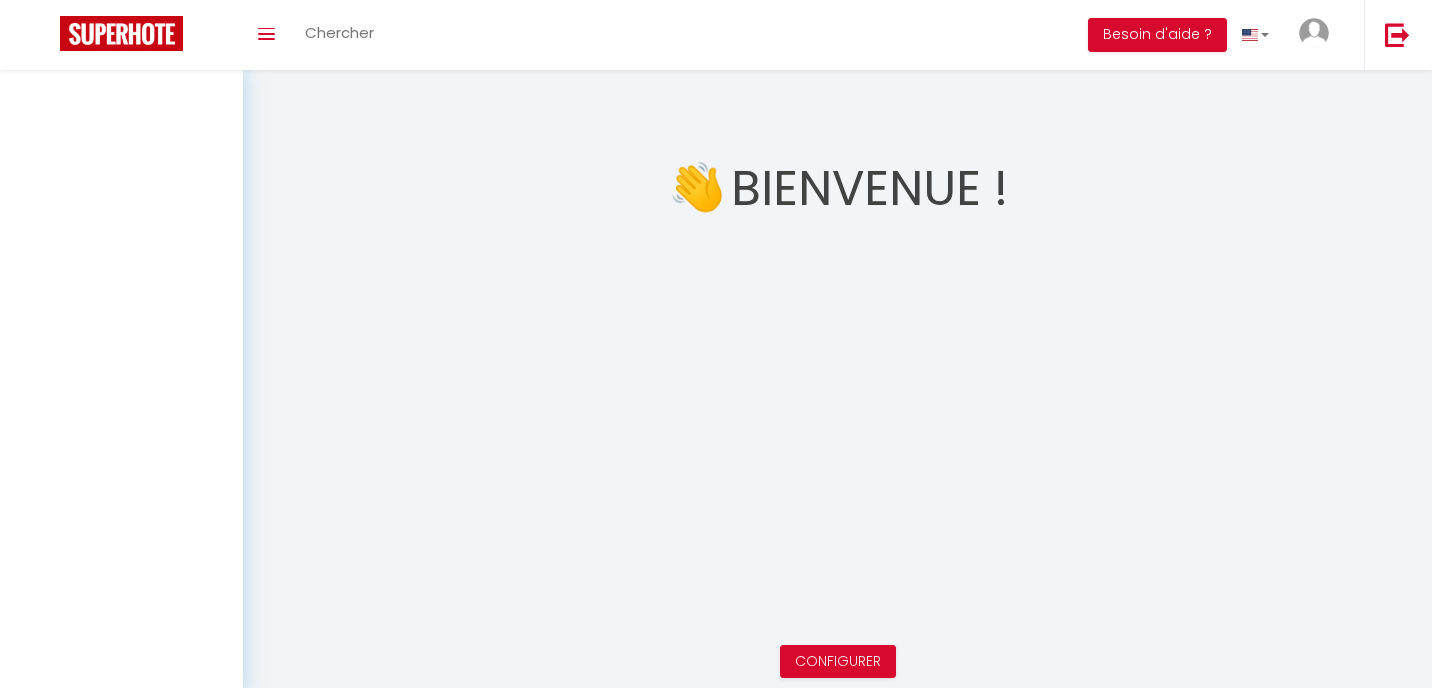 scroll, scrollTop: 0, scrollLeft: 0, axis: both 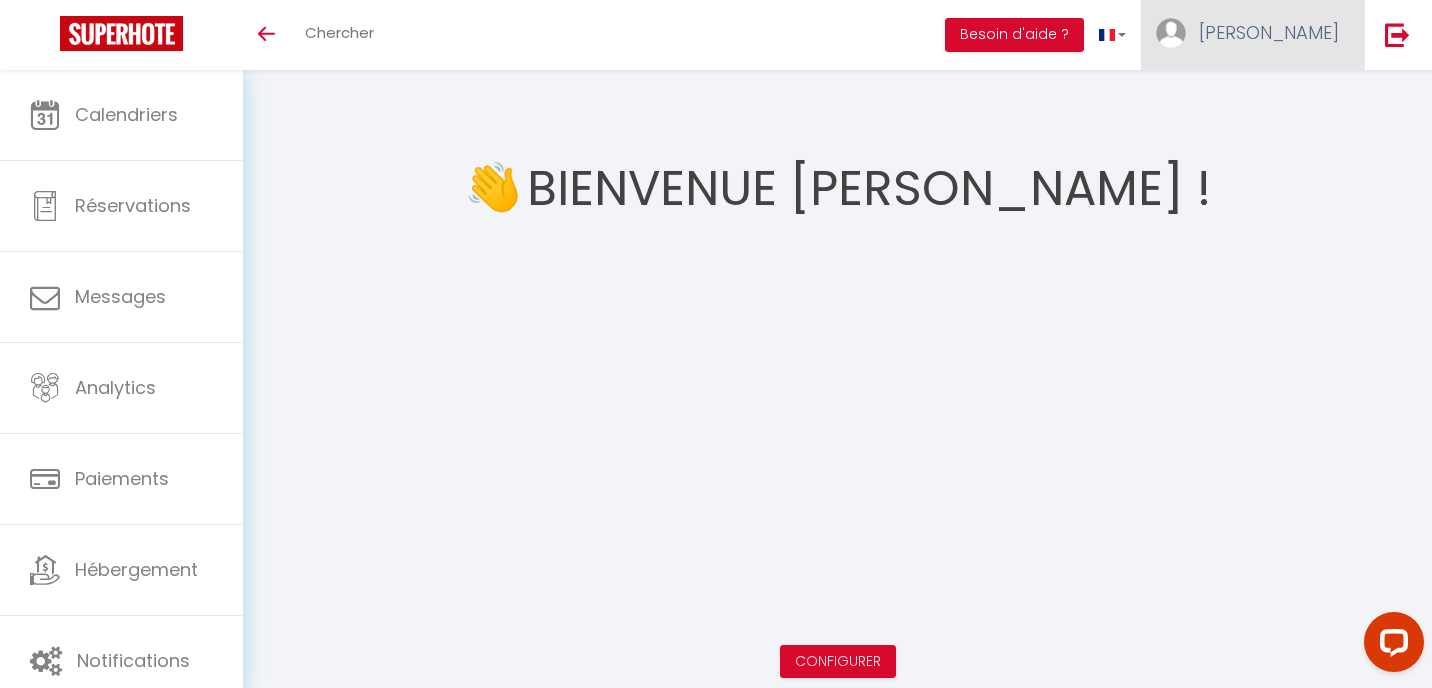 click on "[PERSON_NAME]" at bounding box center [1252, 35] 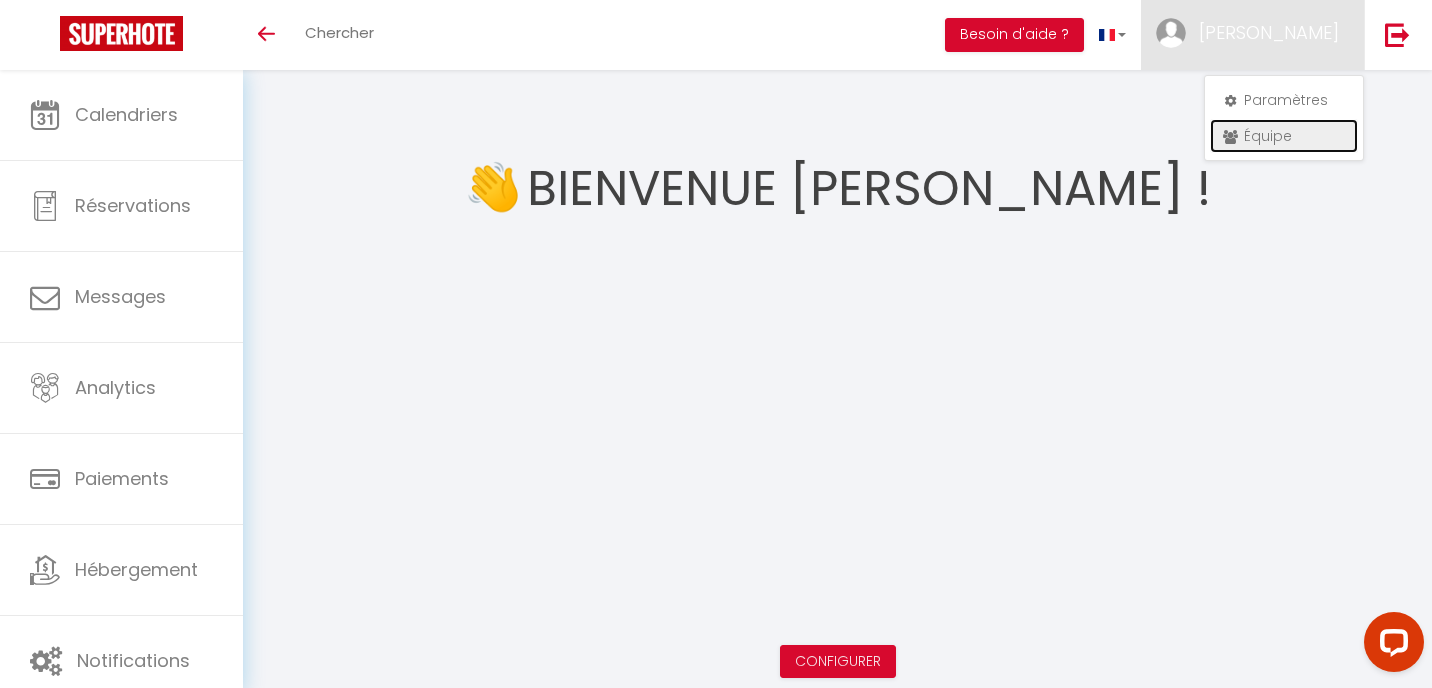 click on "Équipe" at bounding box center (1284, 136) 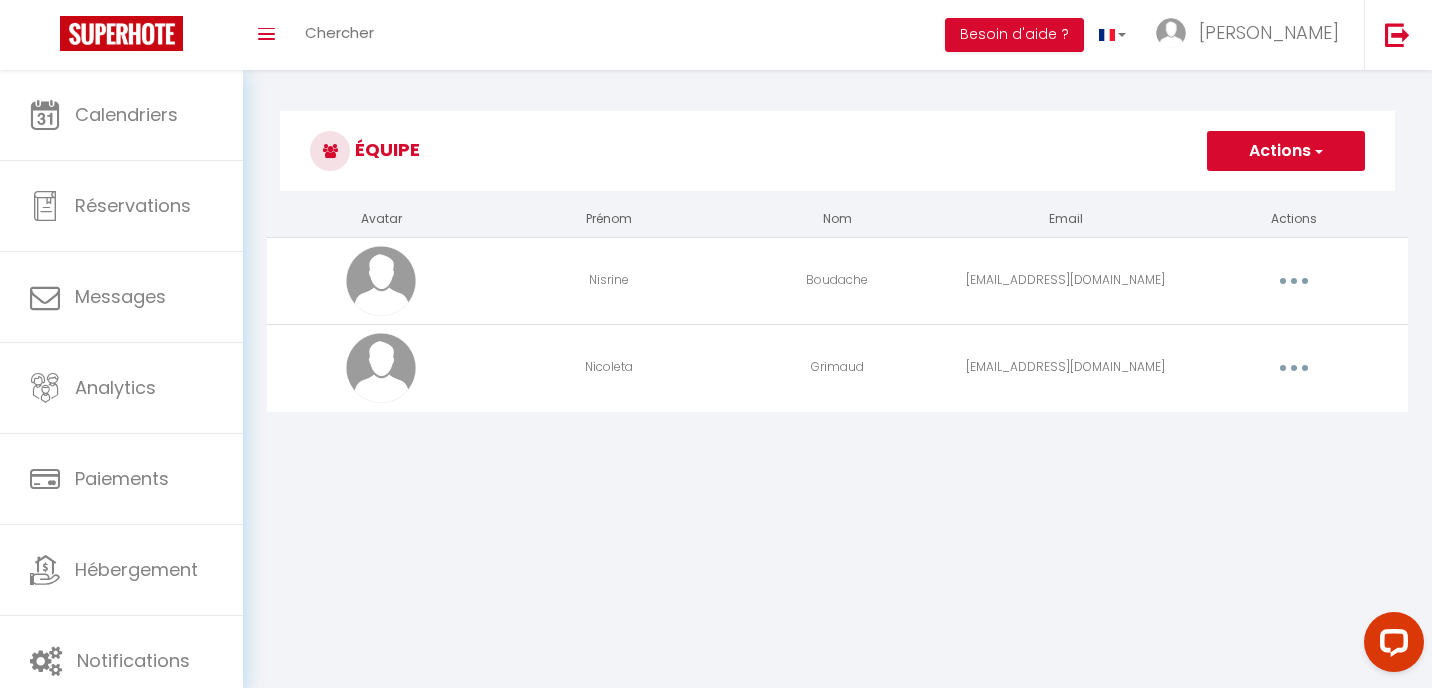 click at bounding box center (1294, 368) 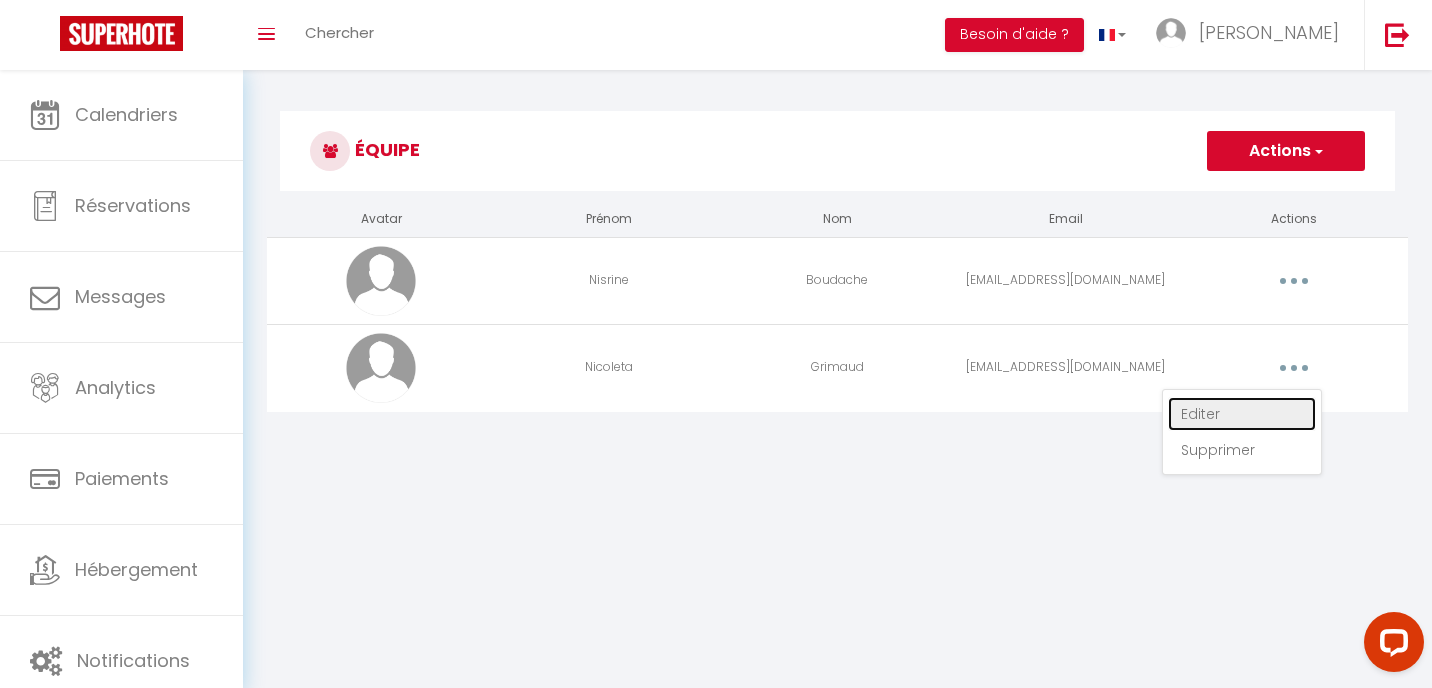click on "Editer" at bounding box center [1242, 414] 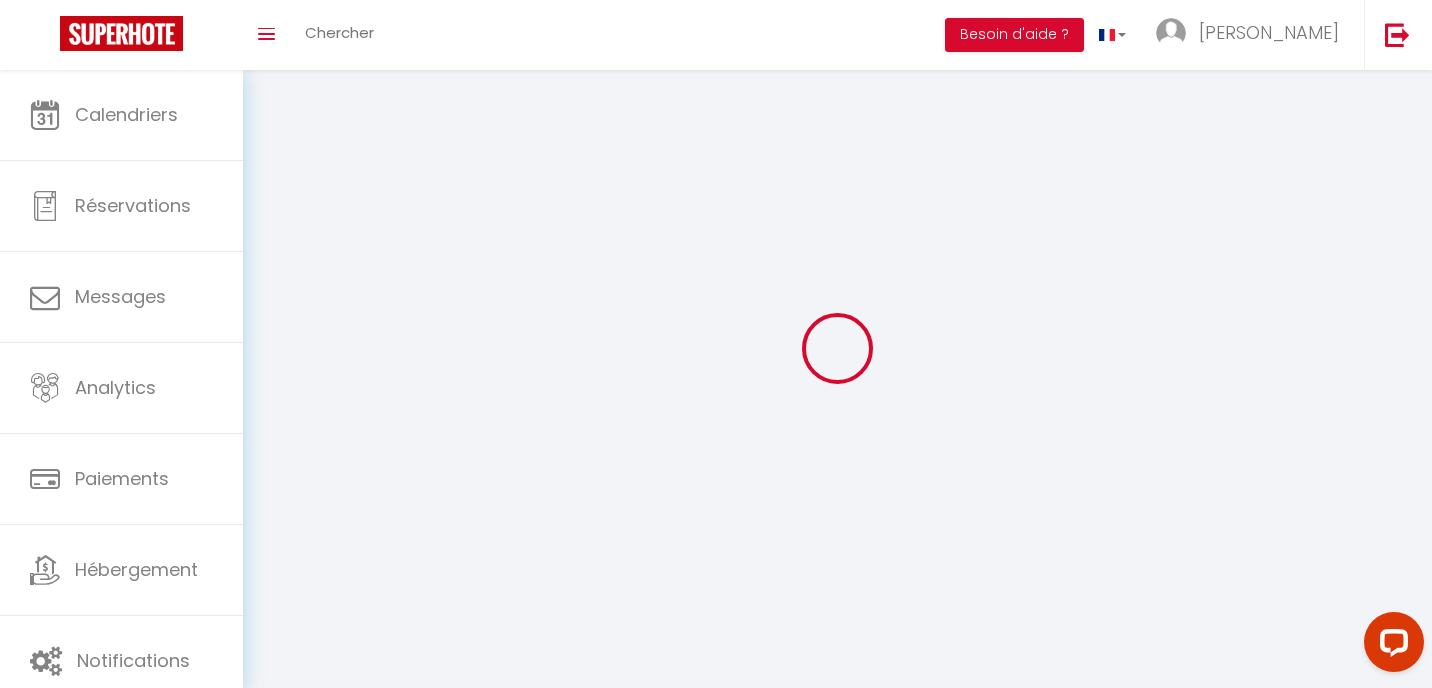 type on "Nicoleta" 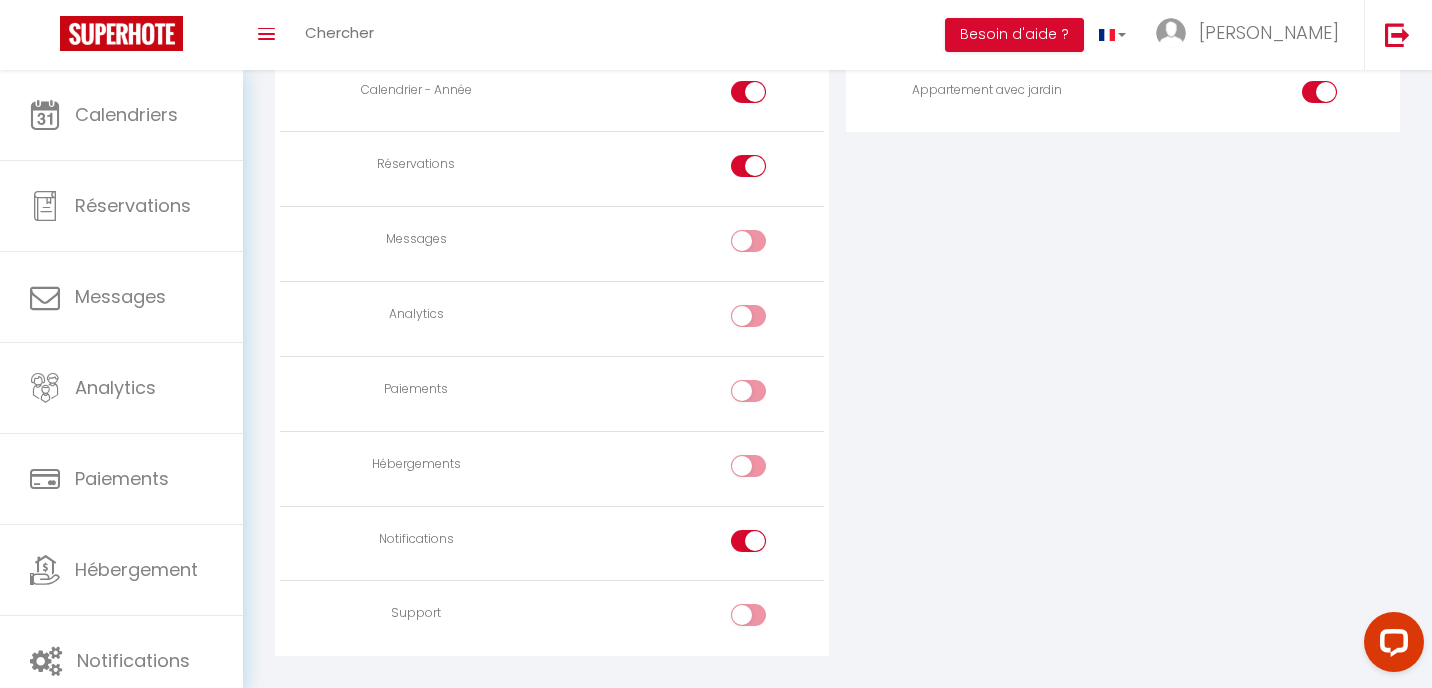 scroll, scrollTop: 1559, scrollLeft: 0, axis: vertical 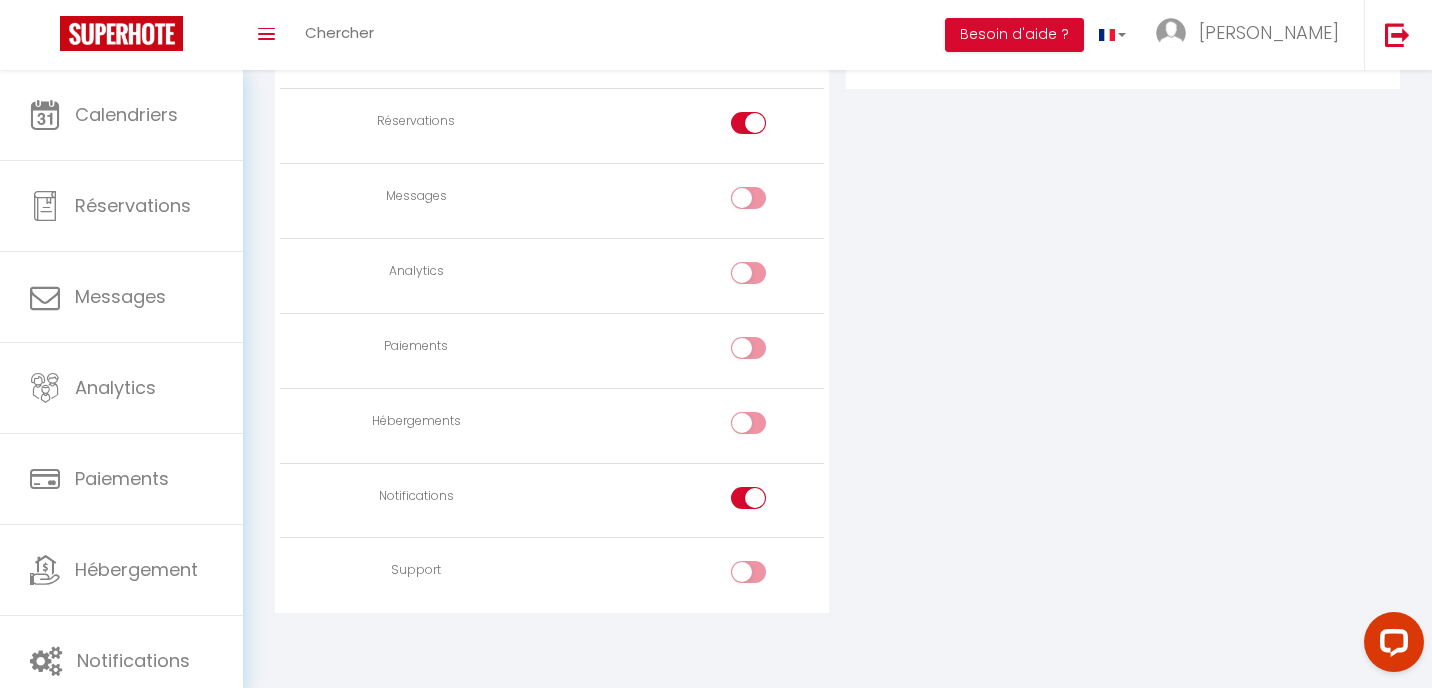 click at bounding box center (766, 427) 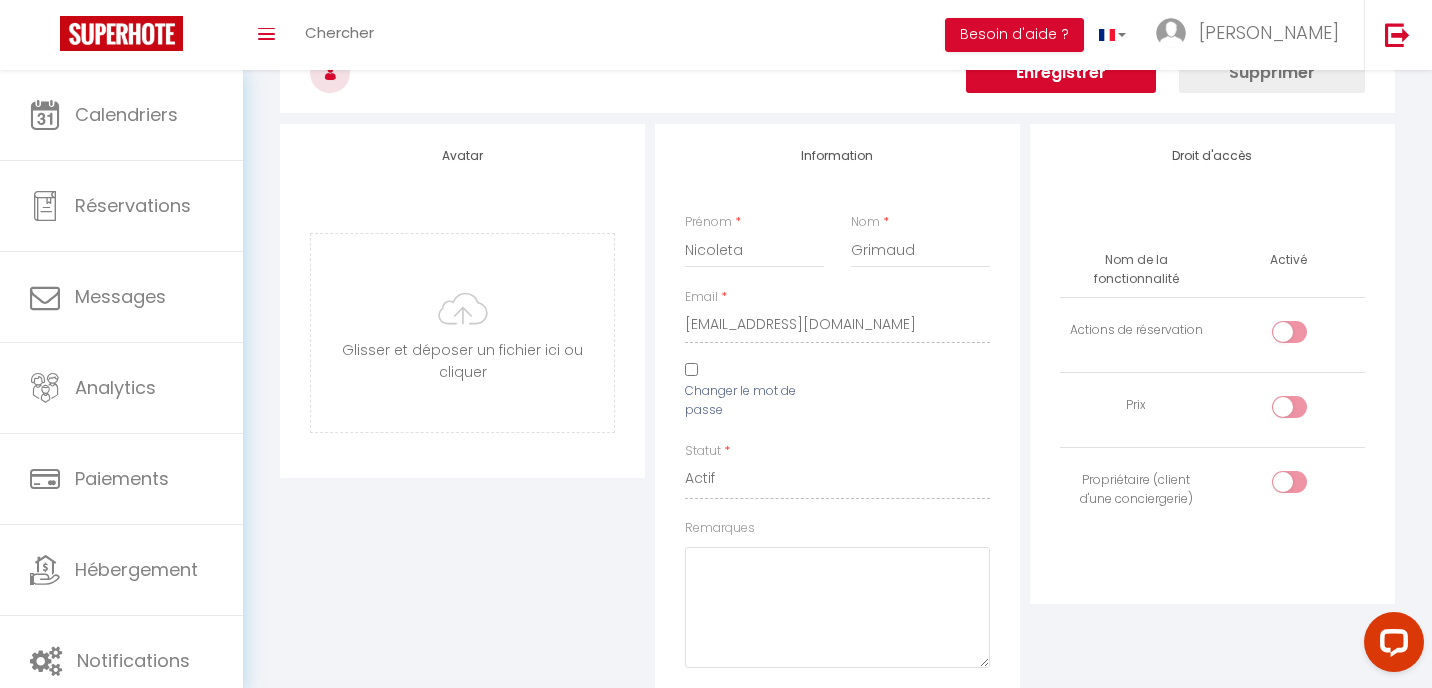 scroll, scrollTop: 0, scrollLeft: 0, axis: both 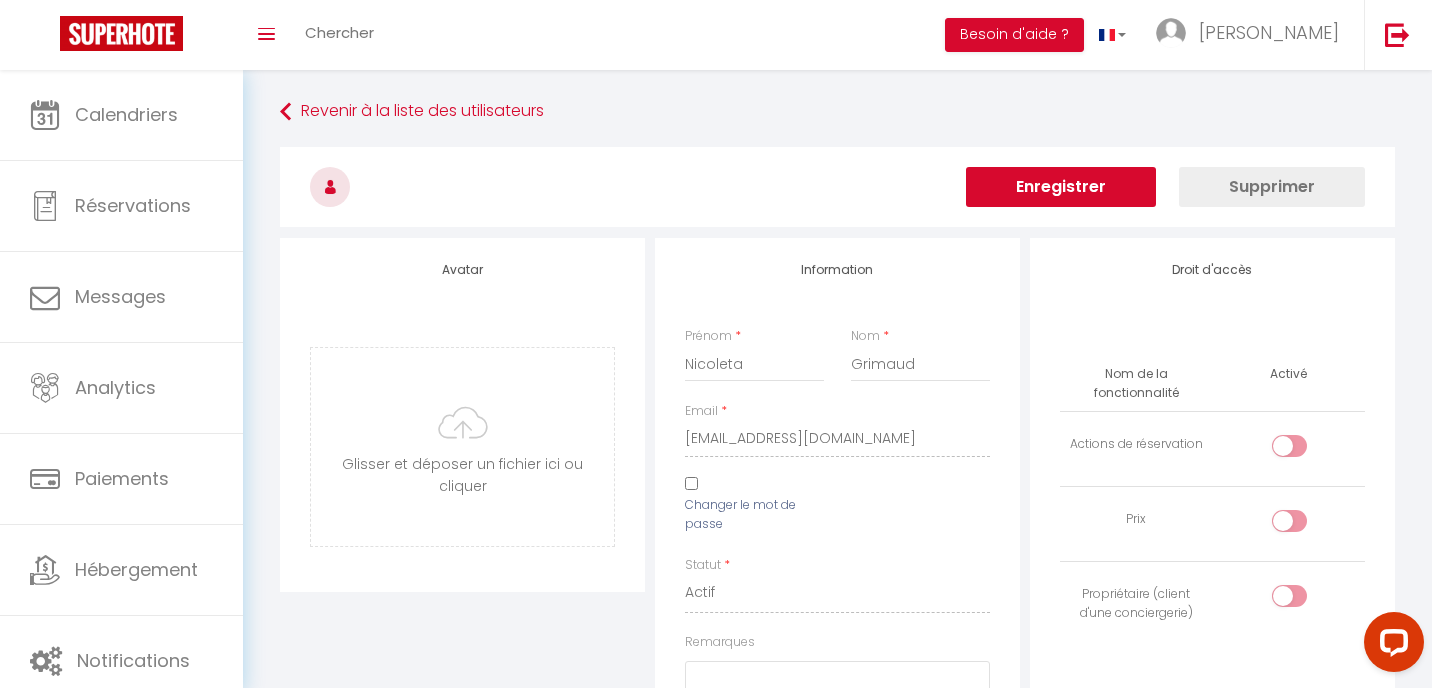 click on "Enregistrer" at bounding box center [1061, 187] 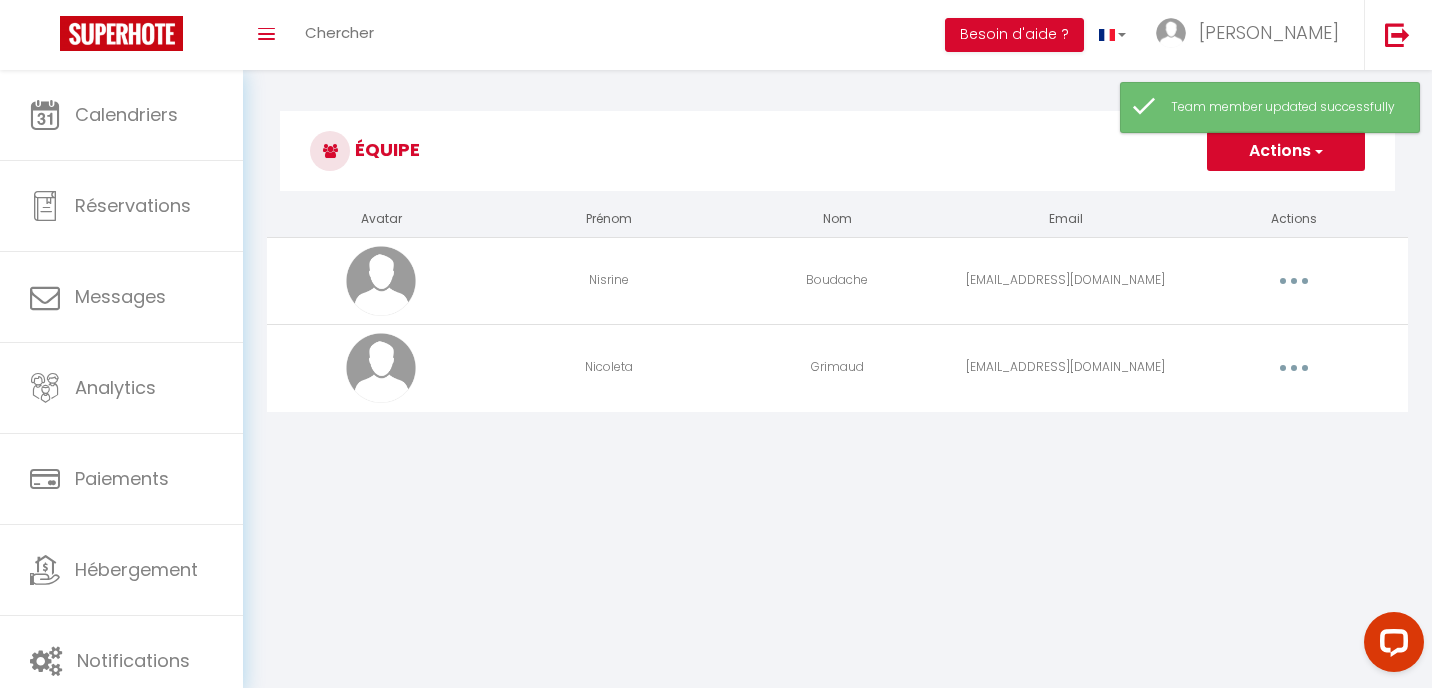 click at bounding box center [1294, 281] 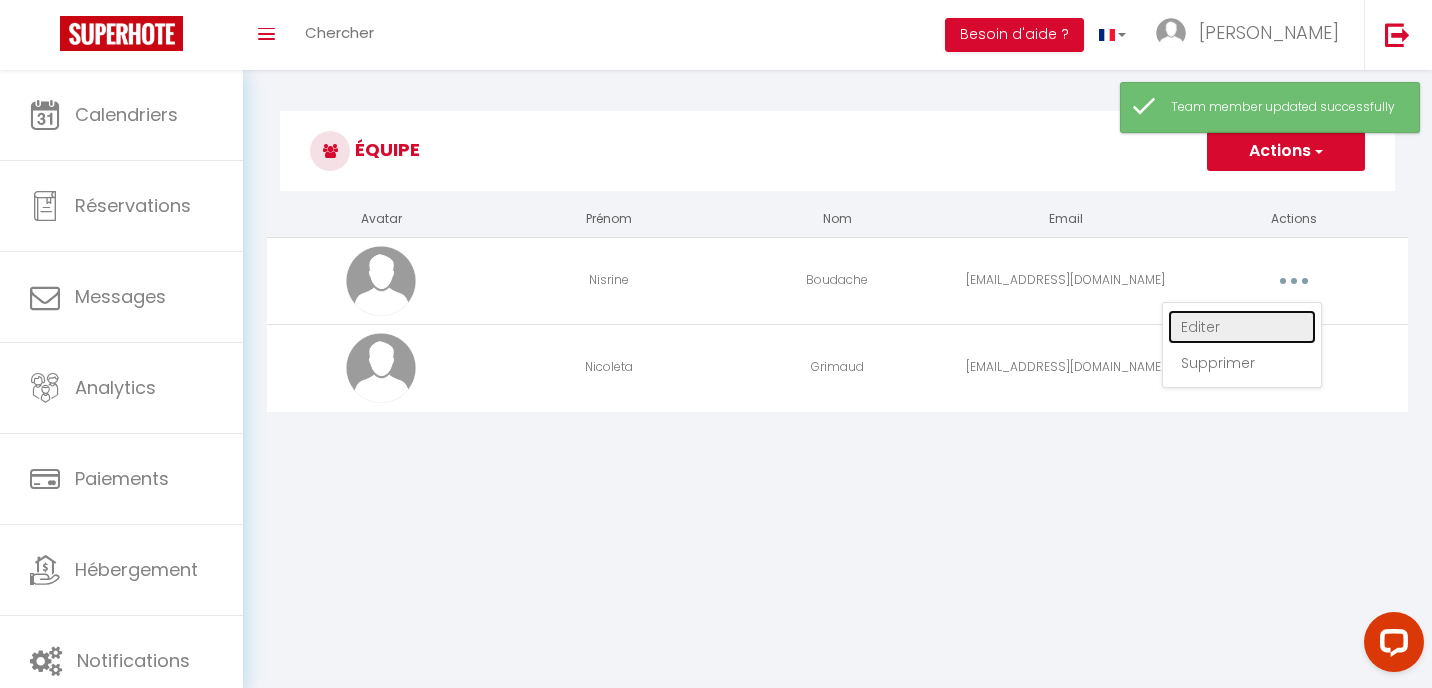 click on "Editer" at bounding box center [1242, 327] 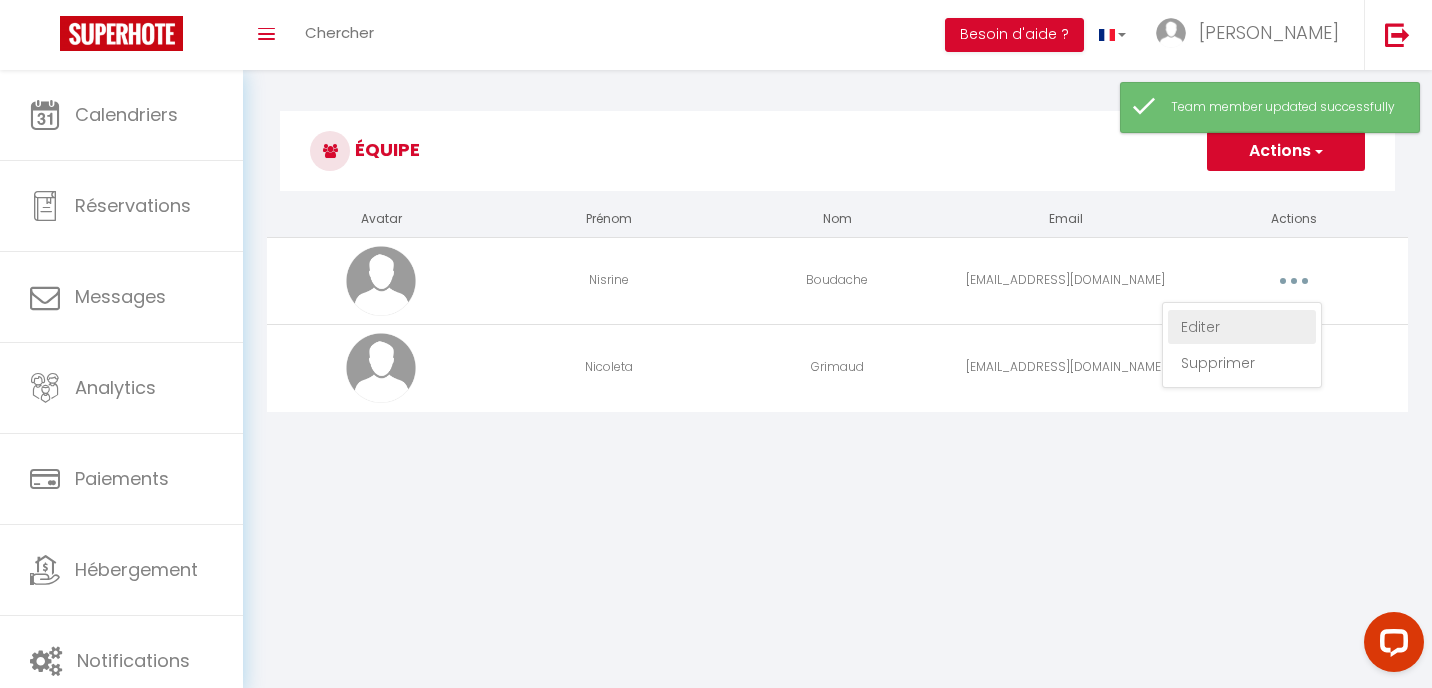 select 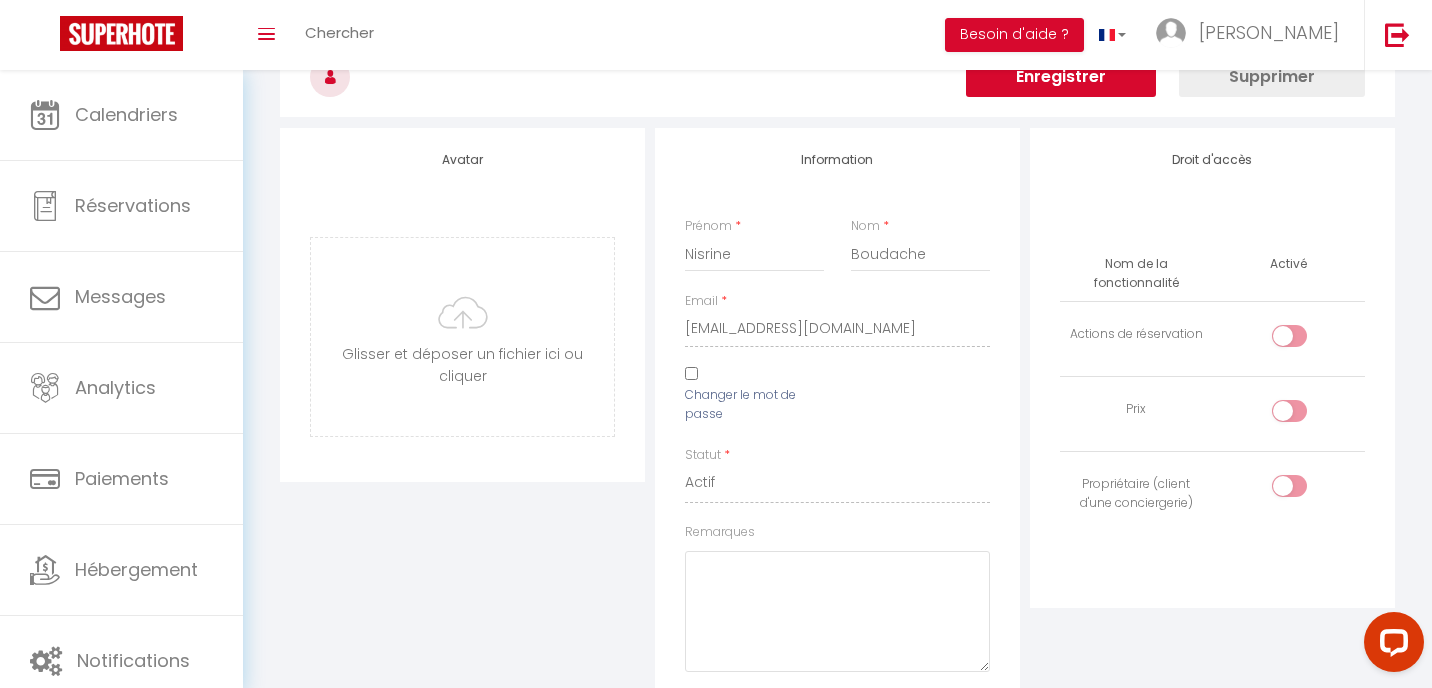 scroll, scrollTop: 111, scrollLeft: 0, axis: vertical 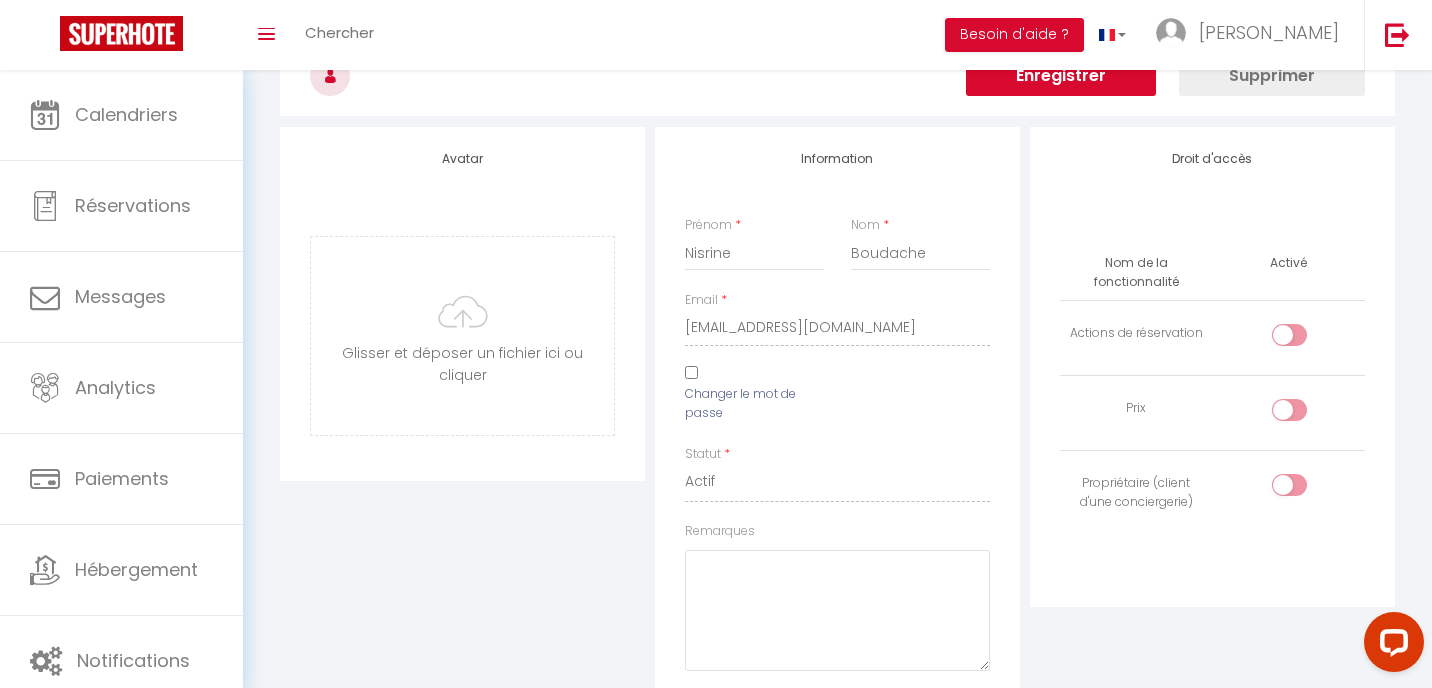 click on "Enregistrer" at bounding box center [1061, 76] 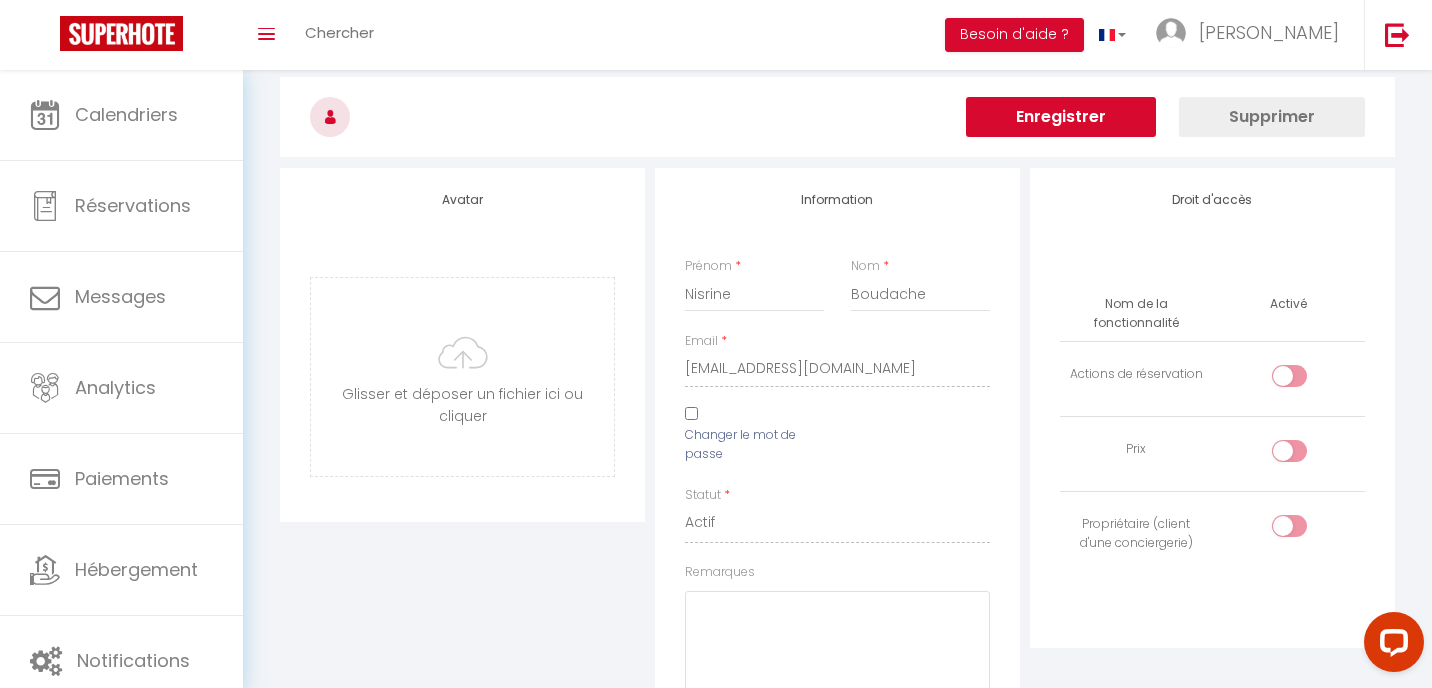 scroll, scrollTop: 0, scrollLeft: 0, axis: both 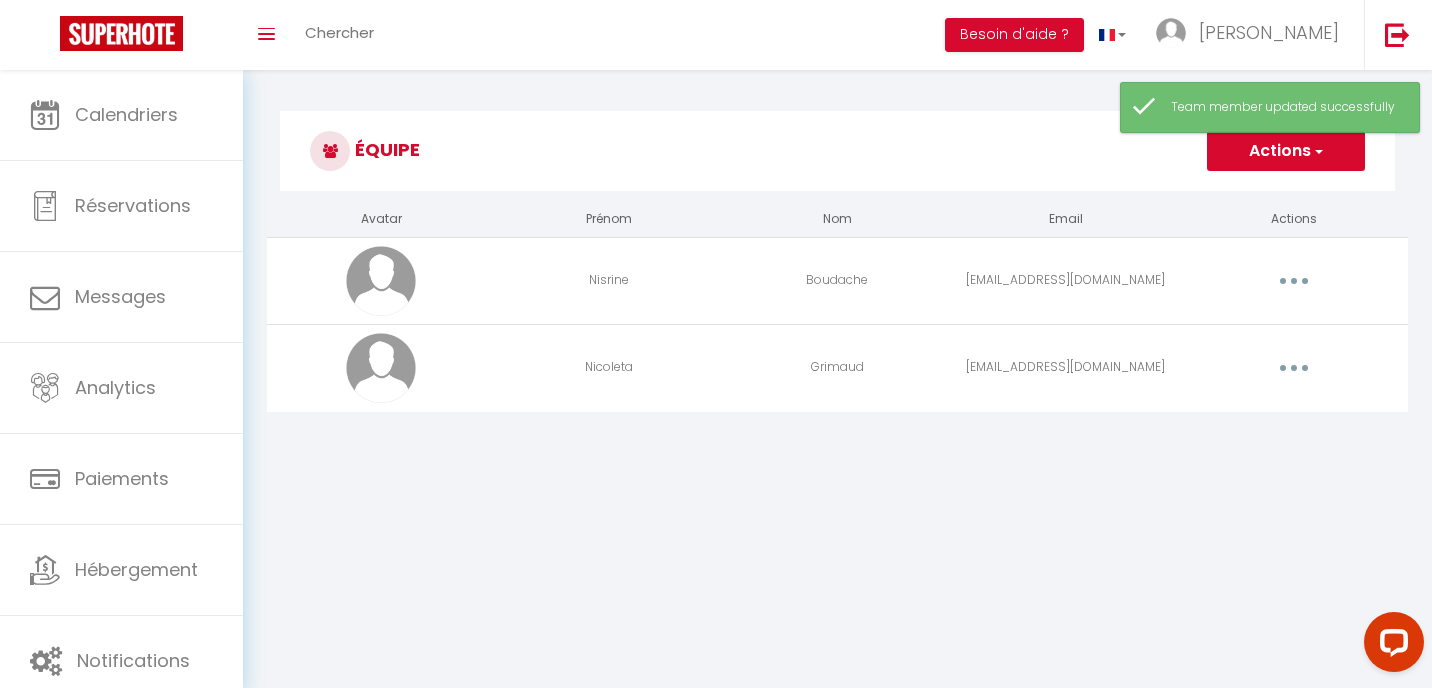 click at bounding box center (1294, 368) 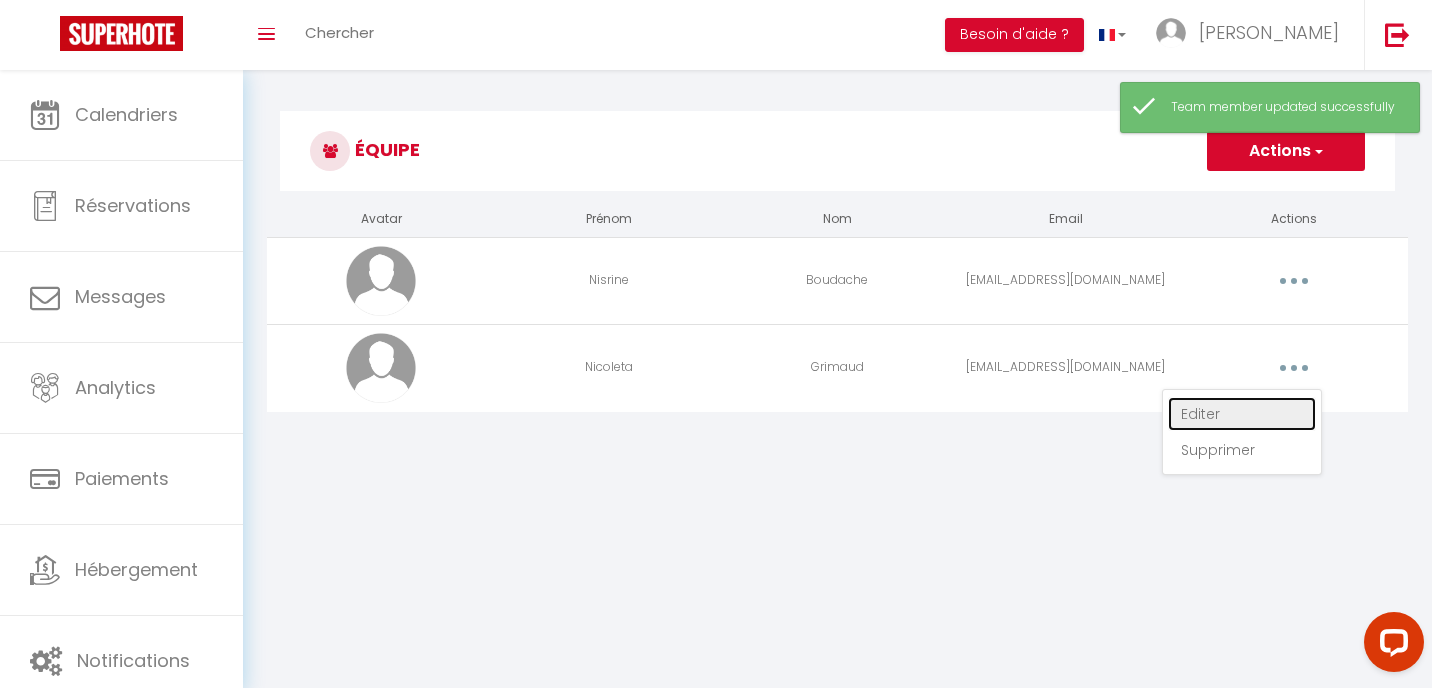 click on "Editer" at bounding box center (1242, 414) 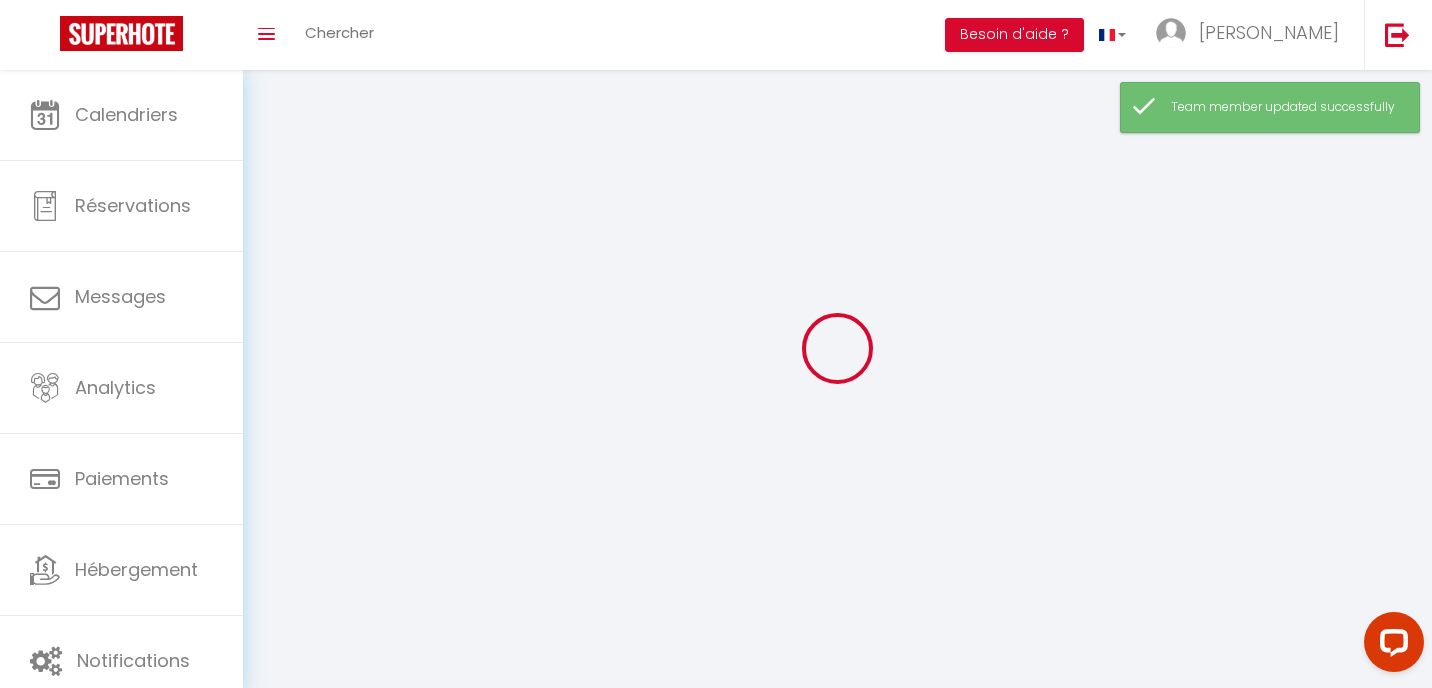 type on "Nicoleta" 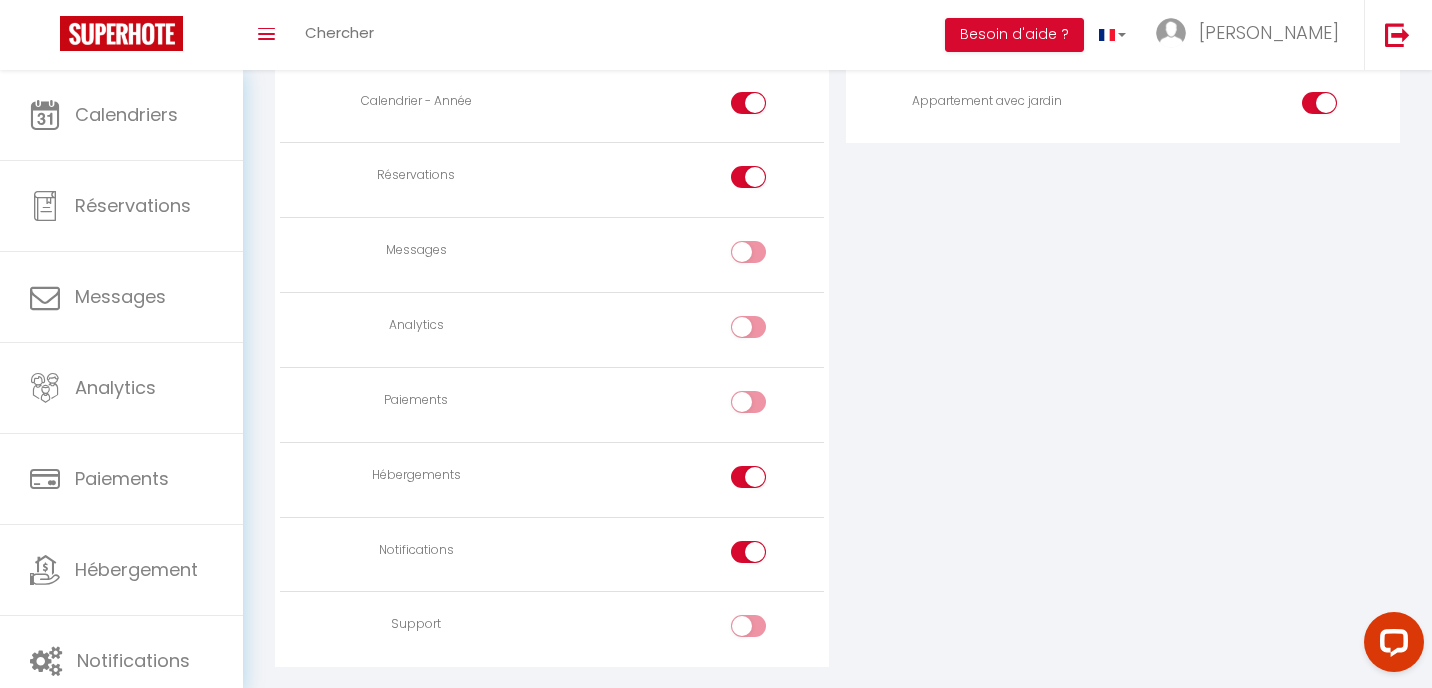 scroll, scrollTop: 1559, scrollLeft: 0, axis: vertical 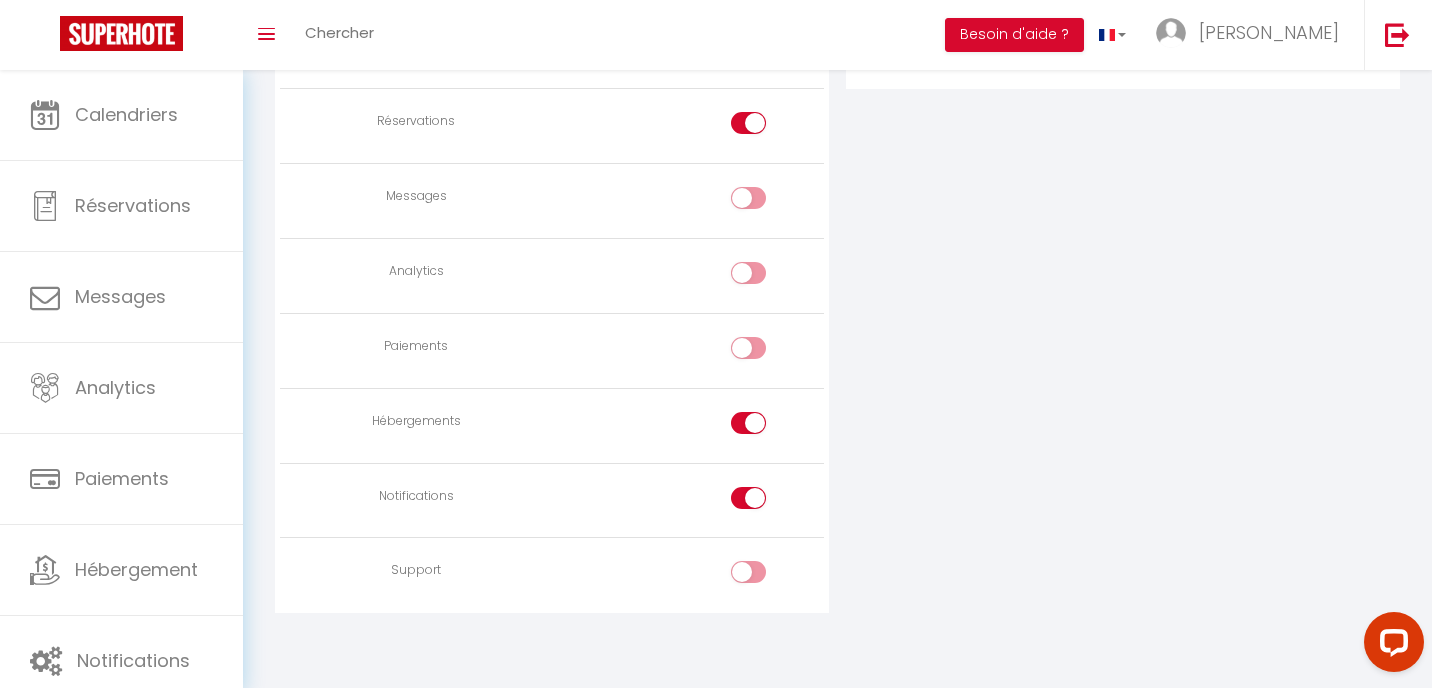 click at bounding box center [688, 425] 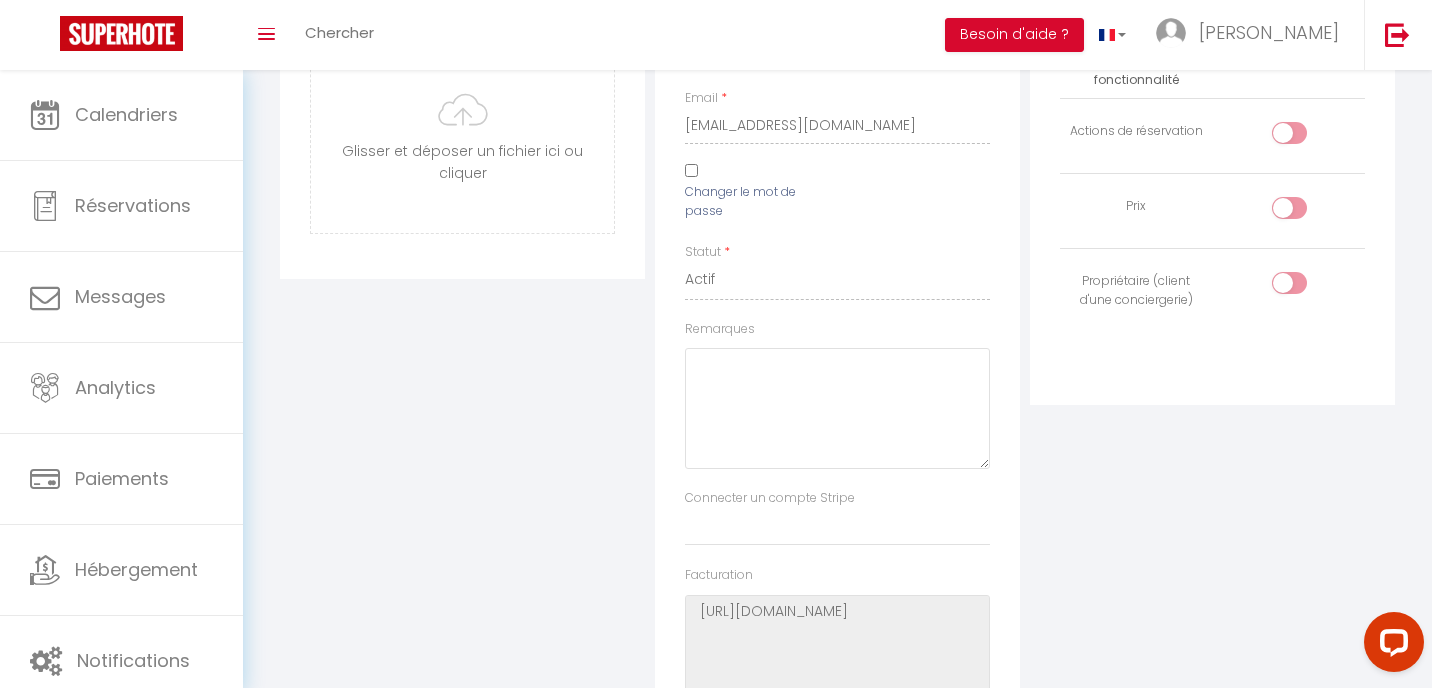 scroll, scrollTop: 0, scrollLeft: 0, axis: both 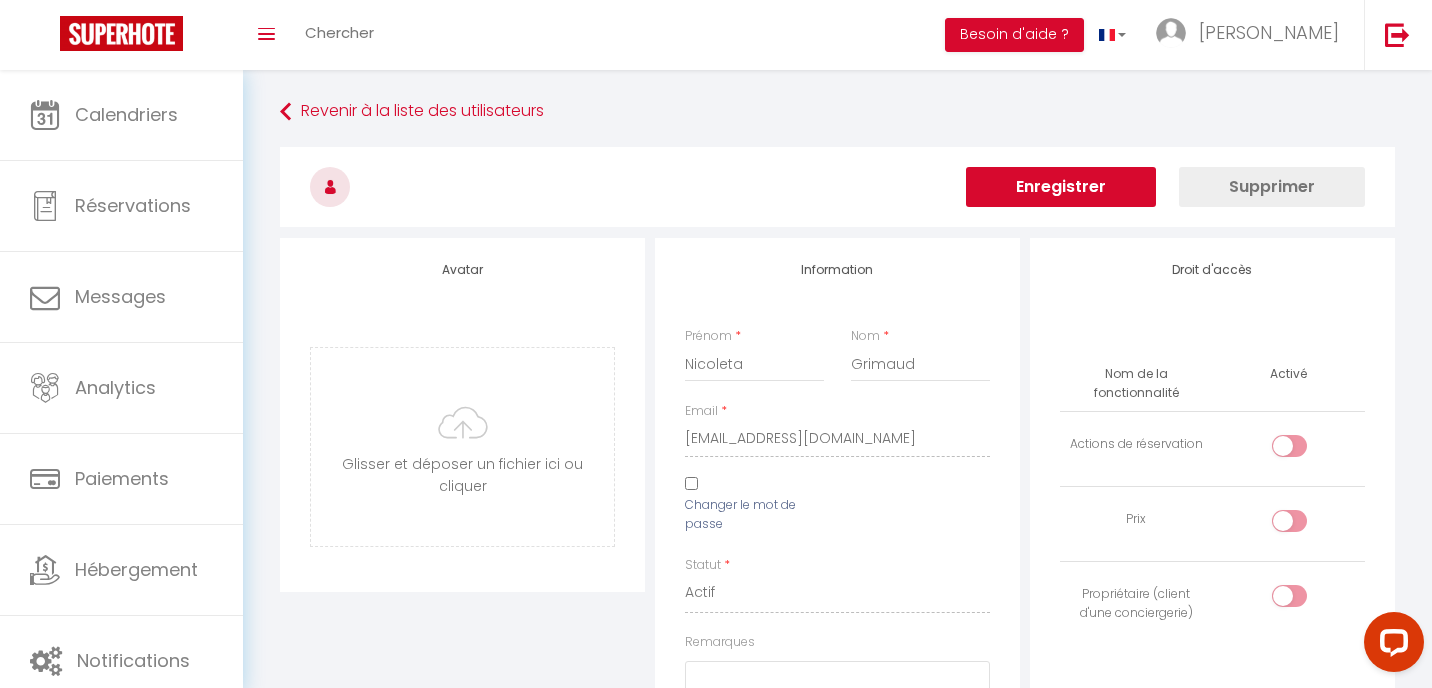 click on "Enregistrer" at bounding box center (1061, 187) 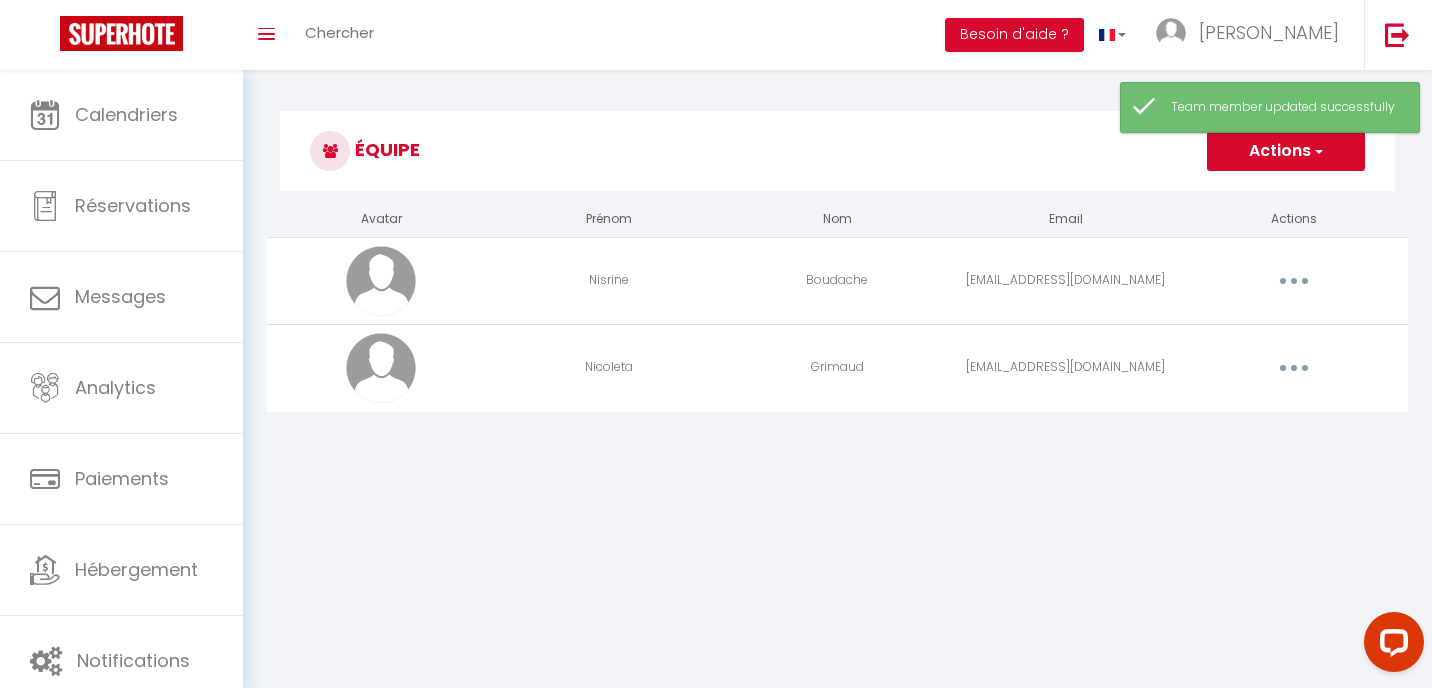 click at bounding box center (1294, 368) 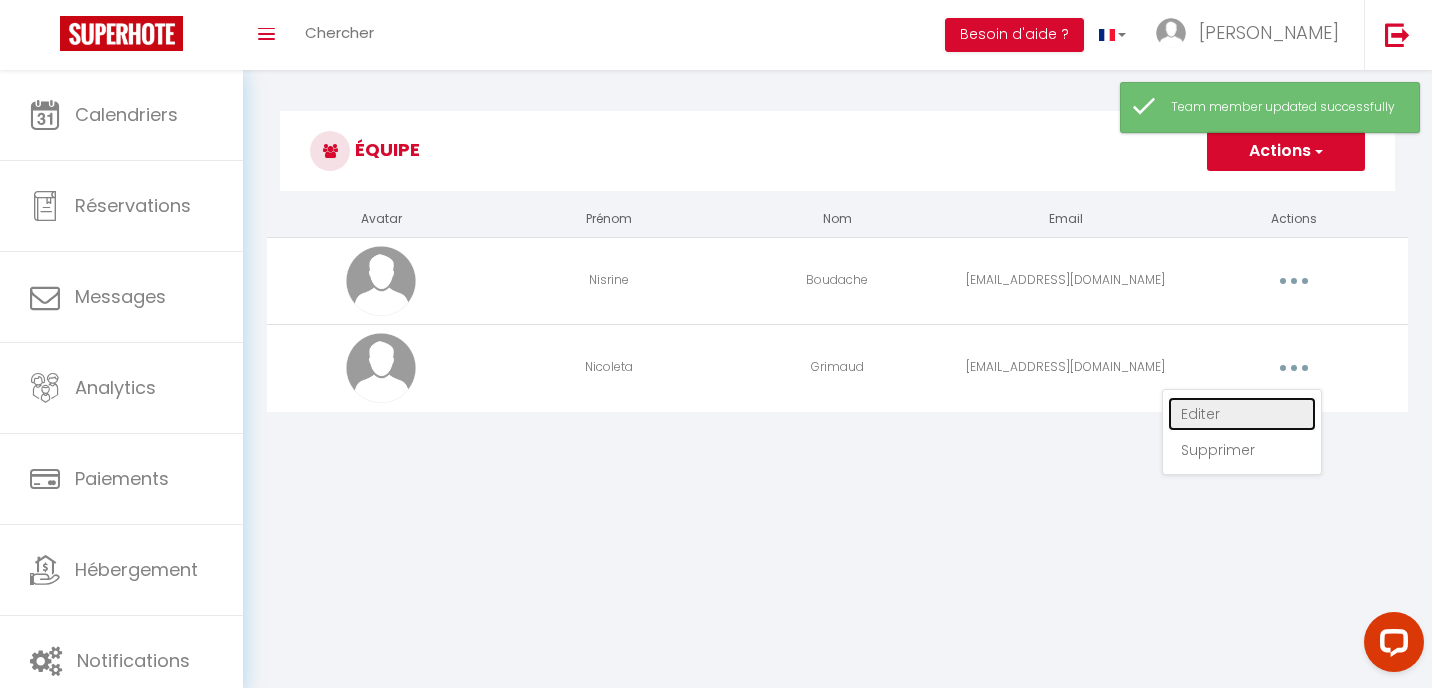 click on "Editer" at bounding box center (1242, 414) 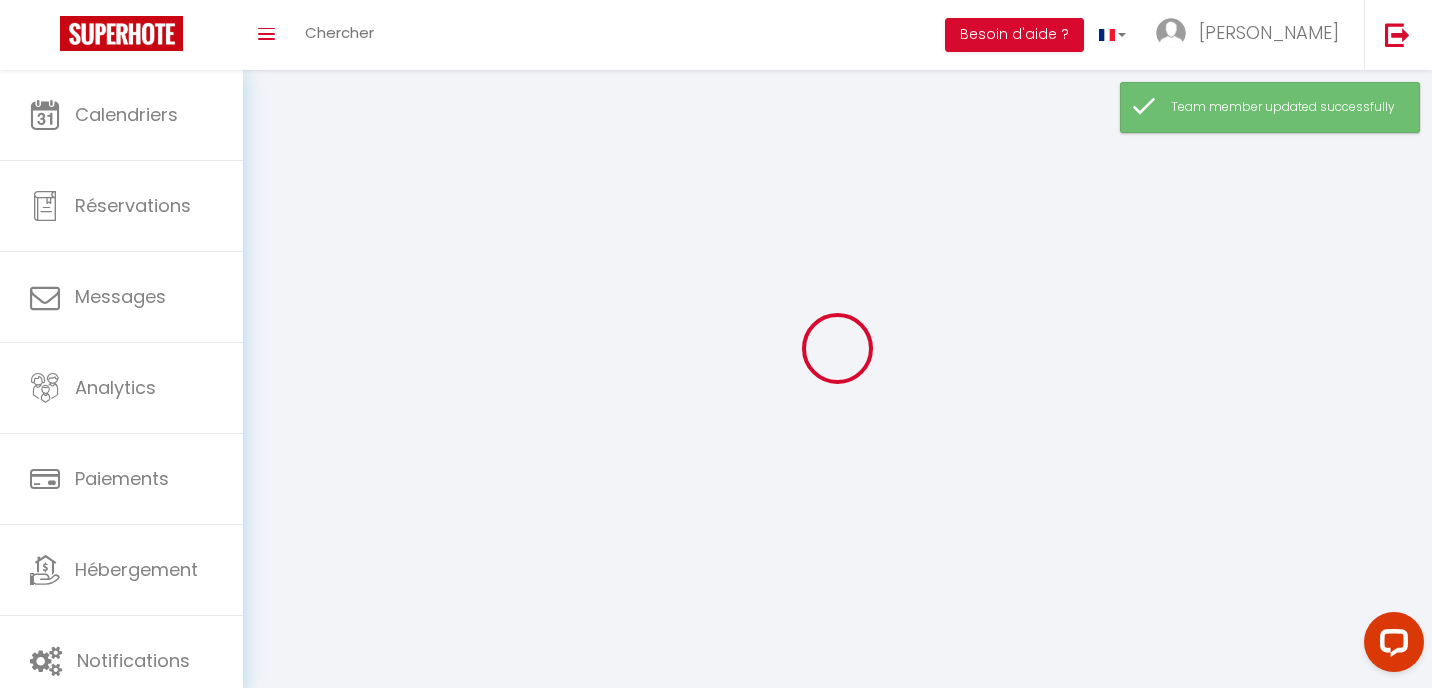 type on "Nicoleta" 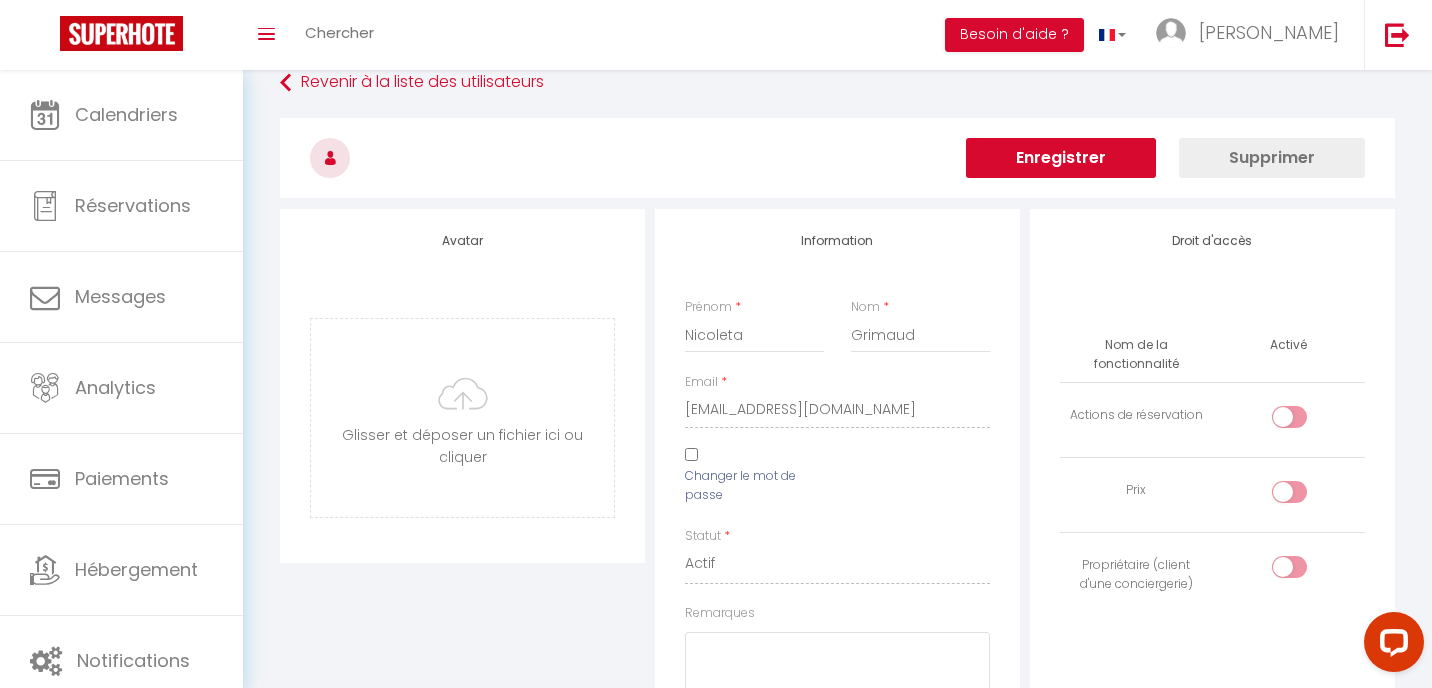 scroll, scrollTop: 0, scrollLeft: 0, axis: both 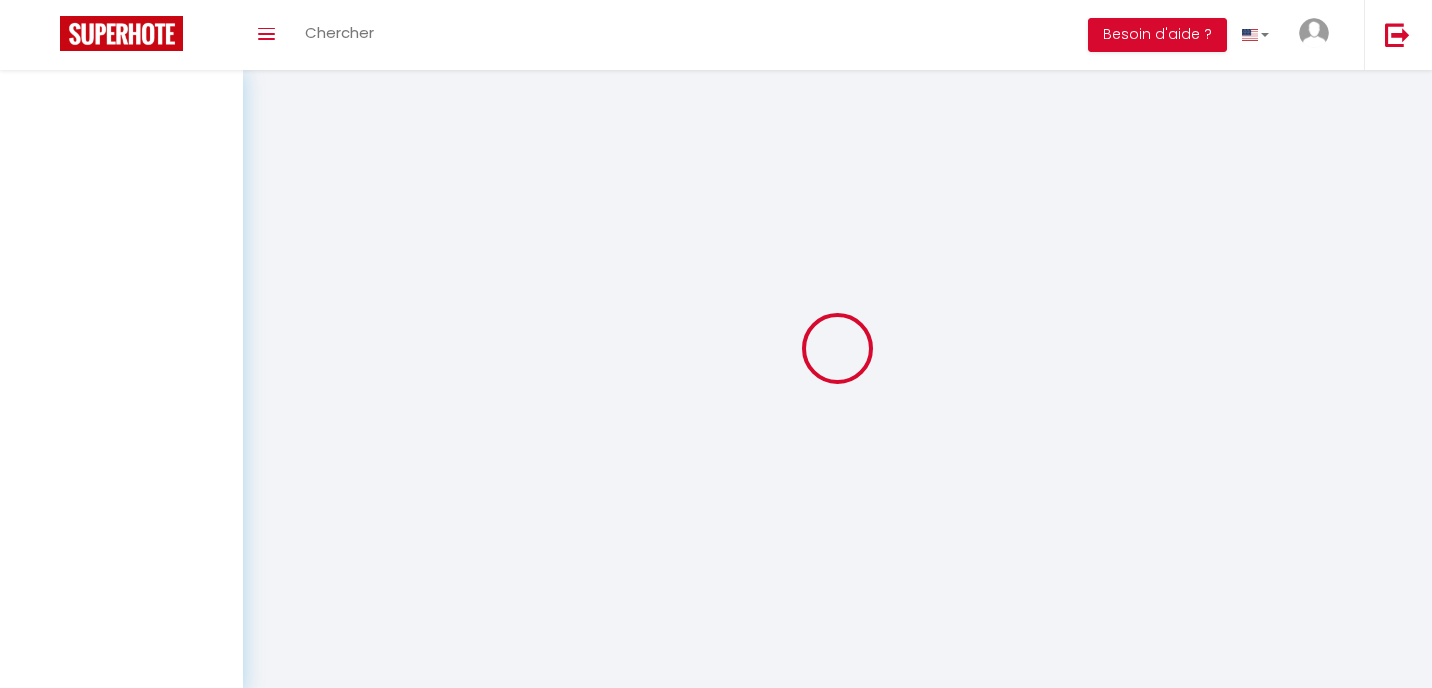 type on "Nicoleta" 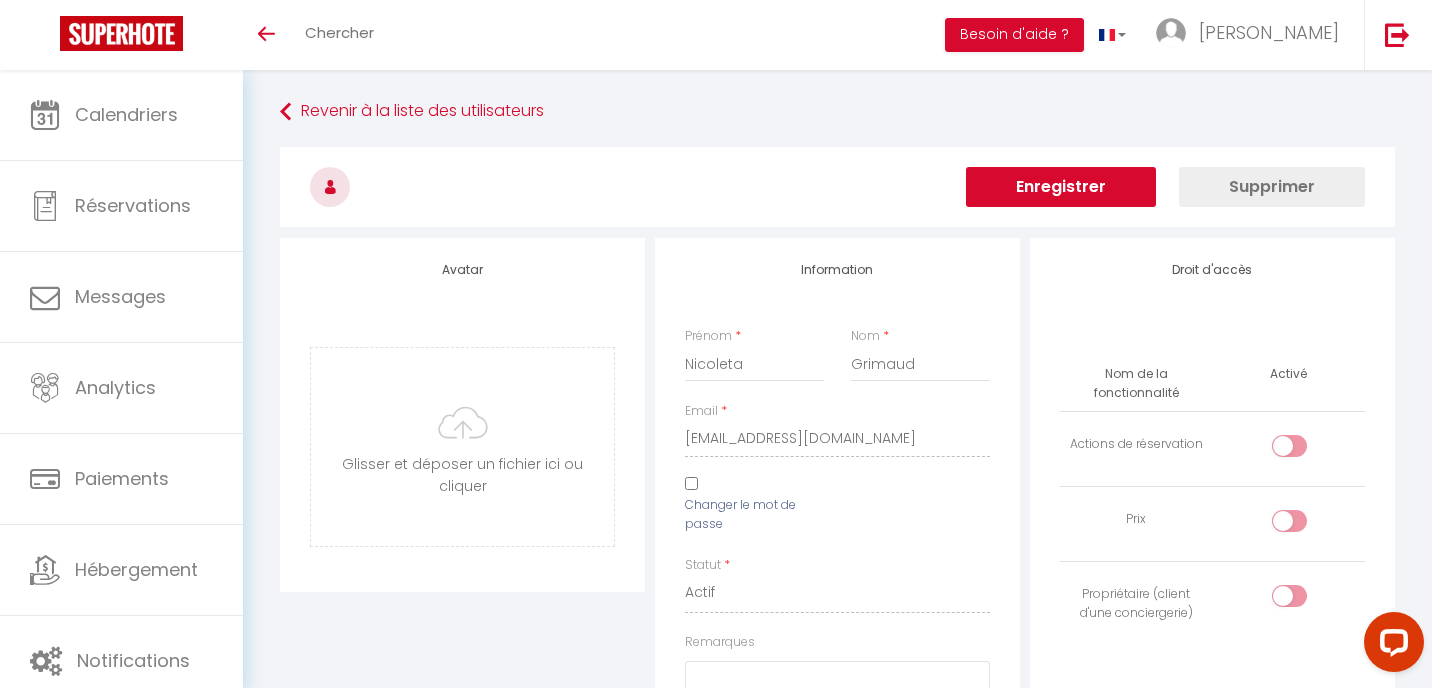 scroll, scrollTop: 0, scrollLeft: 0, axis: both 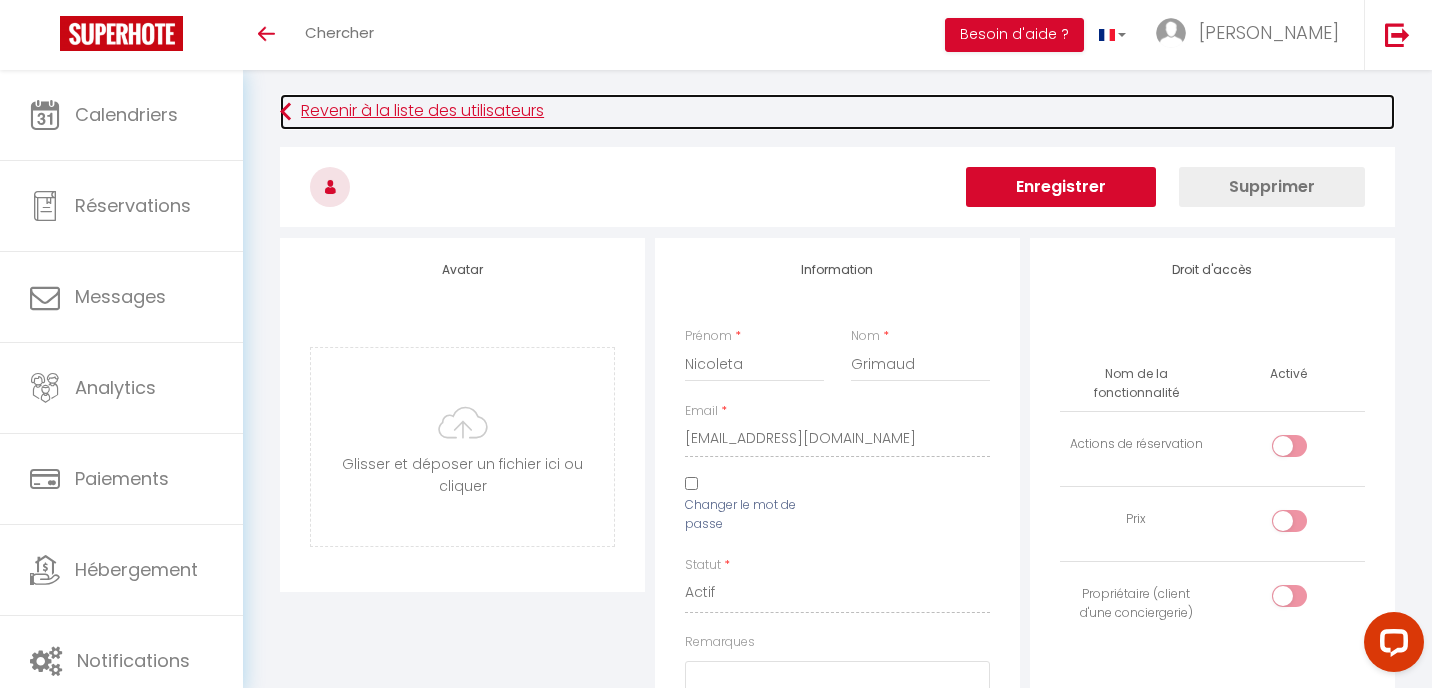 click on "Revenir à la liste des utilisateurs" at bounding box center [837, 112] 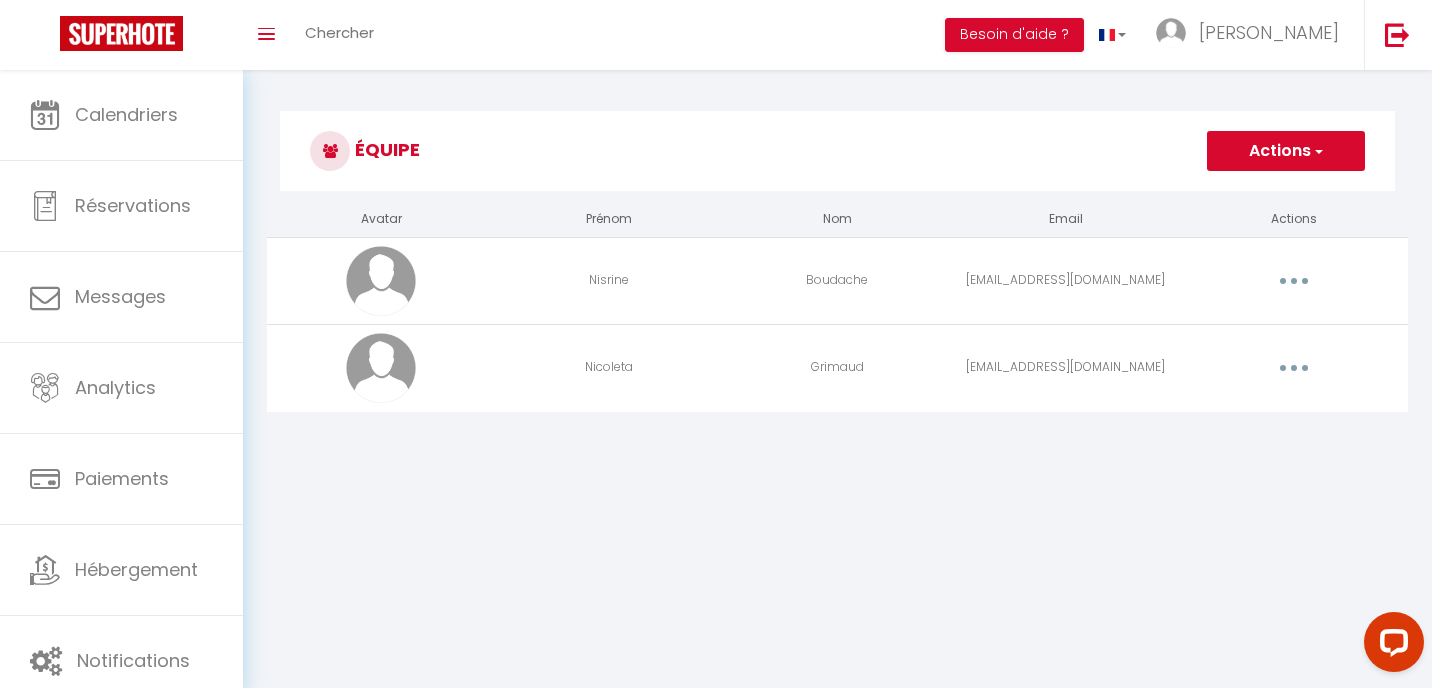 click on "Actions" at bounding box center [1286, 151] 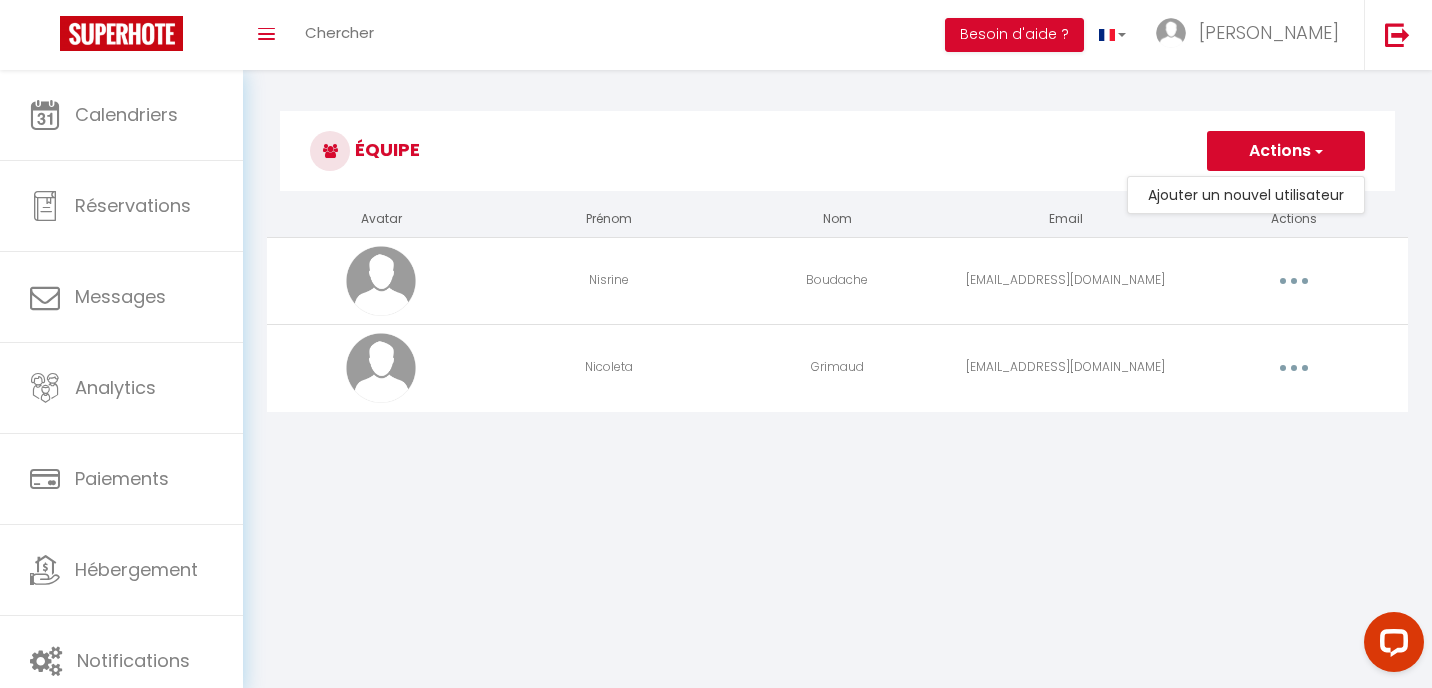 click on "Coaching SuperHote ce soir à 18h00, pour participer:  https://us02web.zoom.us/j/4667554618?pwd=QUhUTnBqenhNTG1HazhBOFJXWjRYUT09   ×     Toggle navigation       Toggle Search     Toggle menubar     Chercher   BUTTON
Besoin d'aide ?
Julien   Paramètres        Équipe     Résultat de la recherche   Aucun résultat     Calendriers     Réservations     Messages     Analytics      Paiements     Hébergement     Notifications                 Résultat de la recherche   Id   Appart   Voyageur    Checkin   Checkout   Nuits   Pers.   Plateforme   Statut     Résultat de la recherche   Aucun résultat       Équipe
Actions
Ajouter un nouvel utilisateur    Avatar   Prénom   Nom   Email   Actions     Nisrine   Boudache   nisrine_boudache@hotmail.com     Editer   Supprimer   Nicoleta   Grimaud   bojan_andreea@ymail.com     Editer   Supprimer       Vous y êtes presque !     Pour garder vos informations en sécurité, un        or" at bounding box center (716, 414) 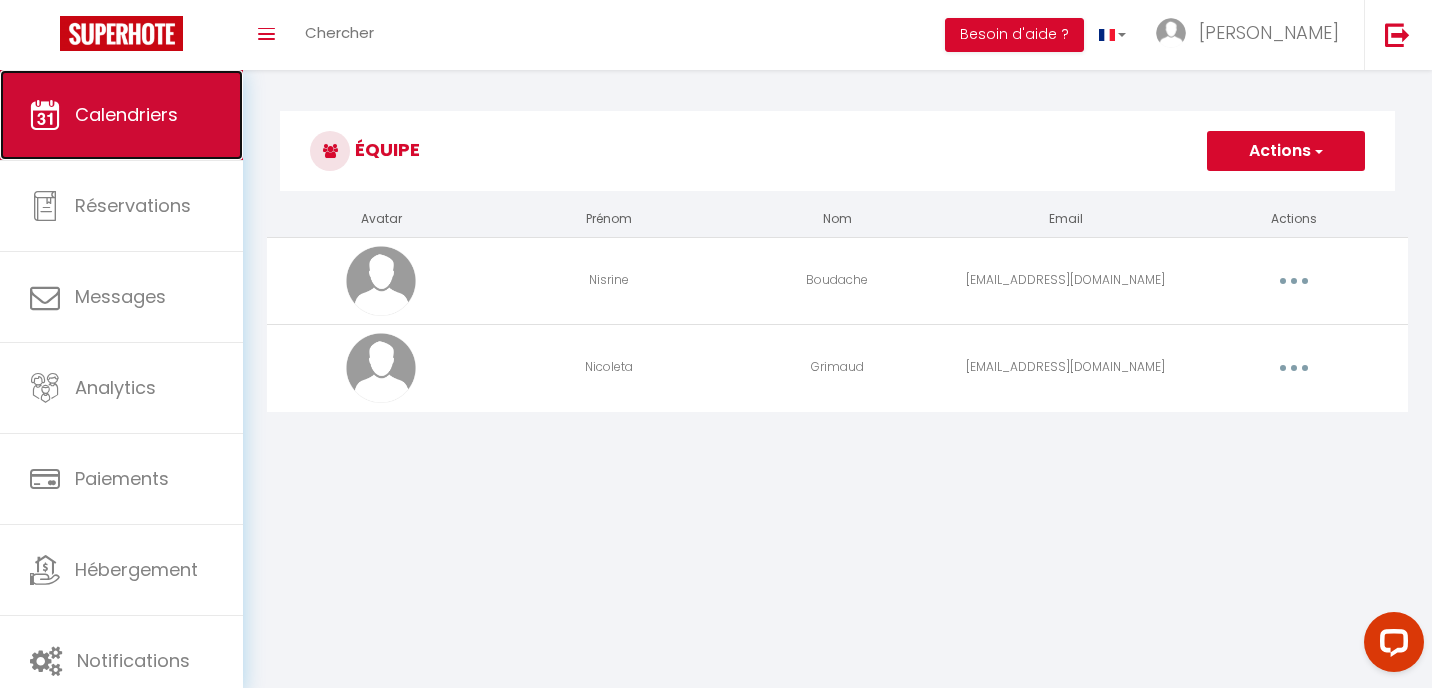 click on "Calendriers" at bounding box center [121, 115] 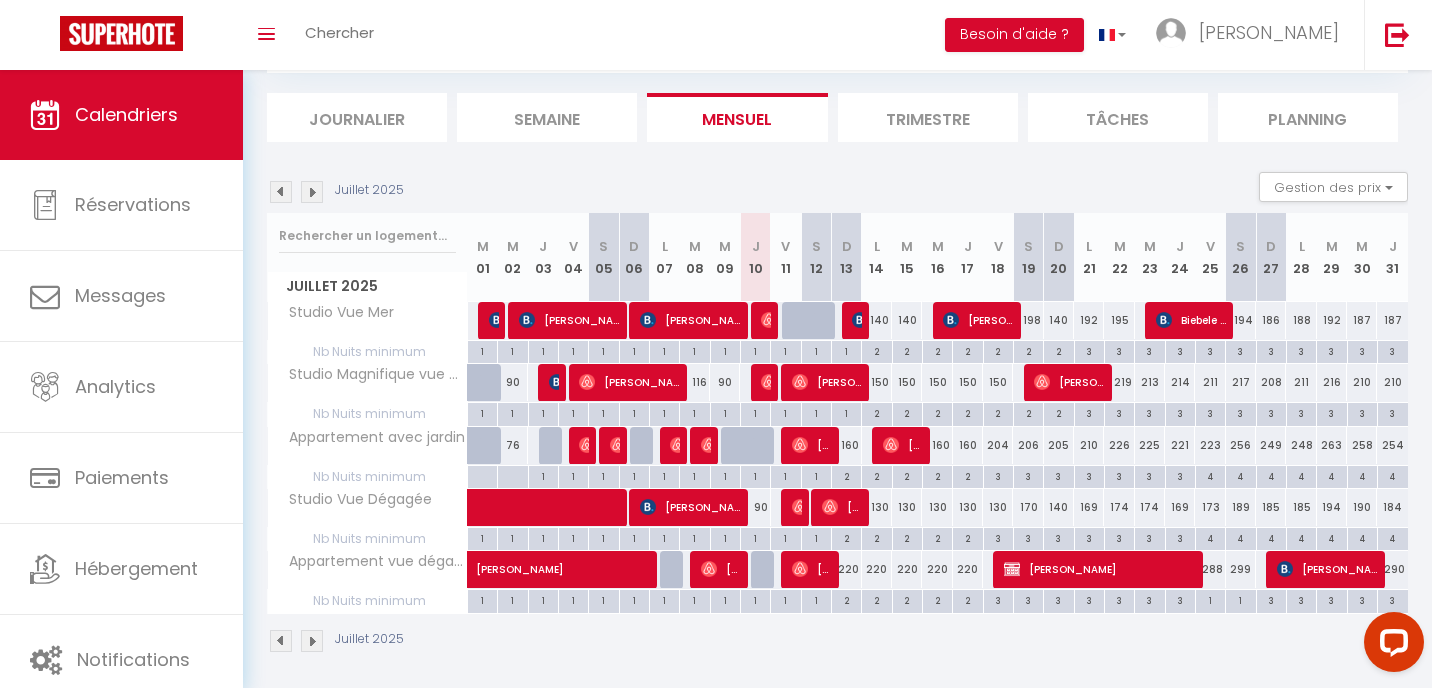 scroll, scrollTop: 123, scrollLeft: 0, axis: vertical 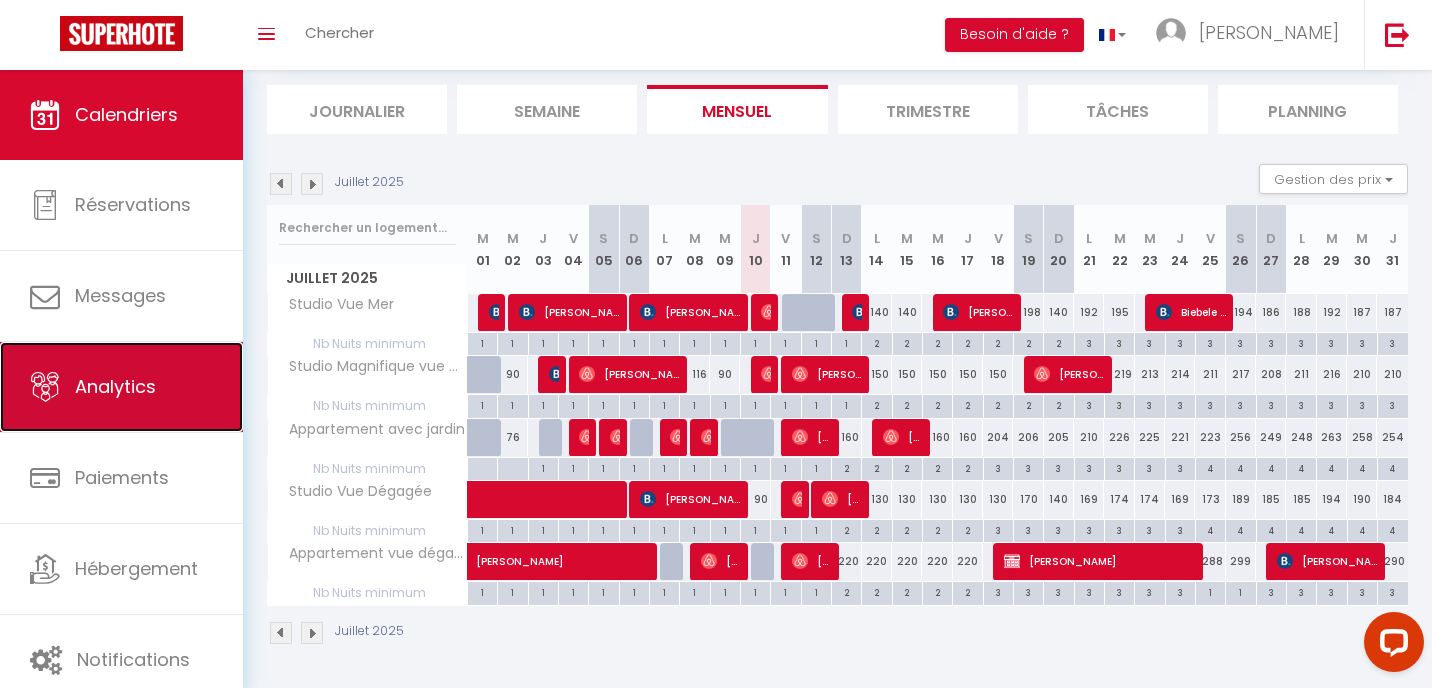 click on "Analytics" at bounding box center [115, 386] 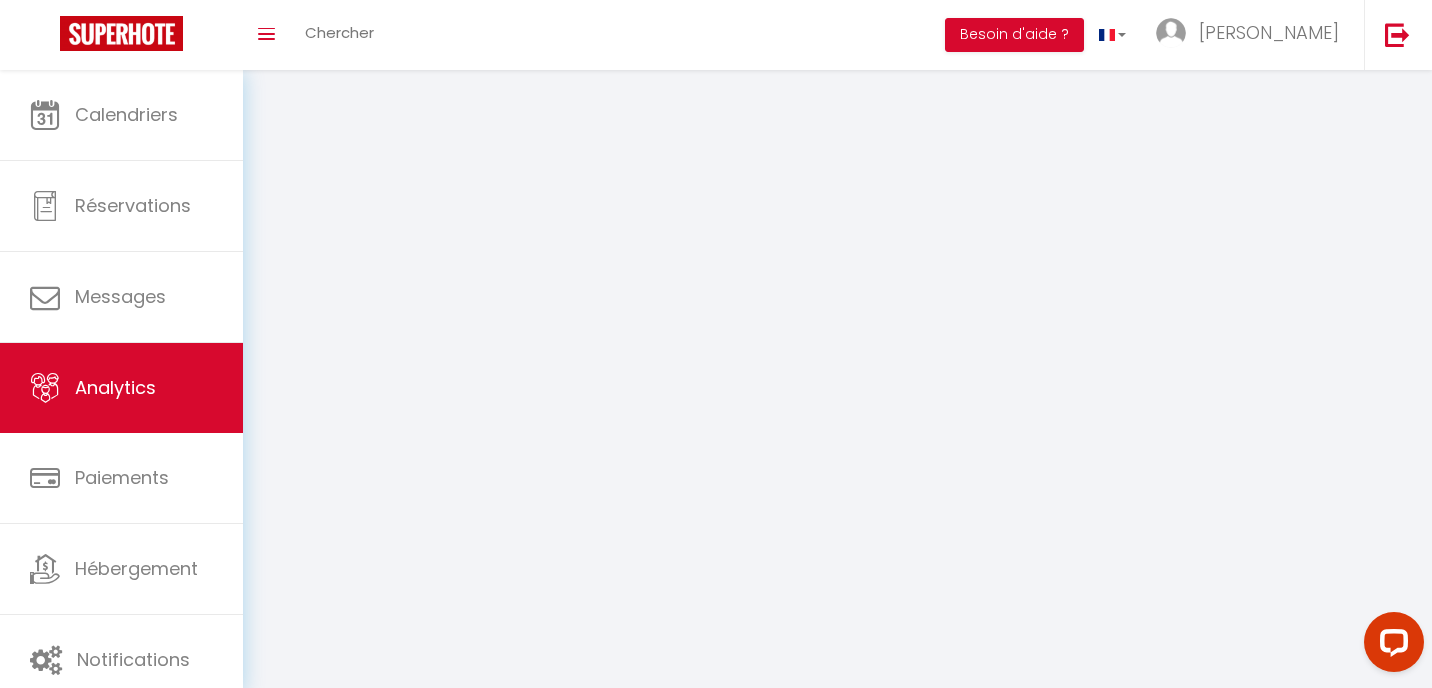 scroll, scrollTop: 0, scrollLeft: 0, axis: both 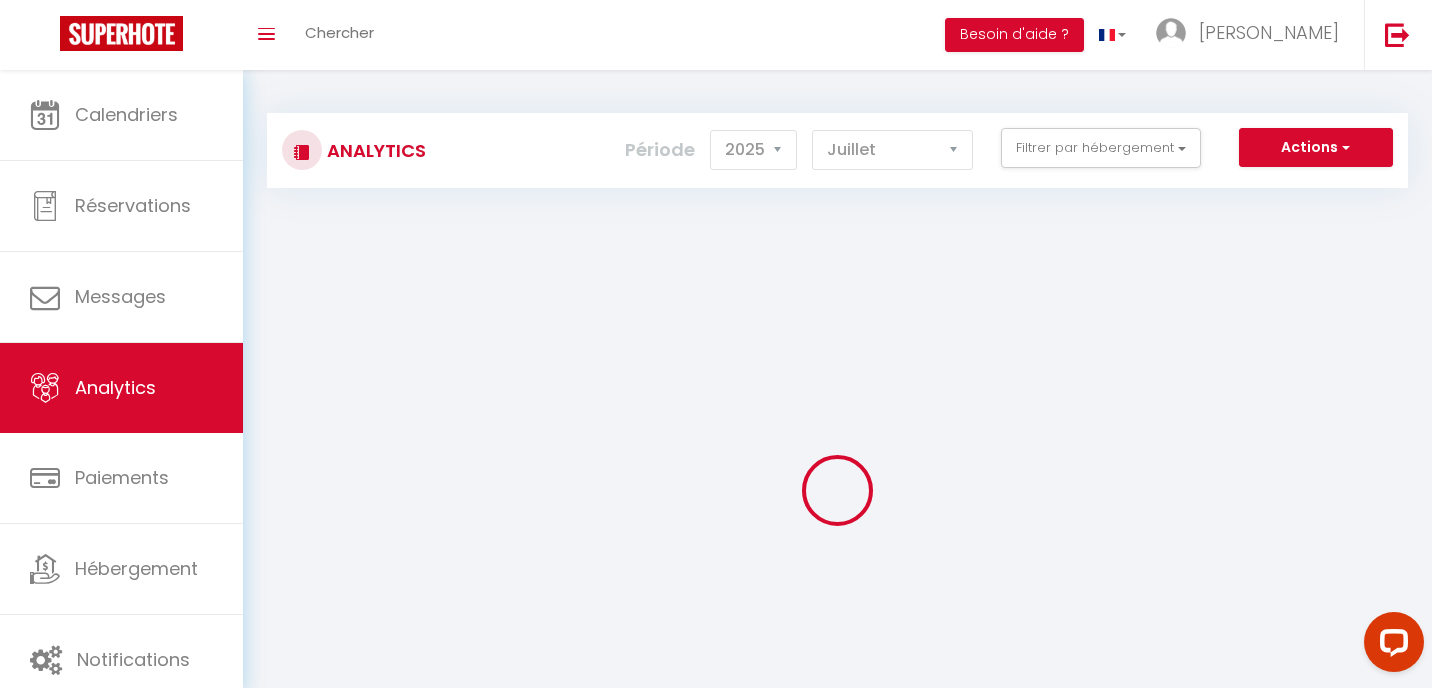 checkbox on "false" 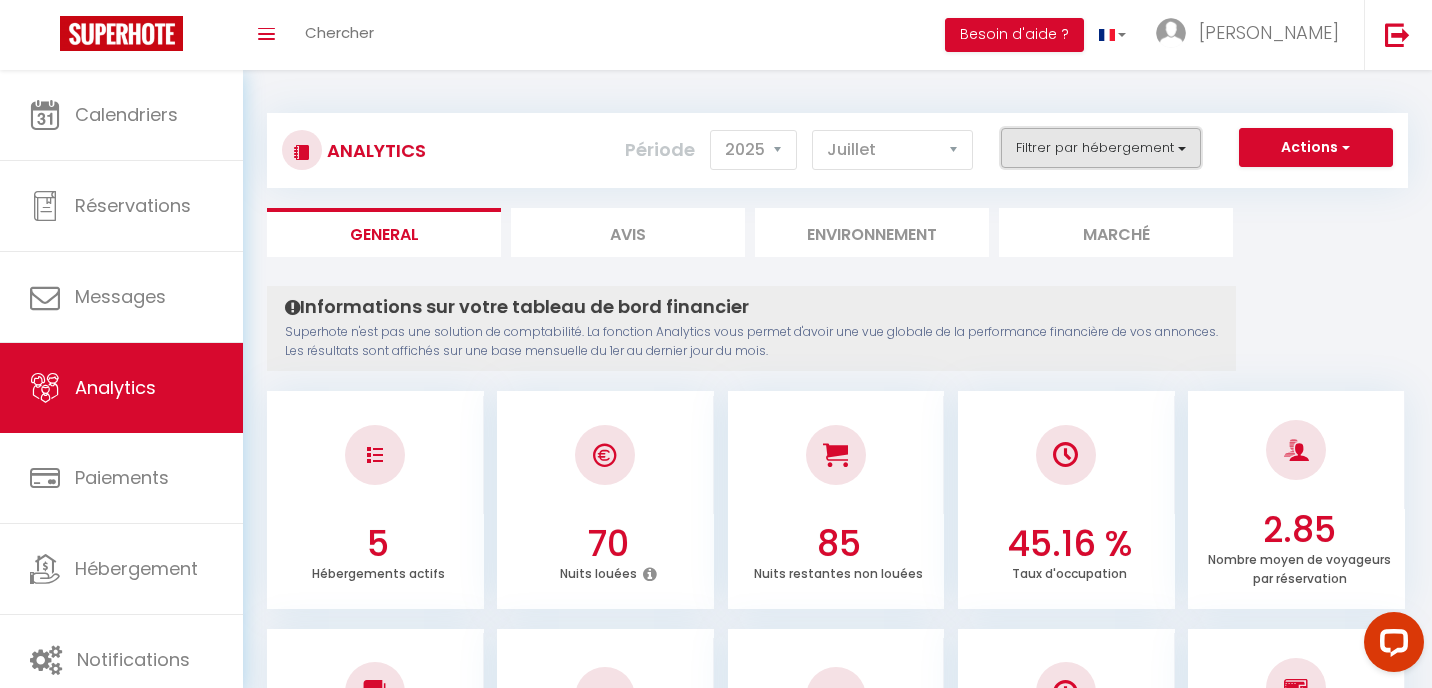 click on "Filtrer par hébergement" at bounding box center [1101, 148] 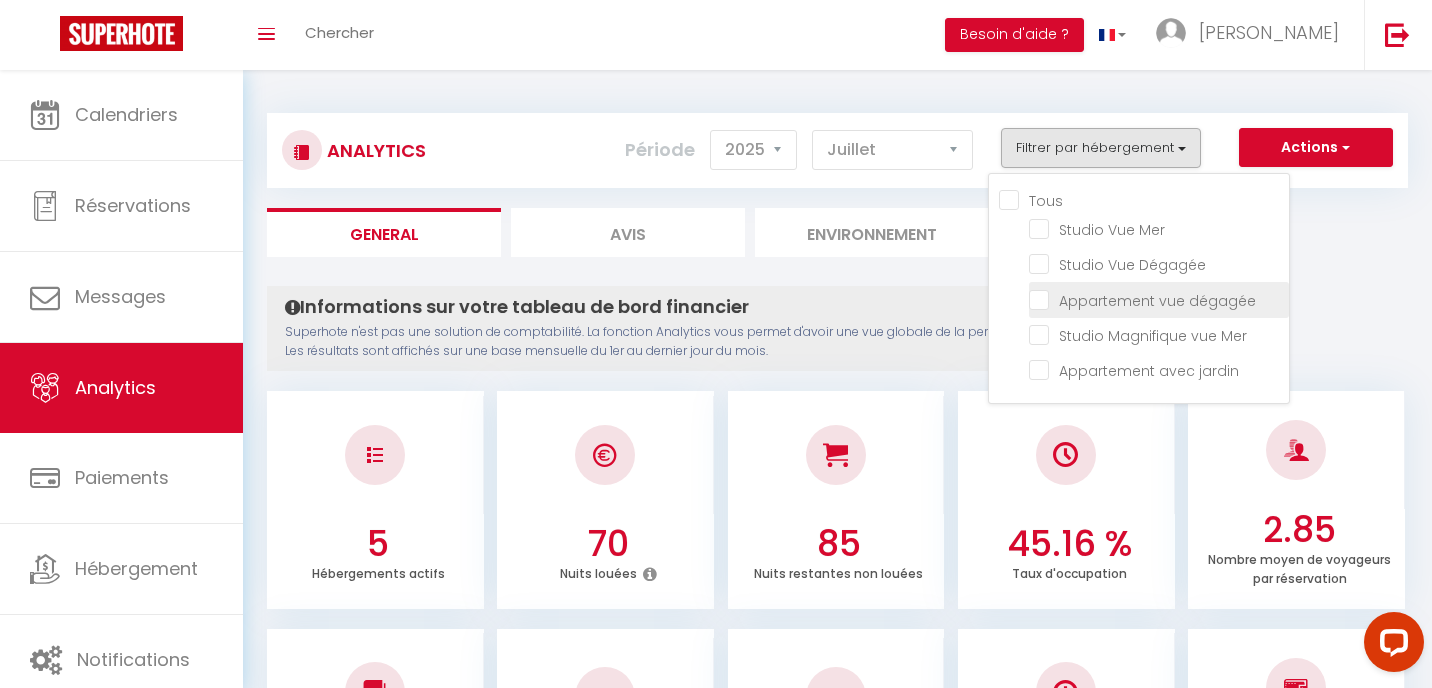click at bounding box center (1159, 298) 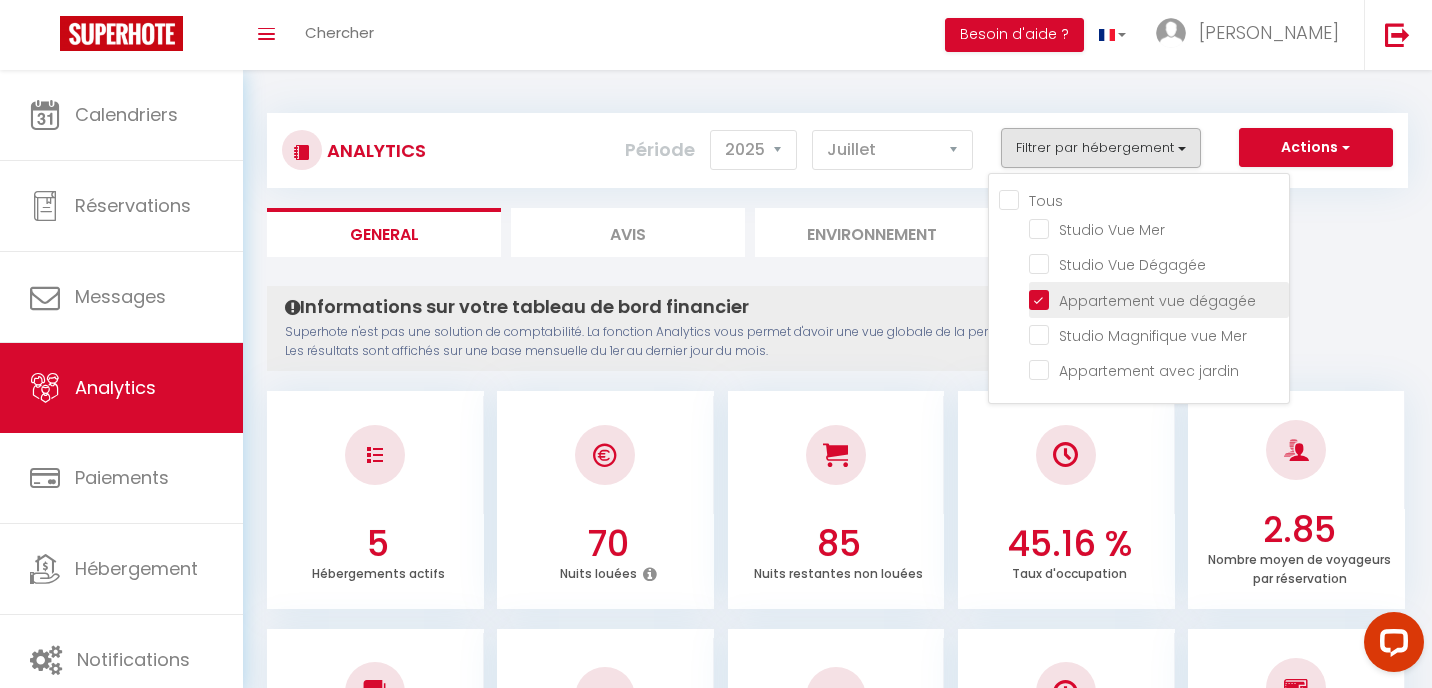 checkbox on "false" 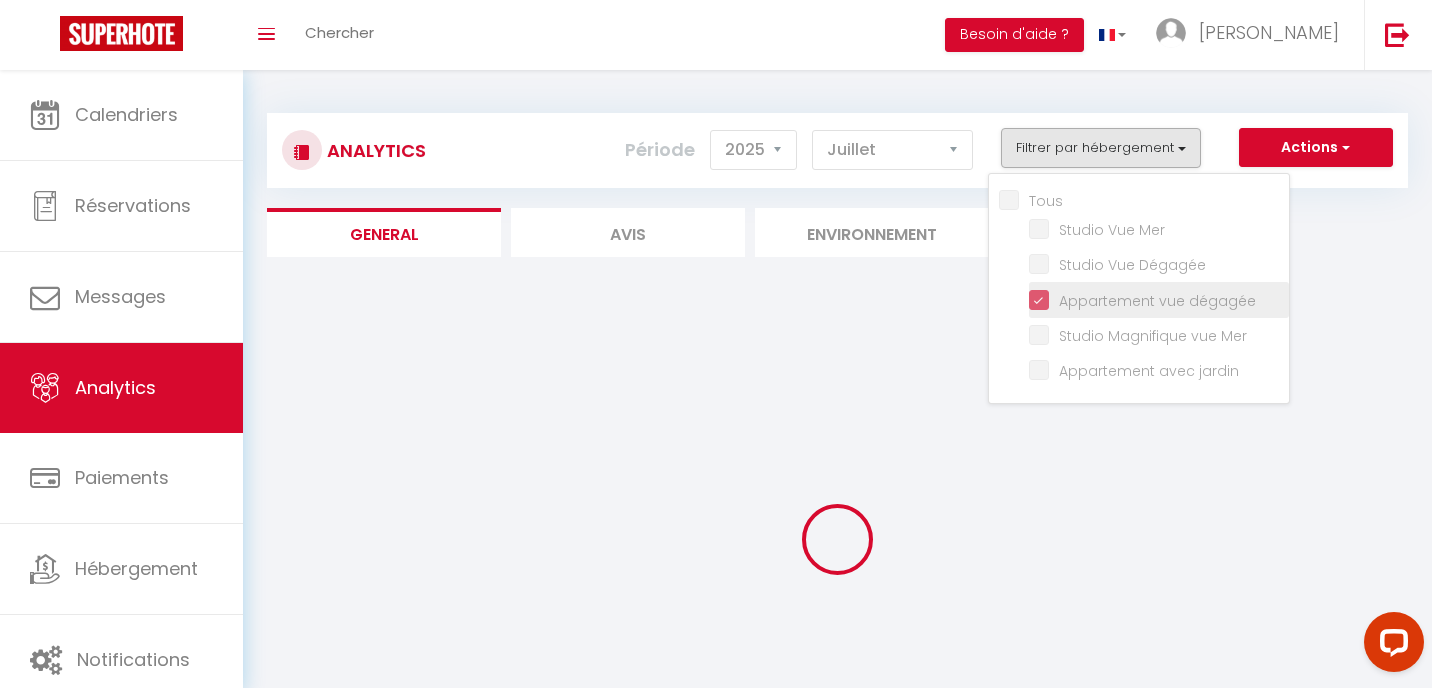 checkbox on "false" 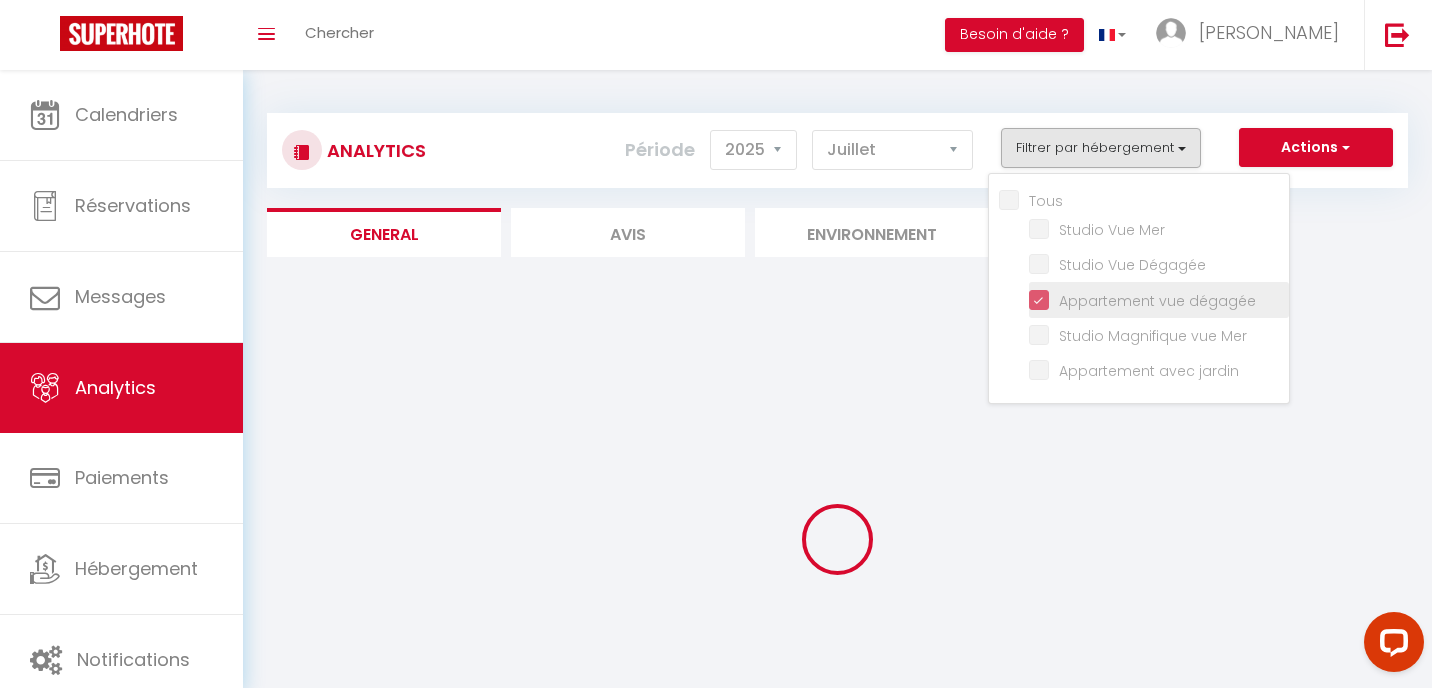 checkbox on "false" 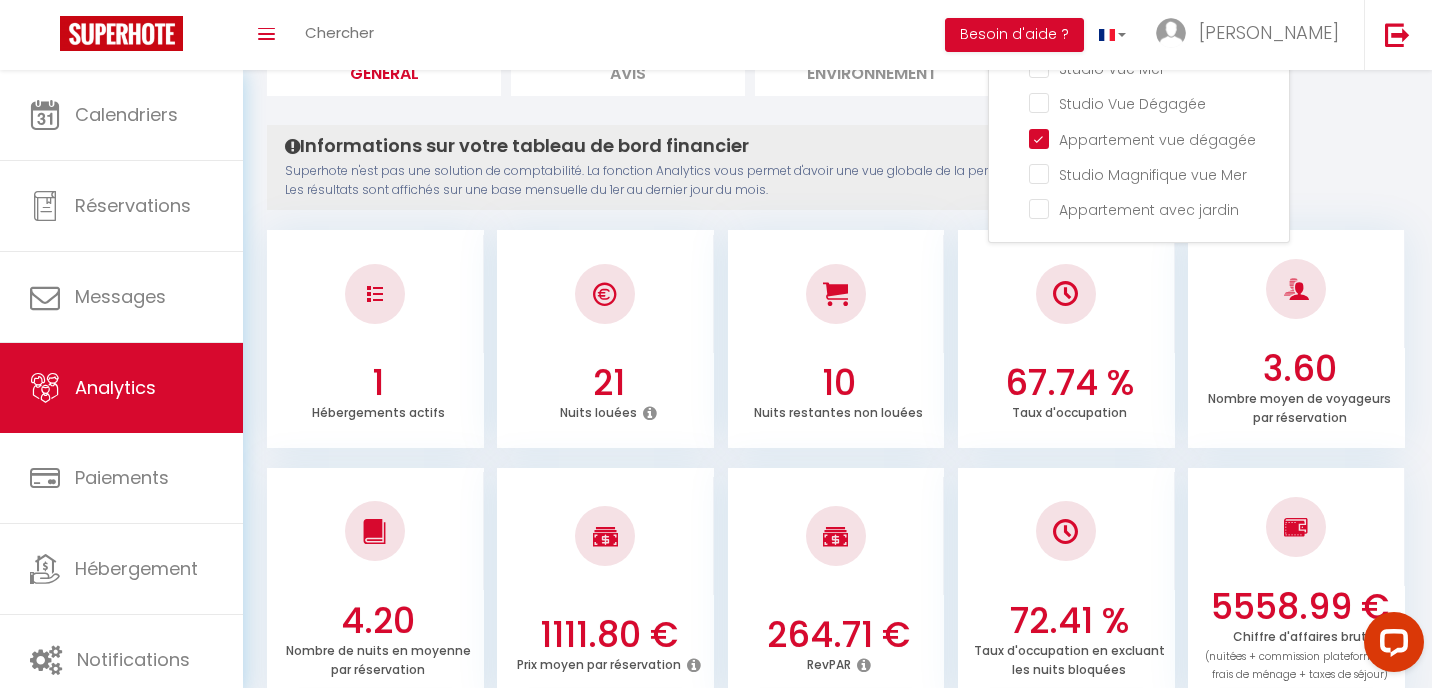 scroll, scrollTop: 0, scrollLeft: 0, axis: both 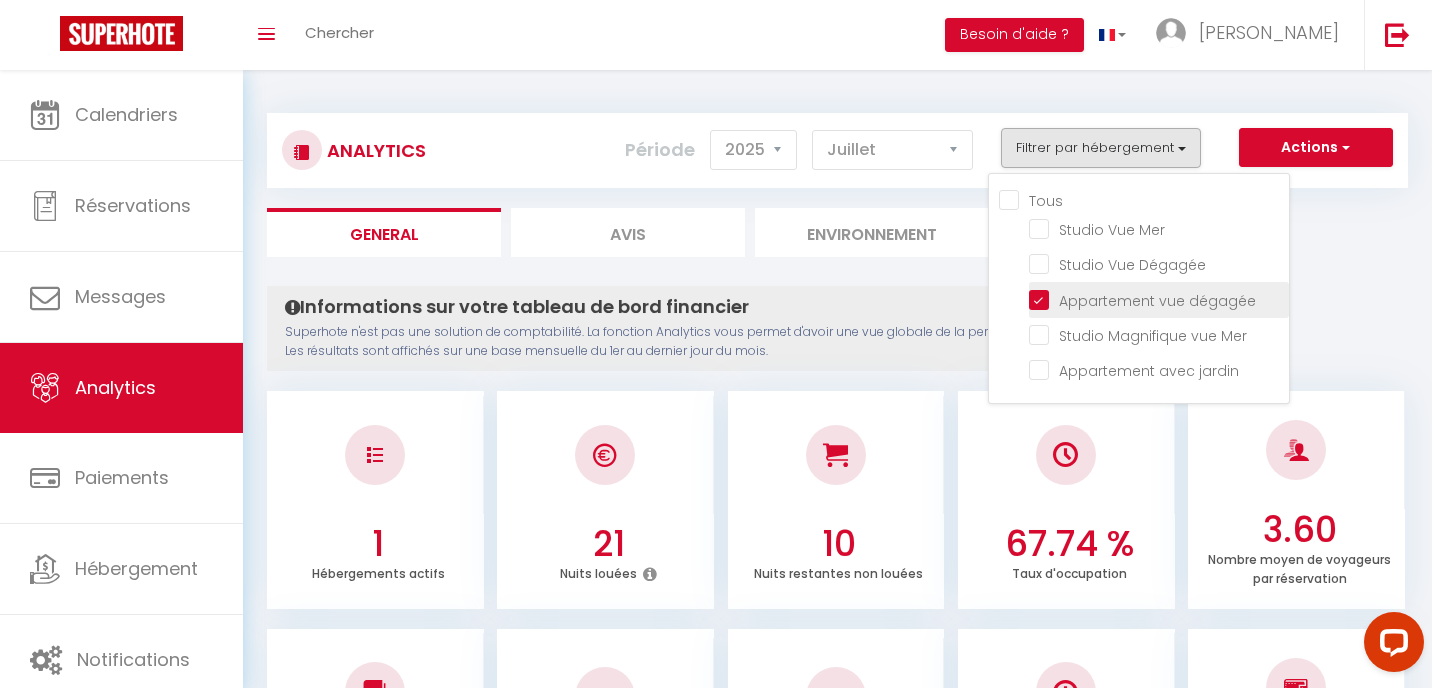 click at bounding box center (1159, 298) 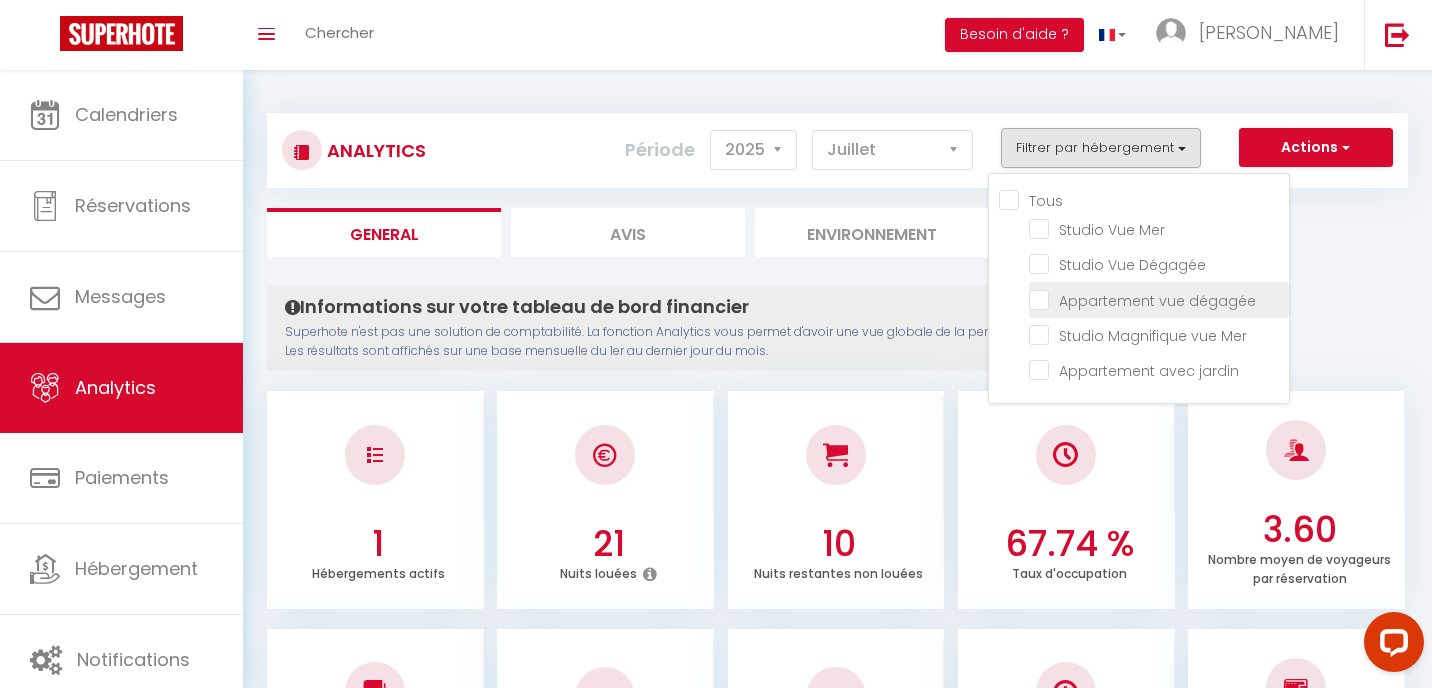 checkbox on "false" 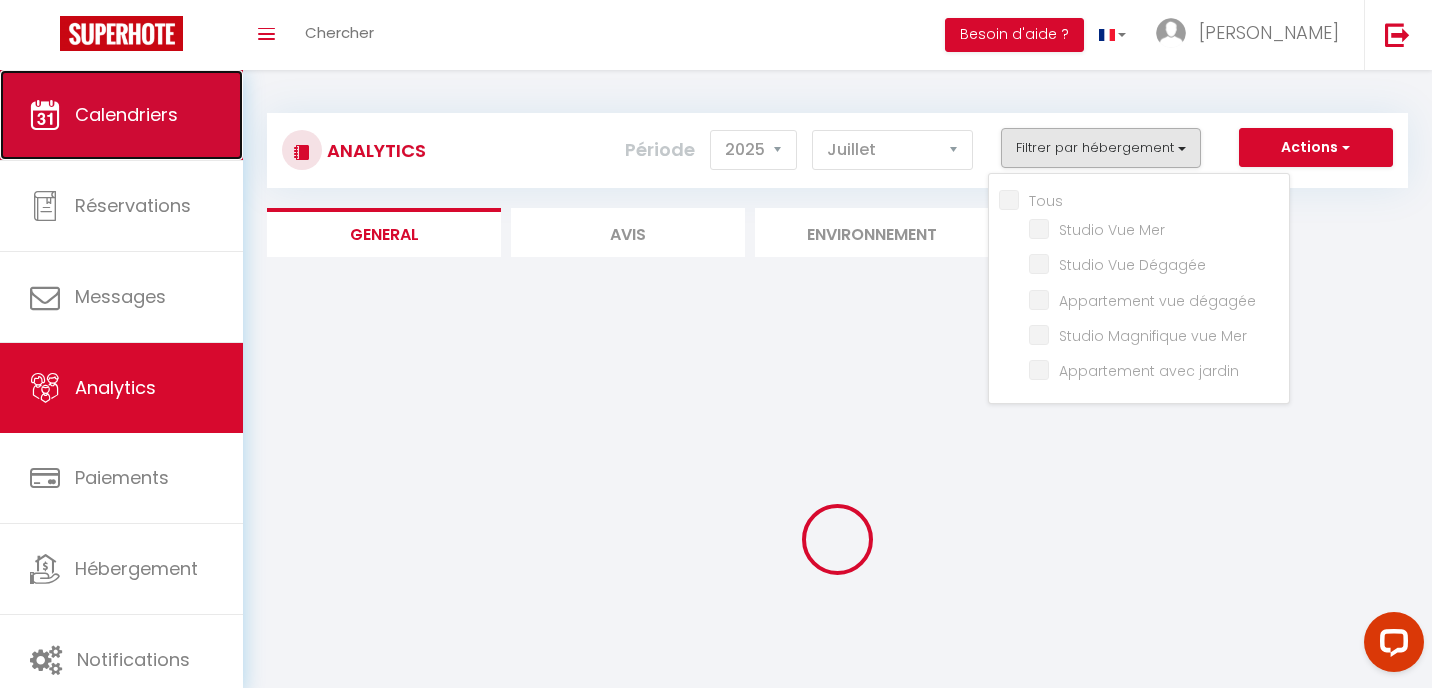 click on "Calendriers" at bounding box center (126, 114) 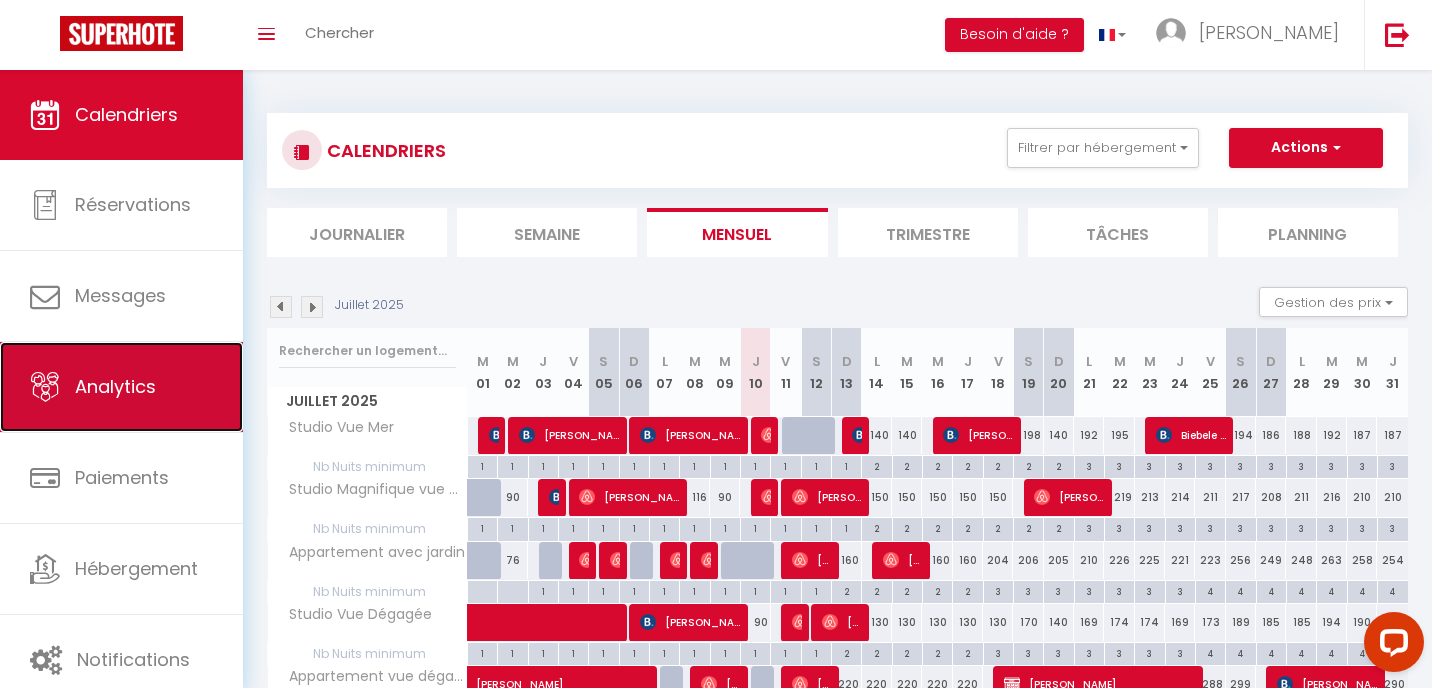 click on "Analytics" at bounding box center [115, 386] 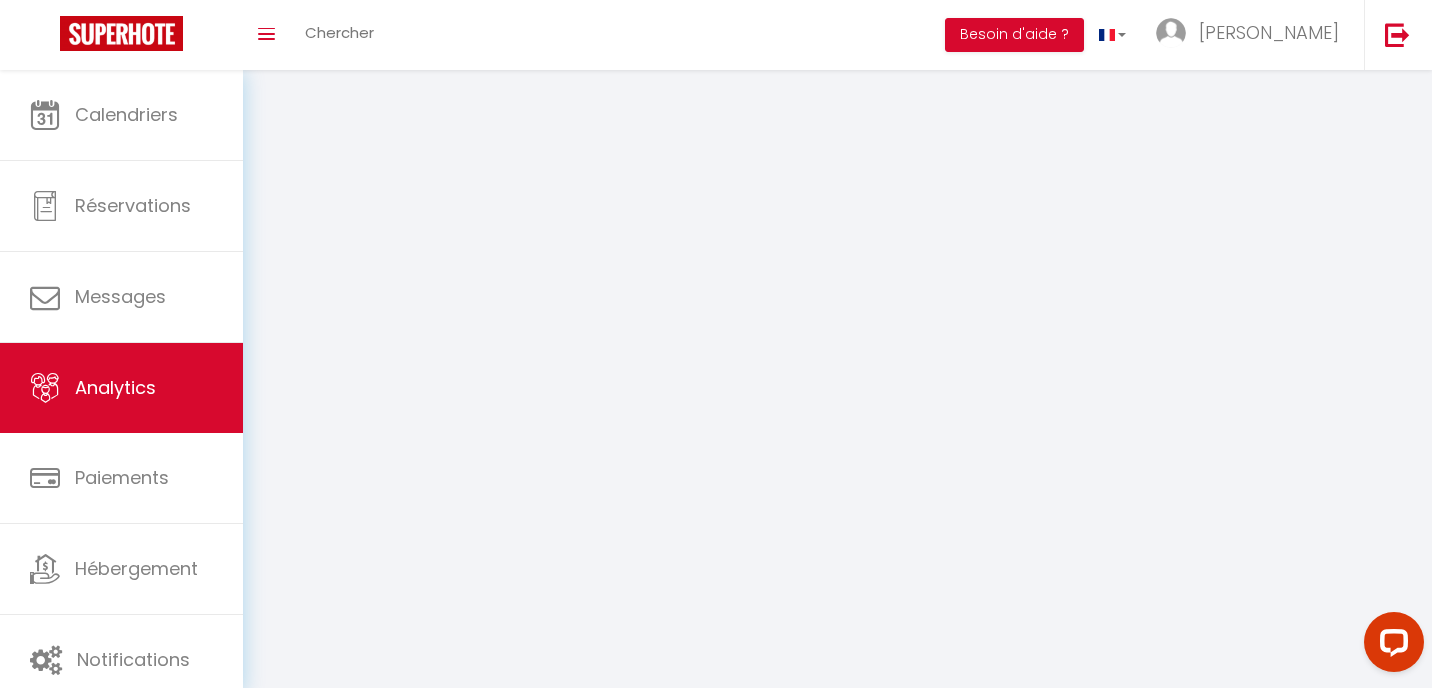 select on "2025" 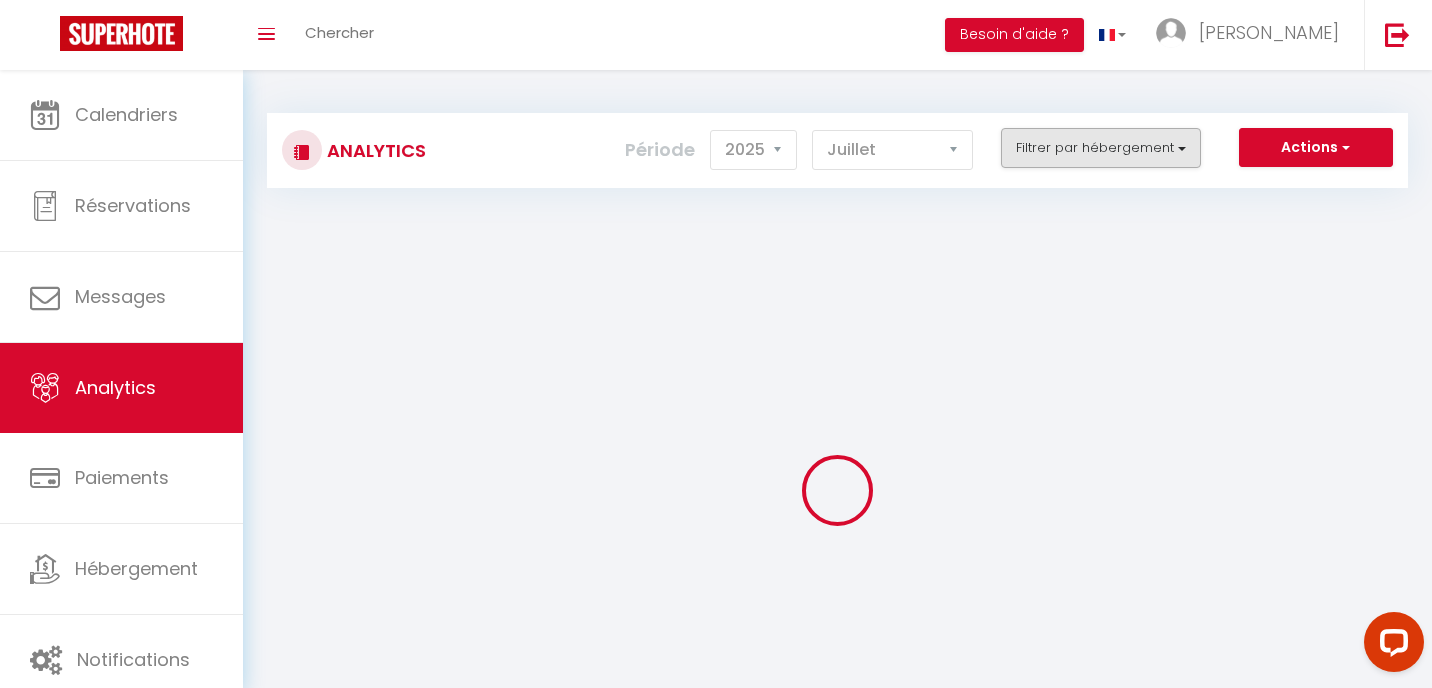 checkbox on "false" 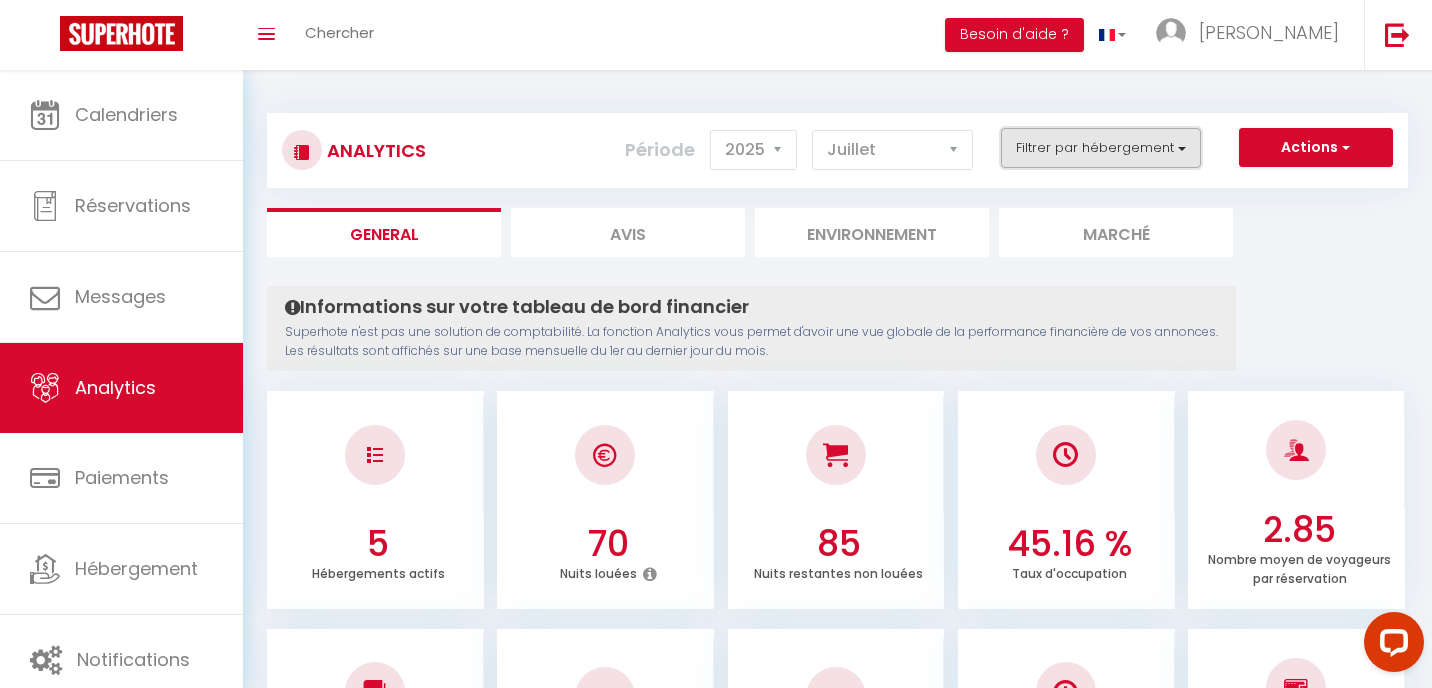 click on "Filtrer par hébergement" at bounding box center [1101, 148] 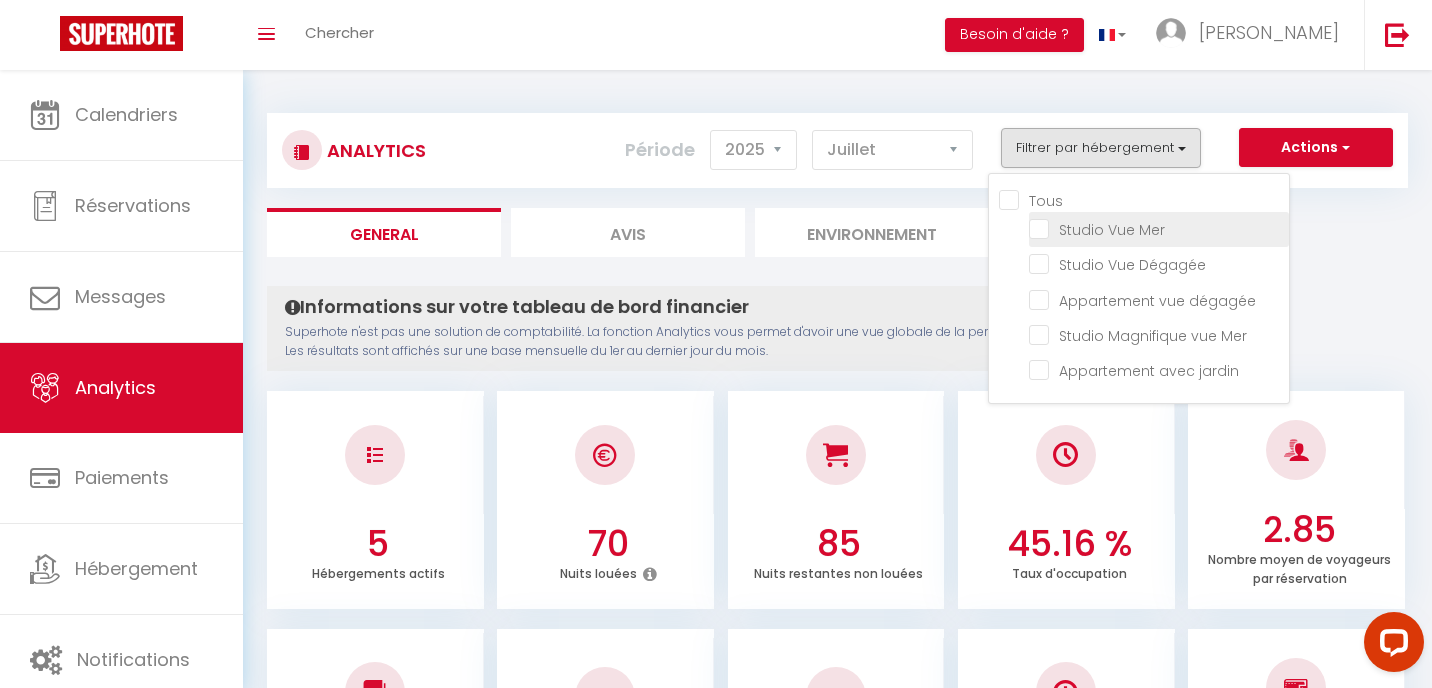 click on "Studio Vue Mer" at bounding box center [1107, 230] 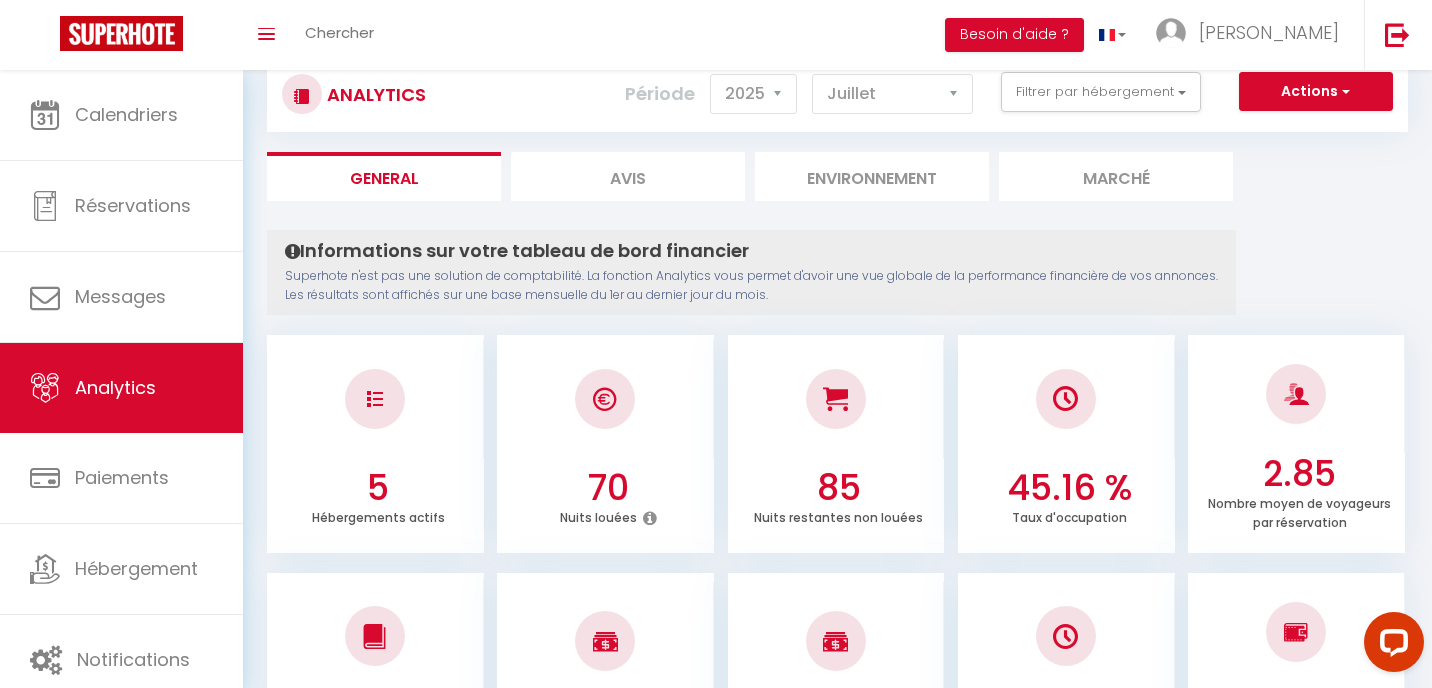 scroll, scrollTop: 0, scrollLeft: 0, axis: both 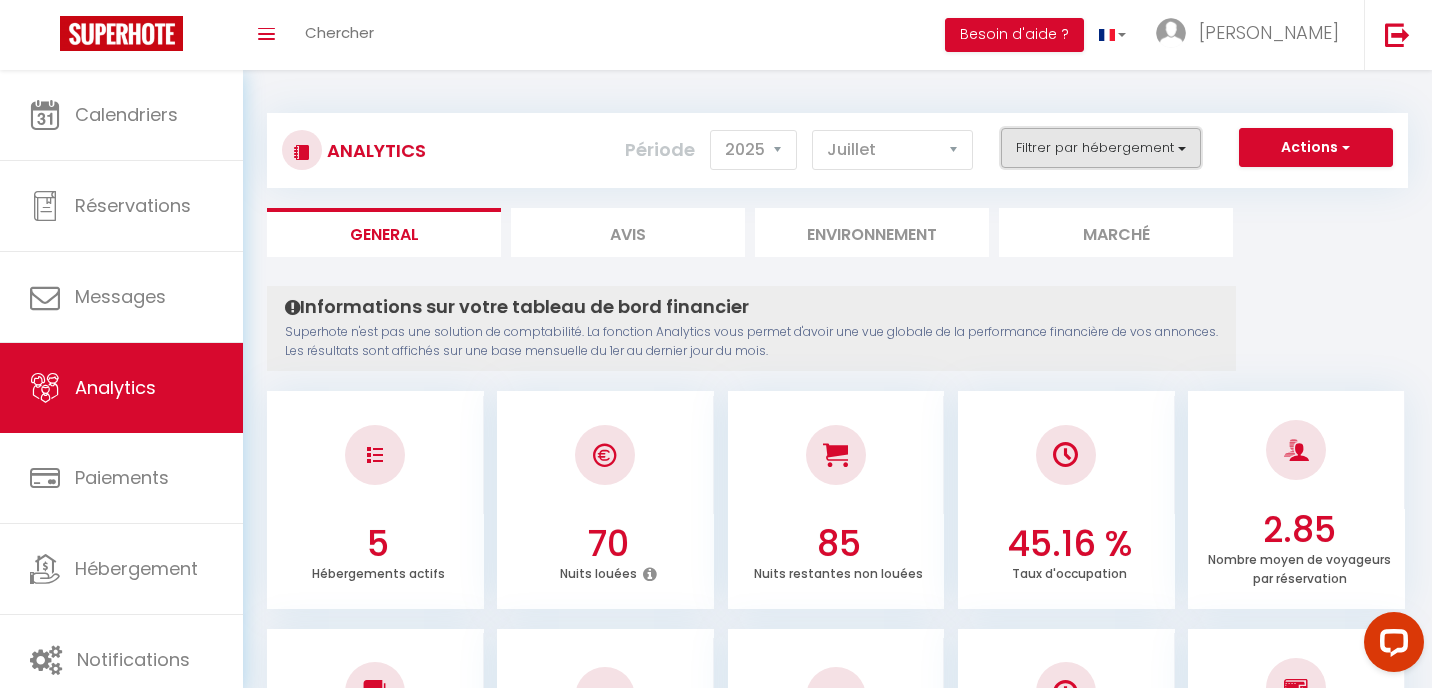 click on "Filtrer par hébergement" at bounding box center (1101, 148) 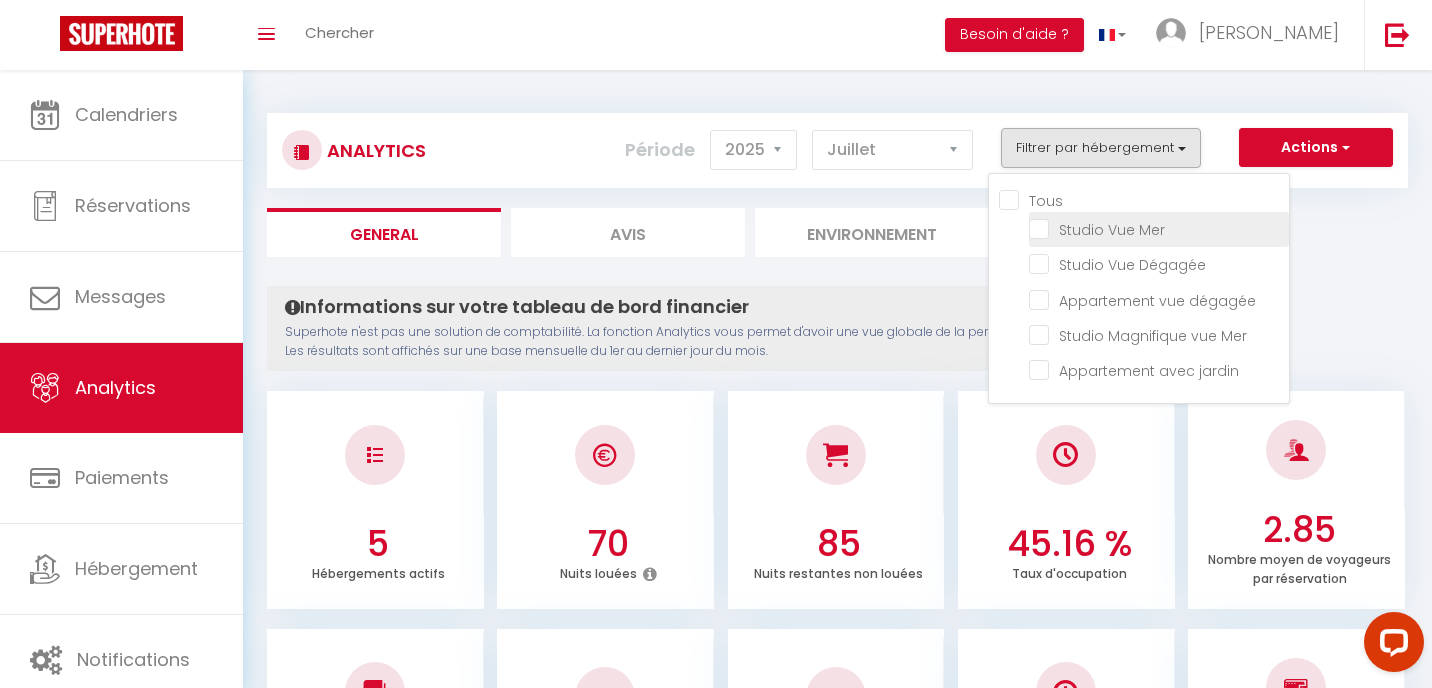 click at bounding box center (1159, 228) 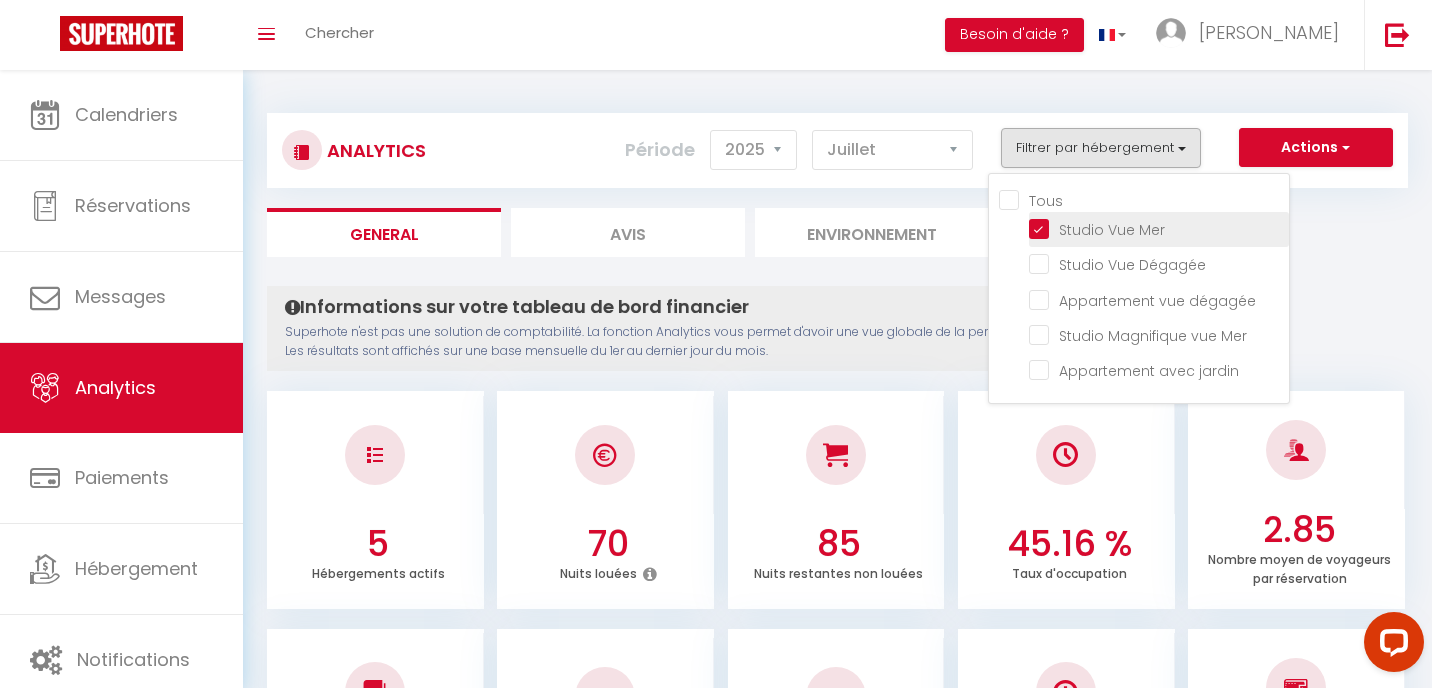 checkbox on "false" 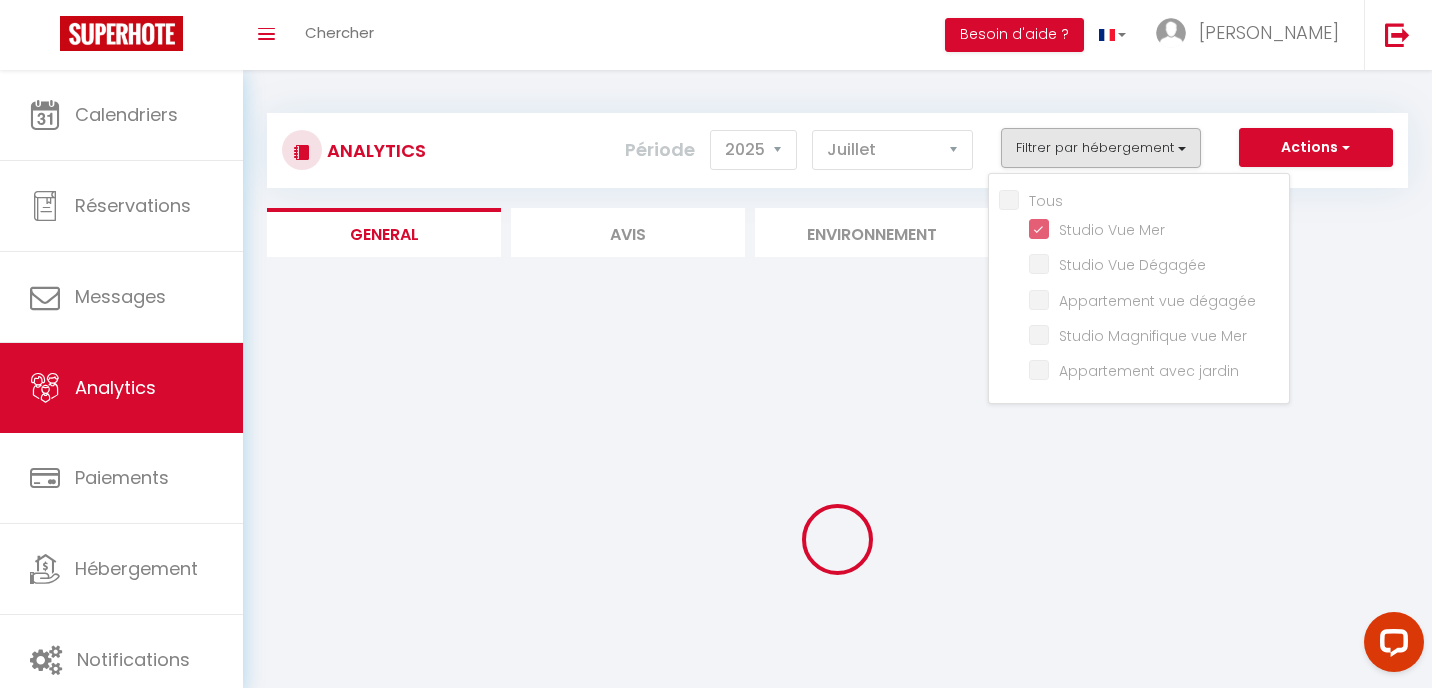 checkbox on "false" 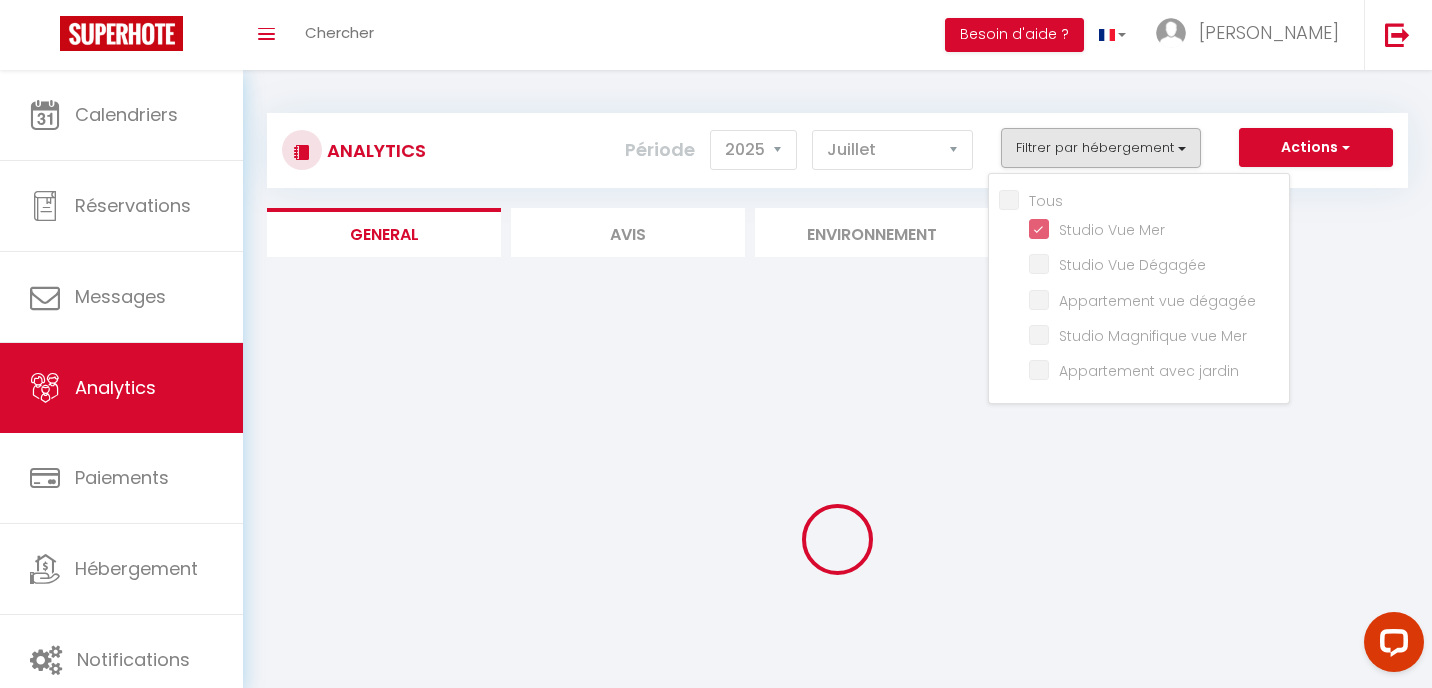 checkbox on "false" 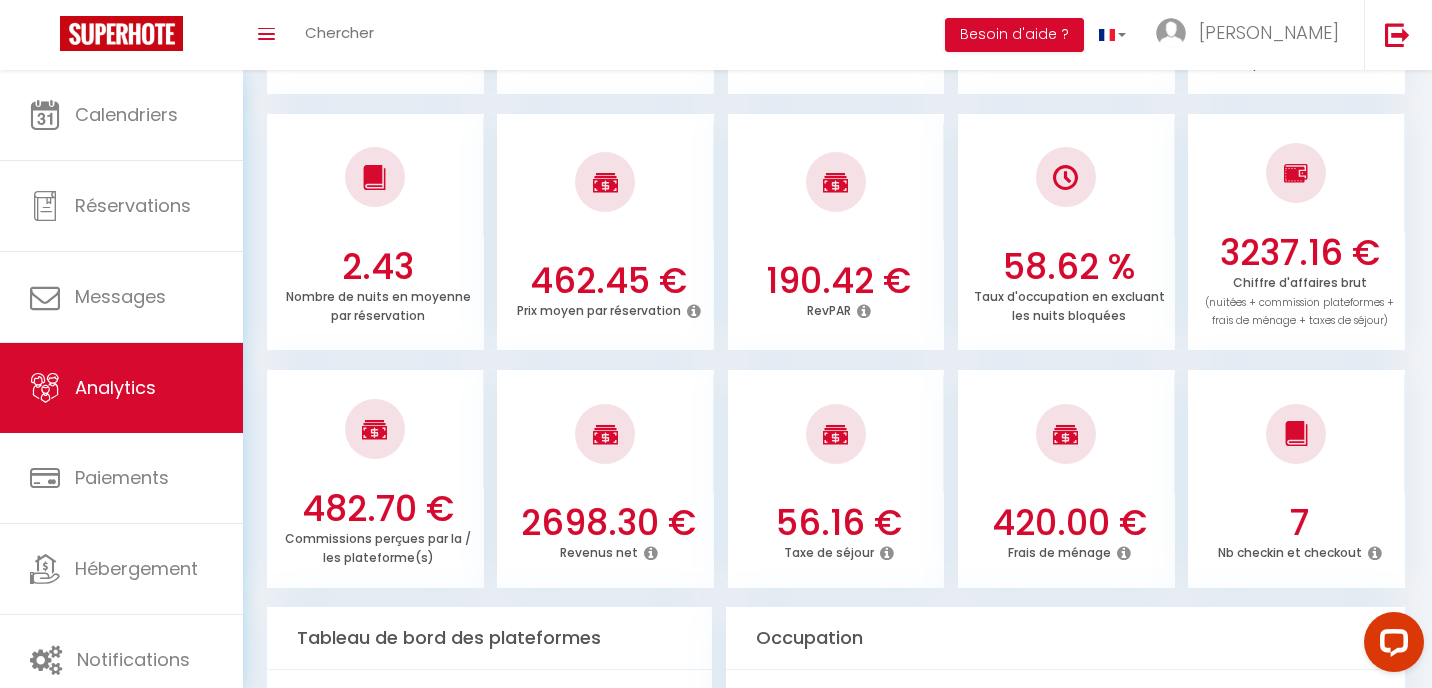 scroll, scrollTop: 0, scrollLeft: 0, axis: both 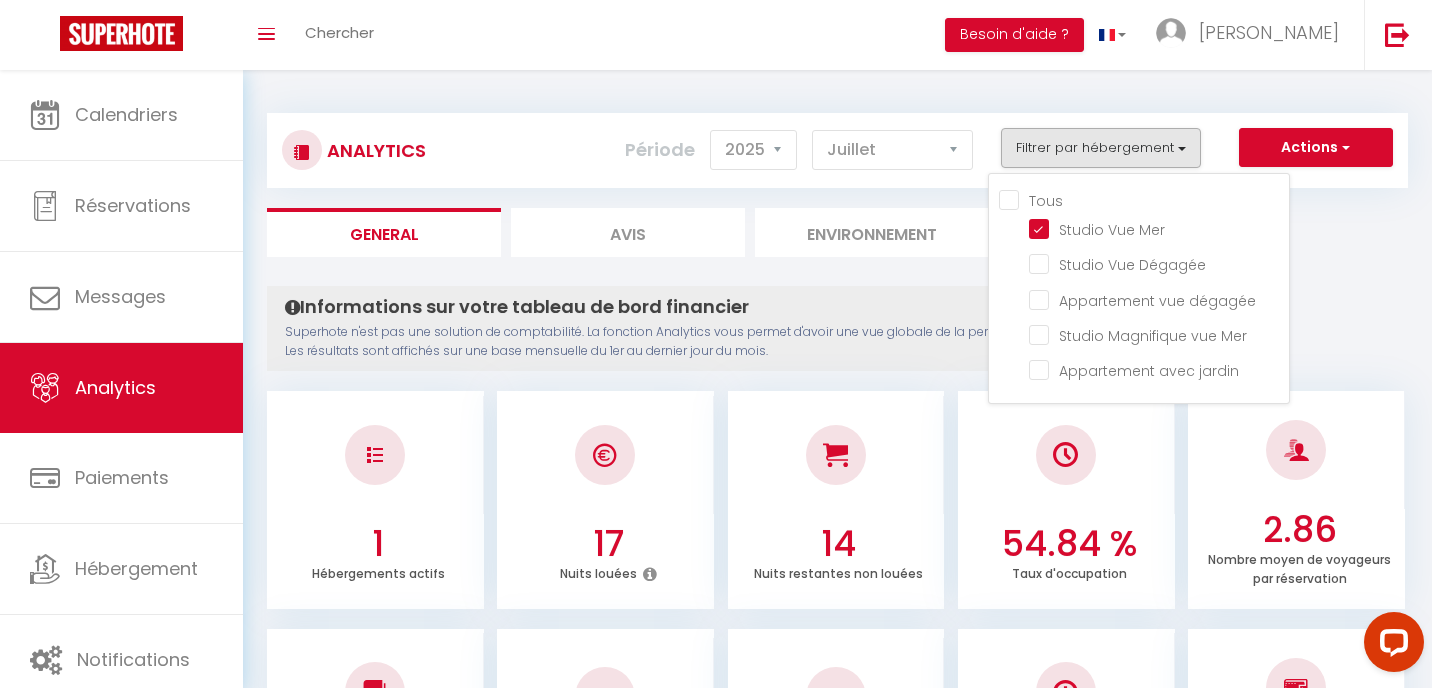 click on "Superhote n'est pas une solution de comptabilité. La fonction Analytics vous permet d'avoir une vue globale de la performance financière de vos annonces.
Les résultats sont affichés sur une base mensuelle du 1er au dernier jour du mois." at bounding box center (751, 342) 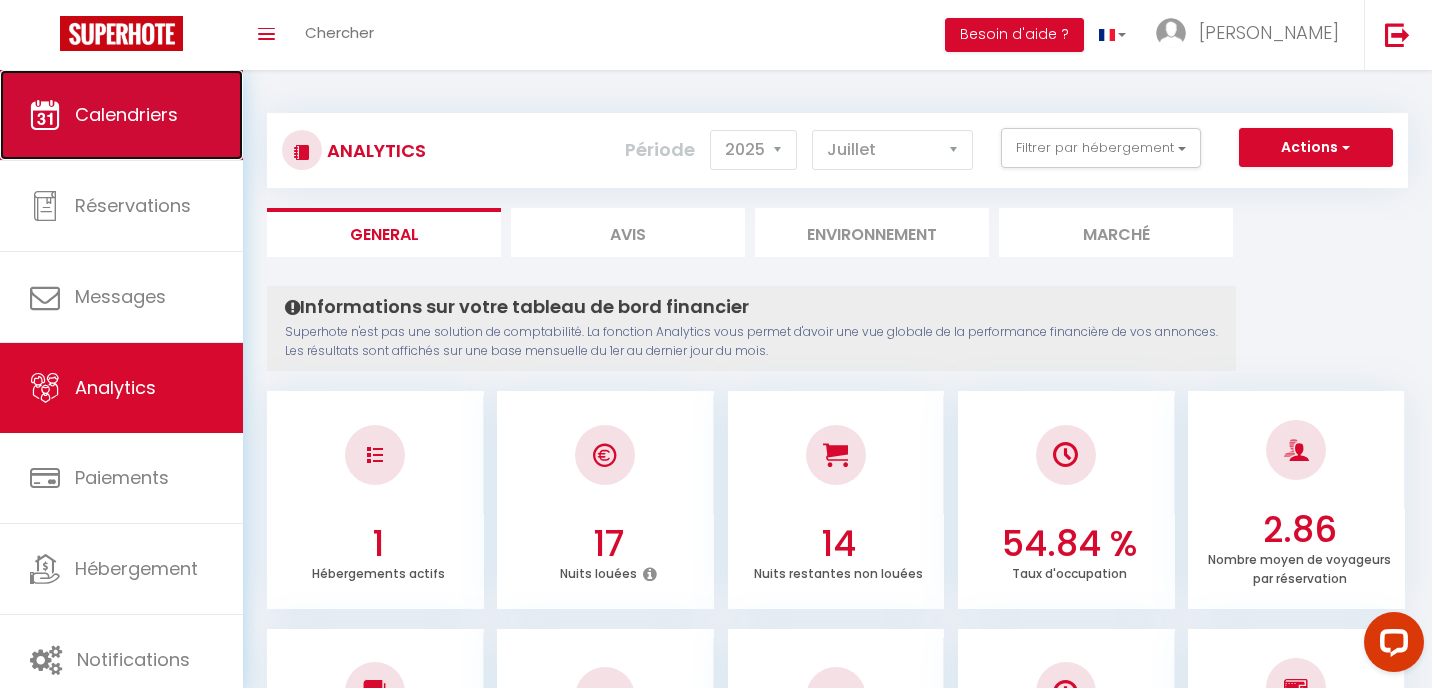click on "Calendriers" at bounding box center (121, 115) 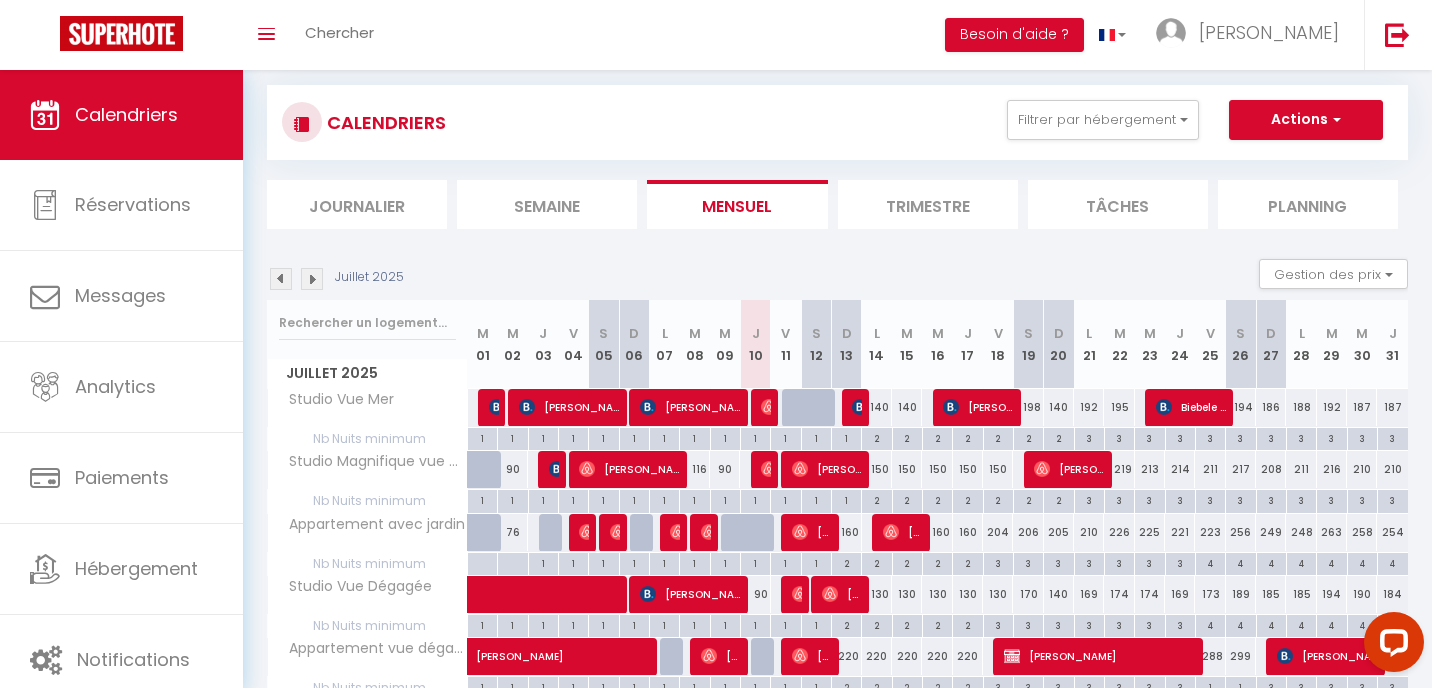 scroll, scrollTop: 0, scrollLeft: 0, axis: both 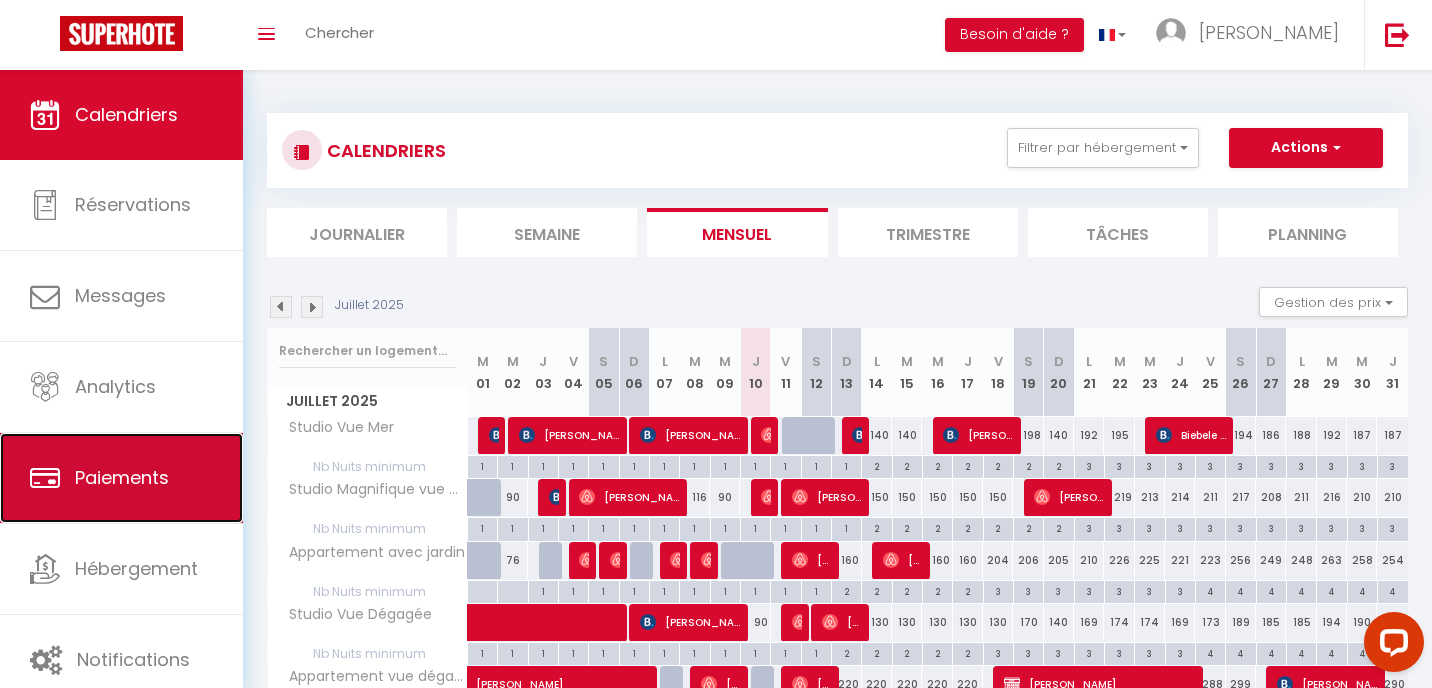 click on "Paiements" at bounding box center [122, 477] 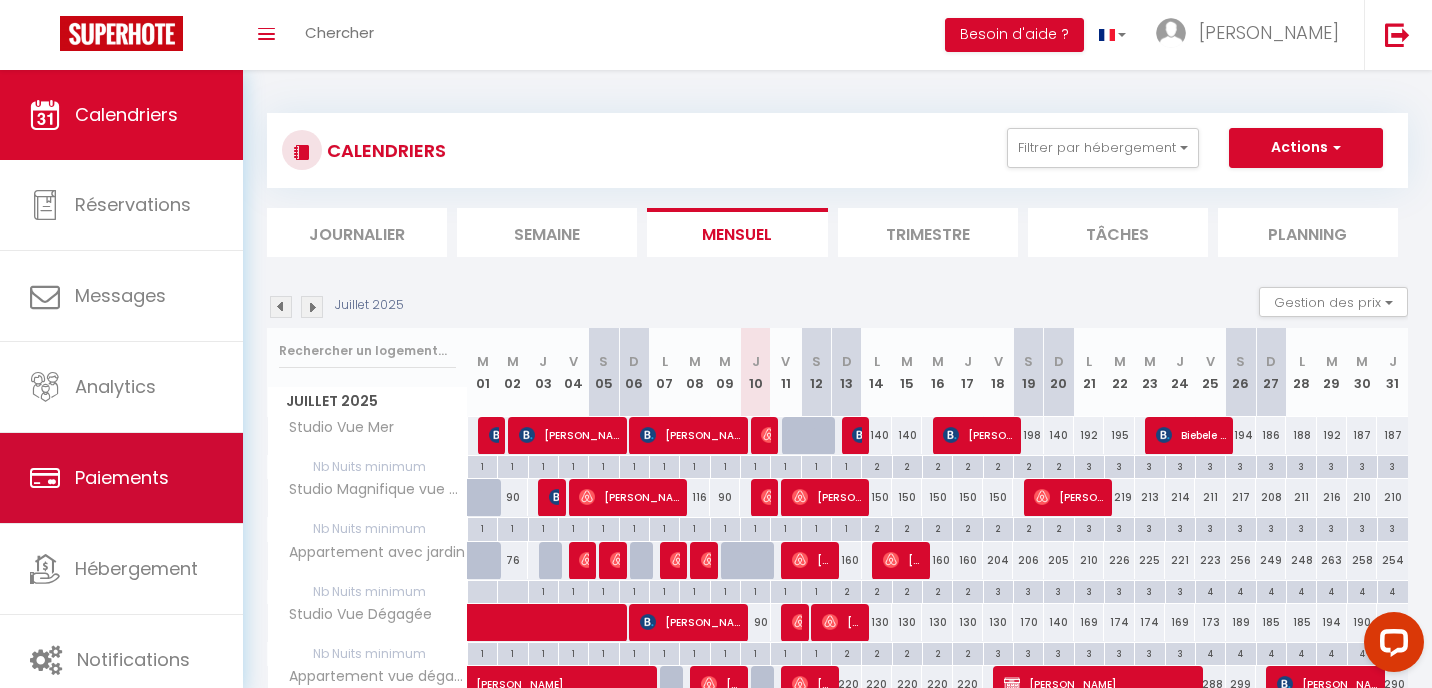 select on "2" 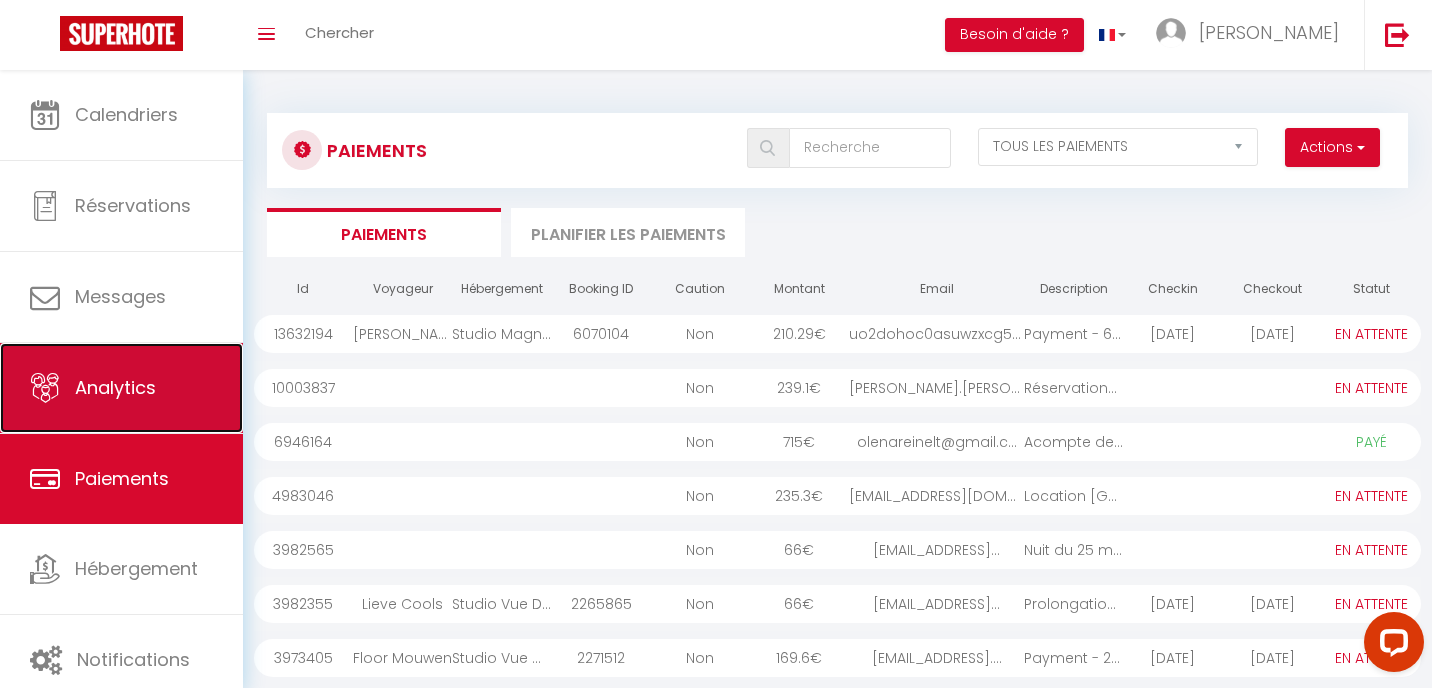 click on "Analytics" at bounding box center (115, 387) 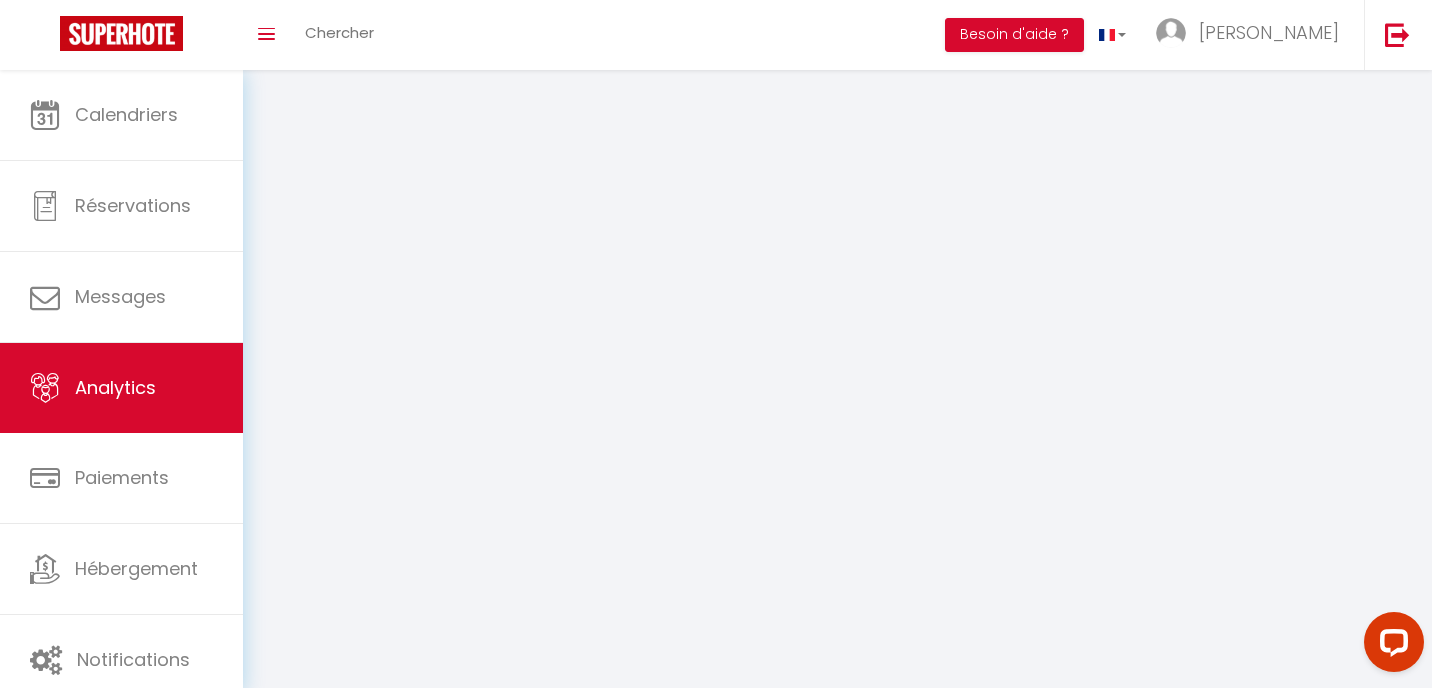 select on "2025" 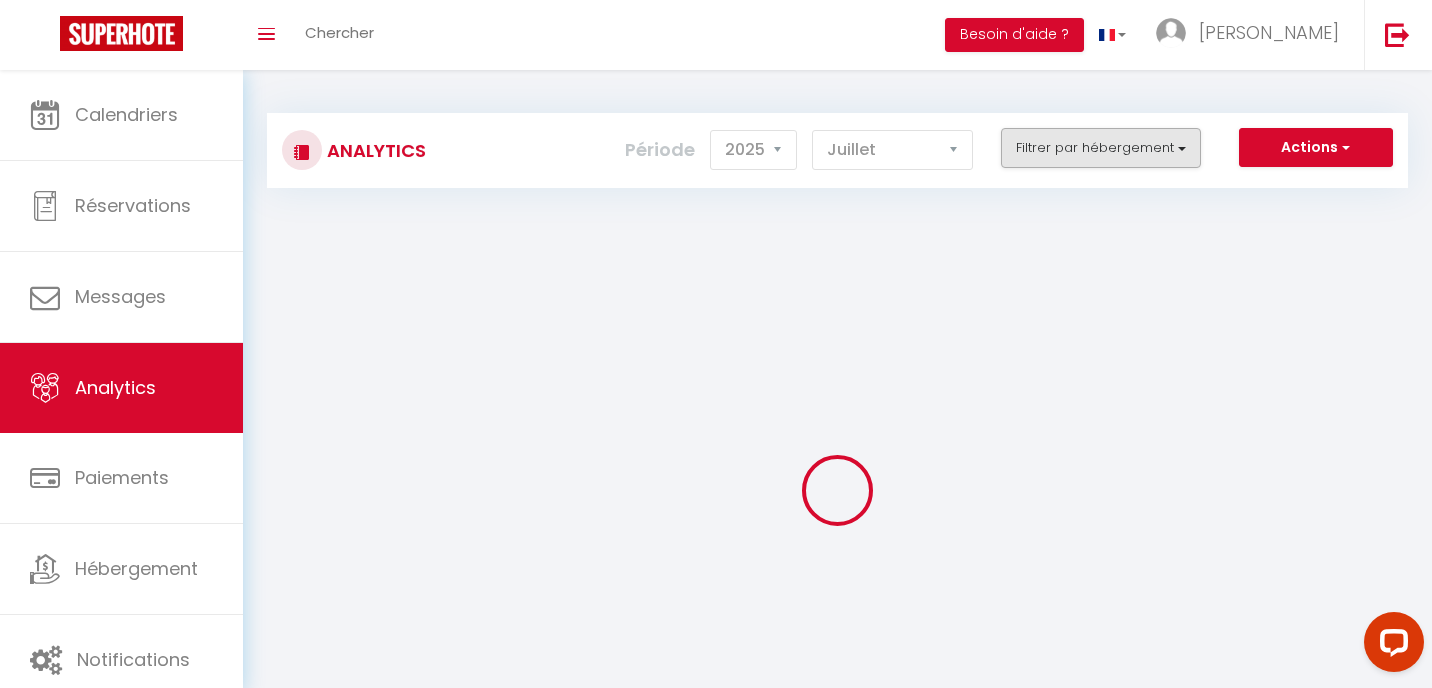 checkbox on "false" 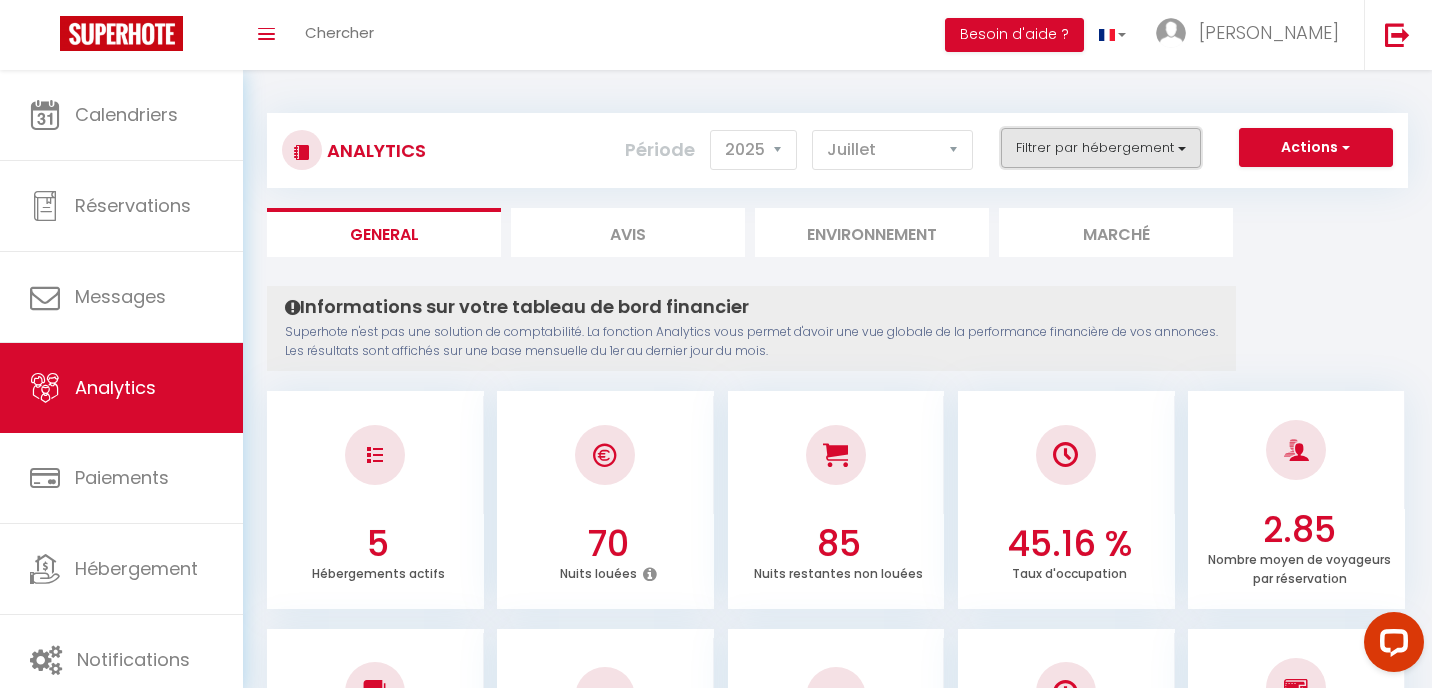 click on "Filtrer par hébergement" at bounding box center (1101, 148) 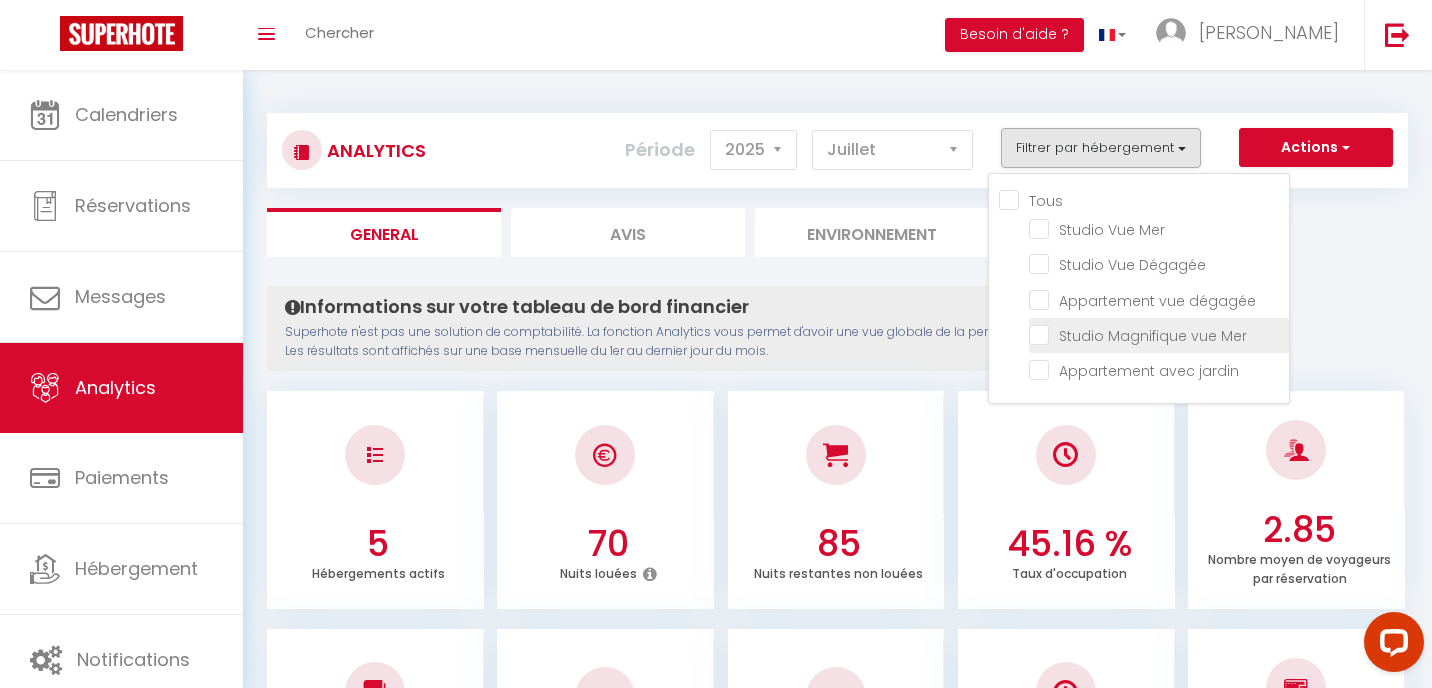 click at bounding box center [1159, 334] 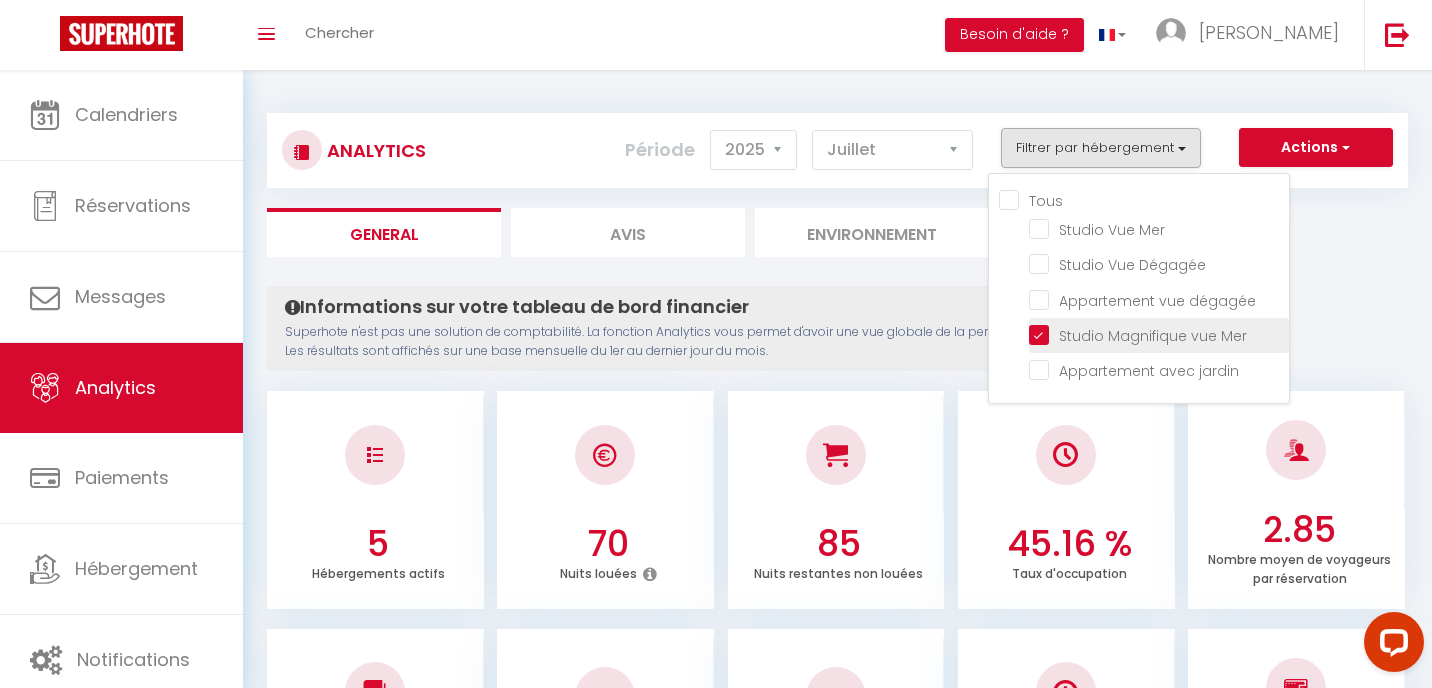 checkbox on "false" 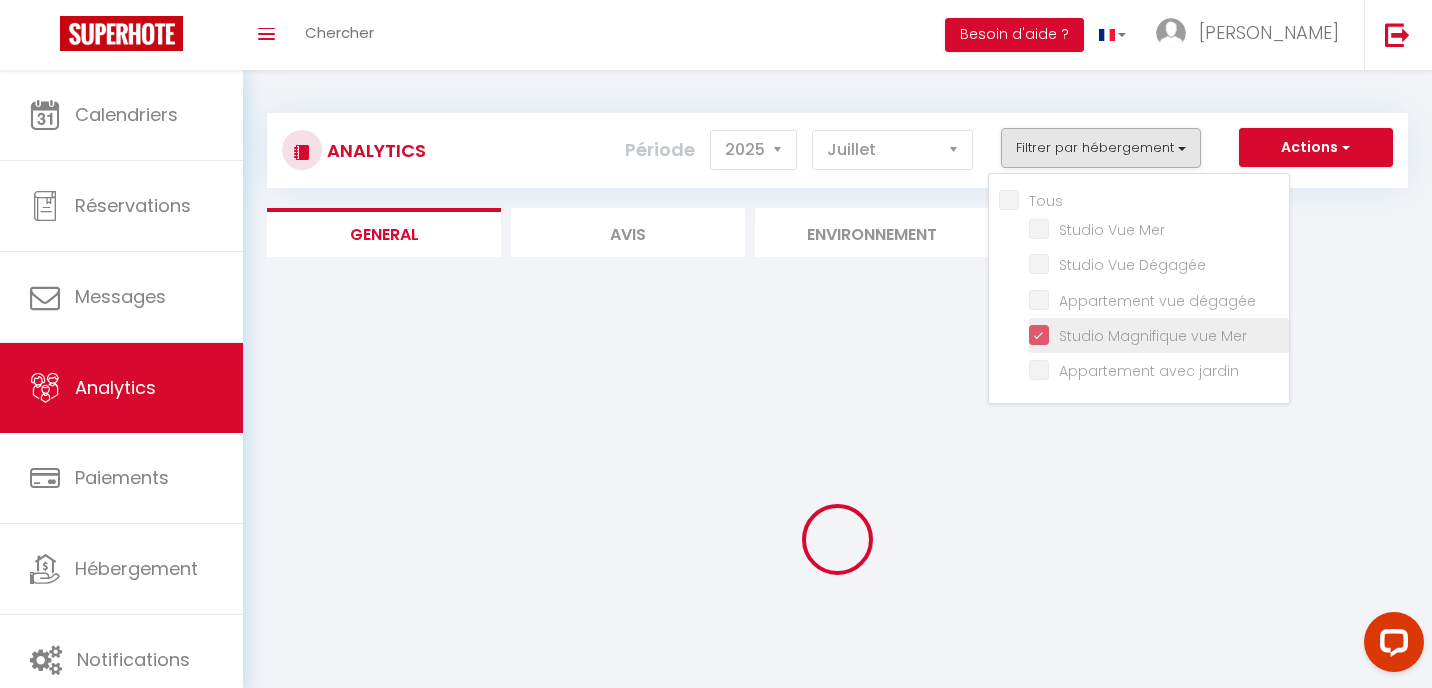 checkbox on "false" 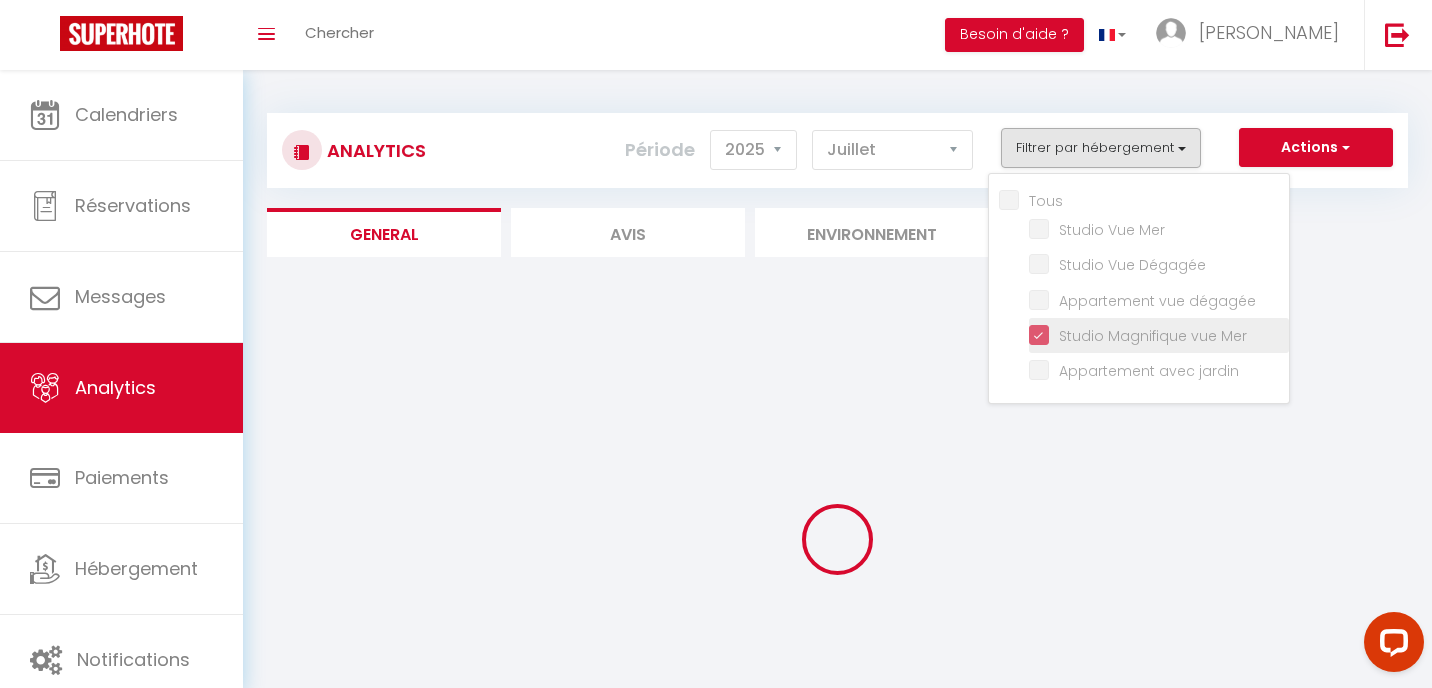 checkbox on "false" 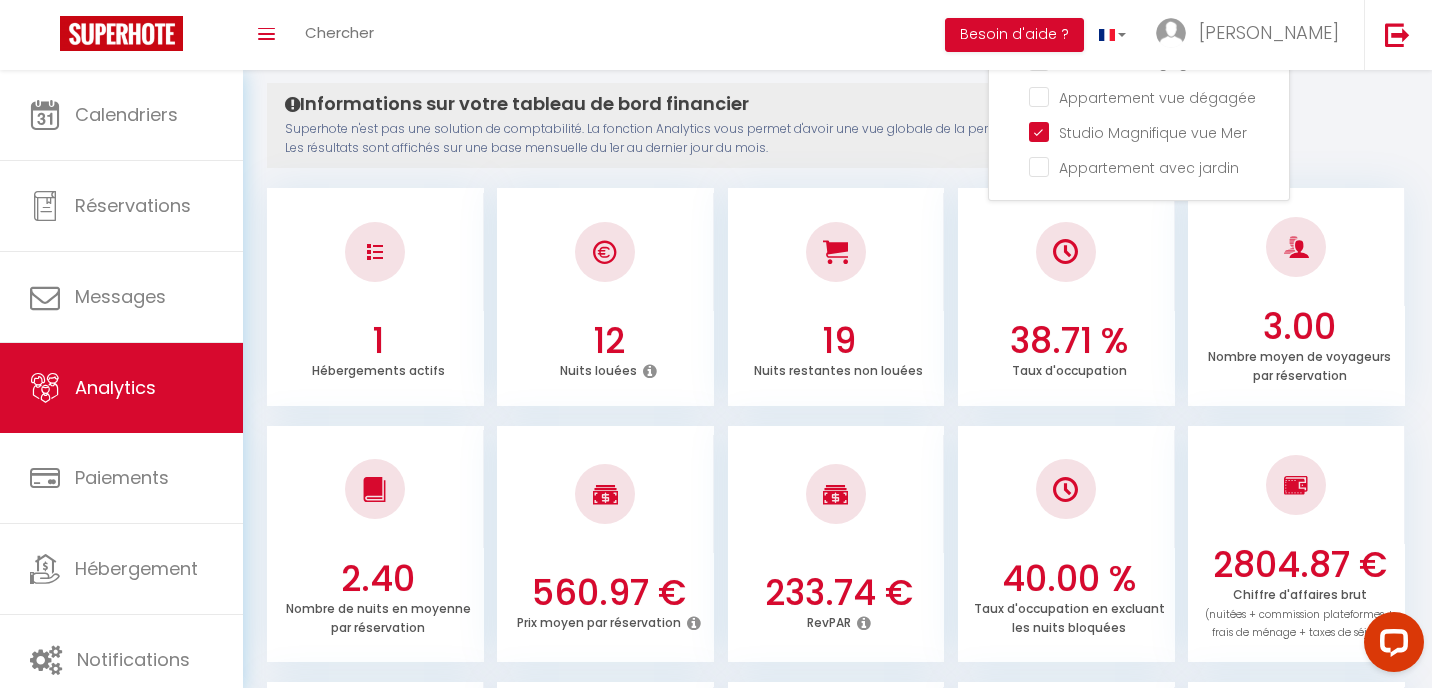 scroll, scrollTop: 0, scrollLeft: 0, axis: both 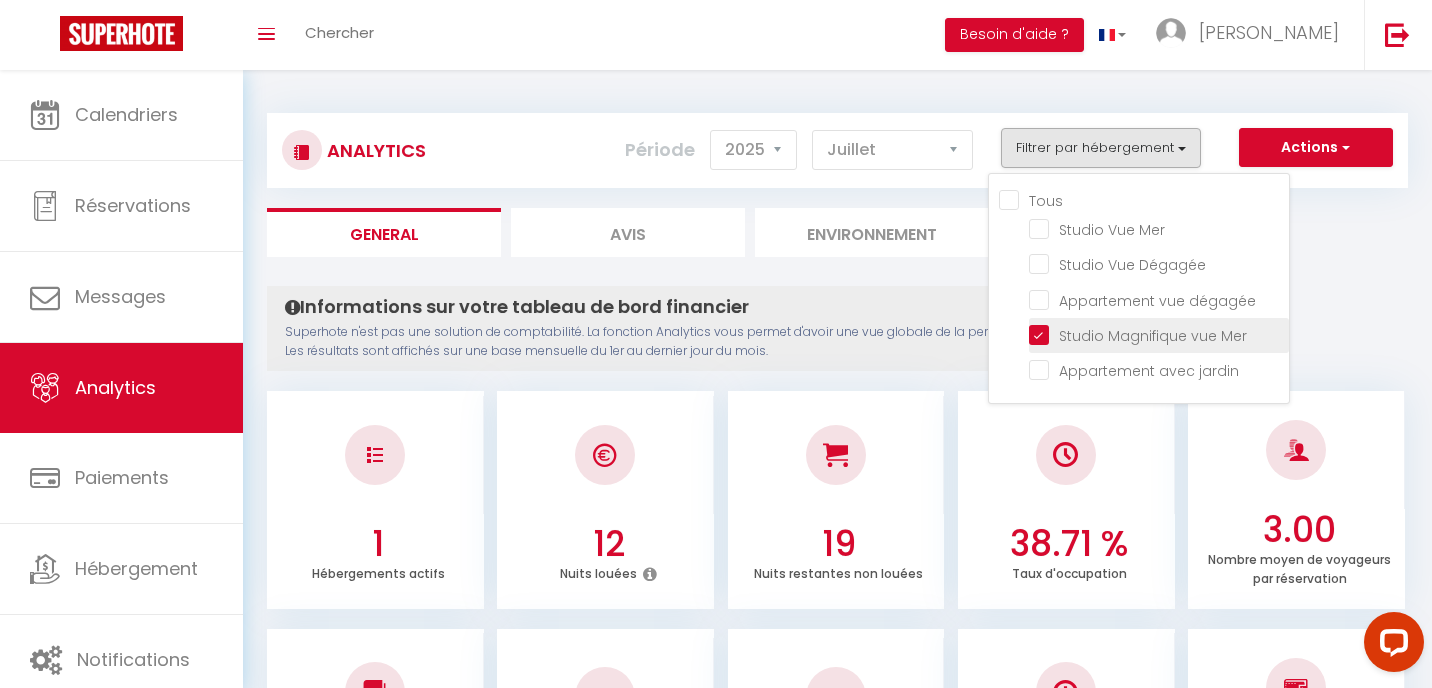 click on "Studio Magnifique vue Mer" at bounding box center [1148, 336] 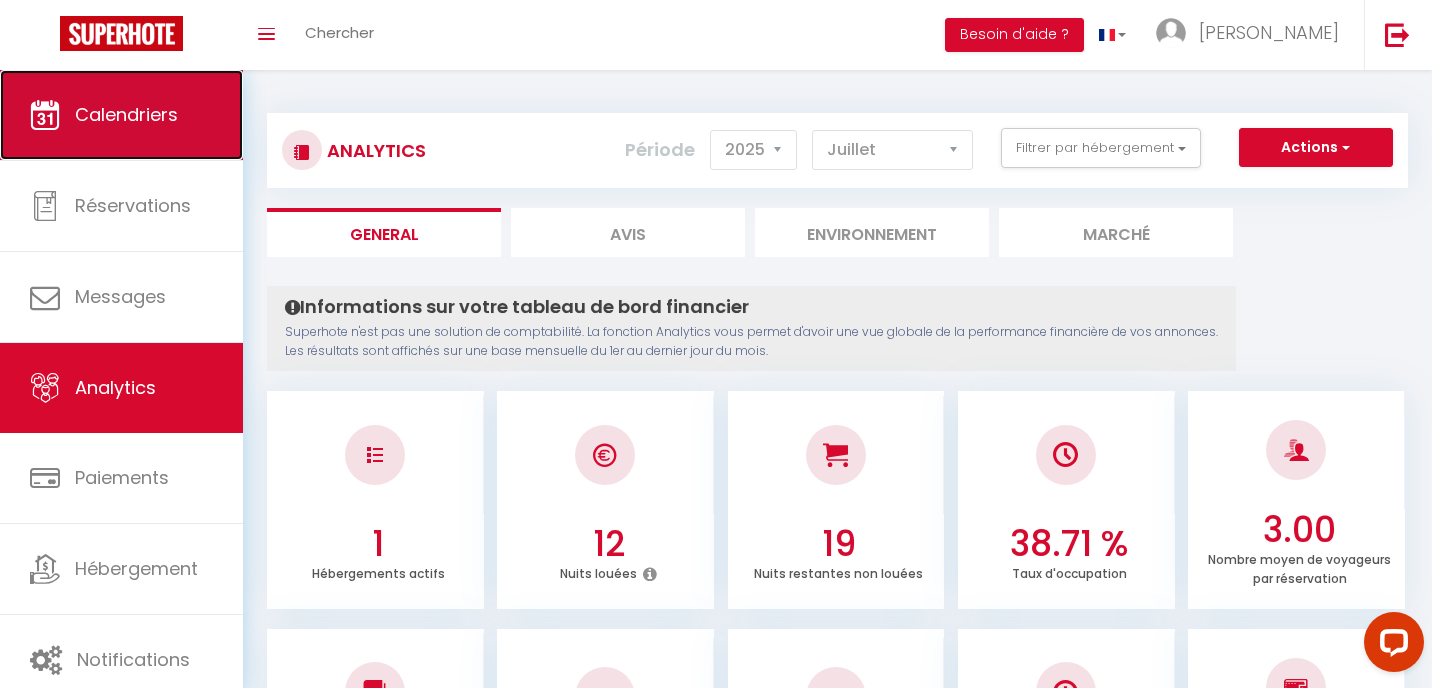 click at bounding box center (45, 115) 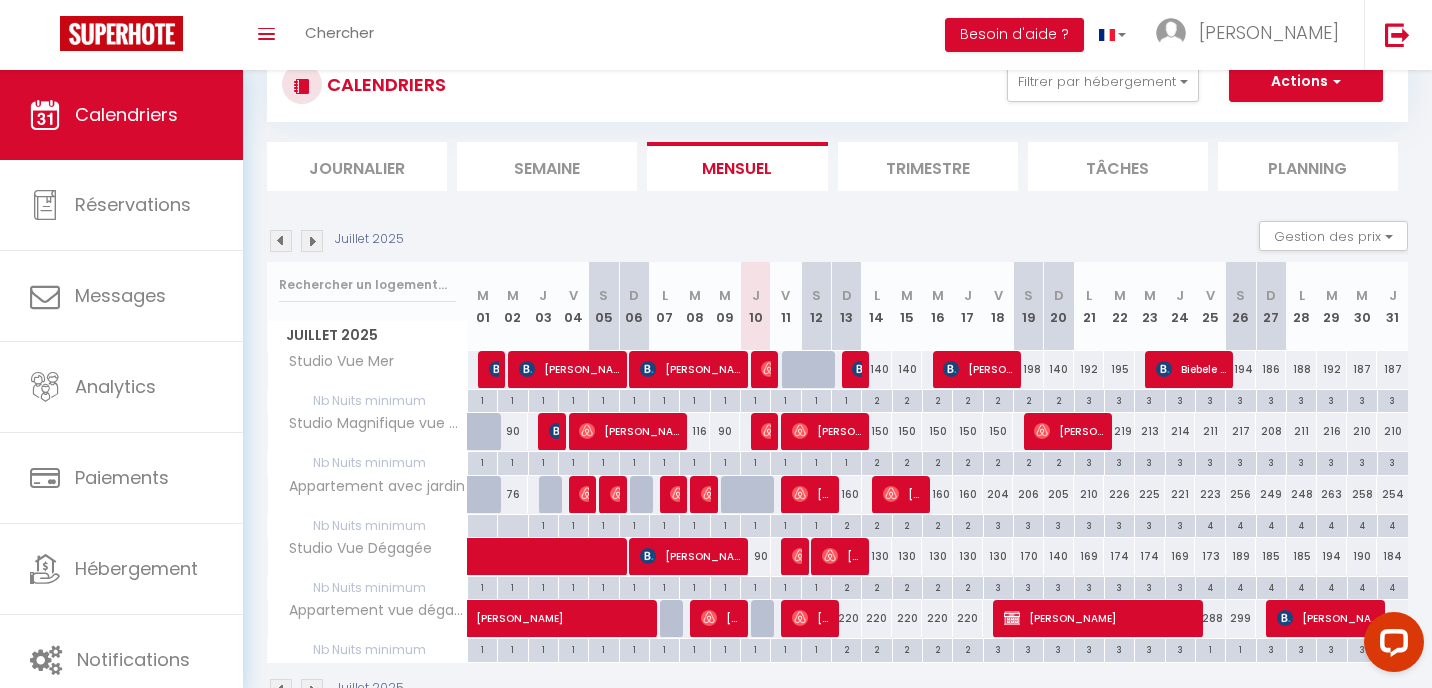 scroll, scrollTop: 0, scrollLeft: 0, axis: both 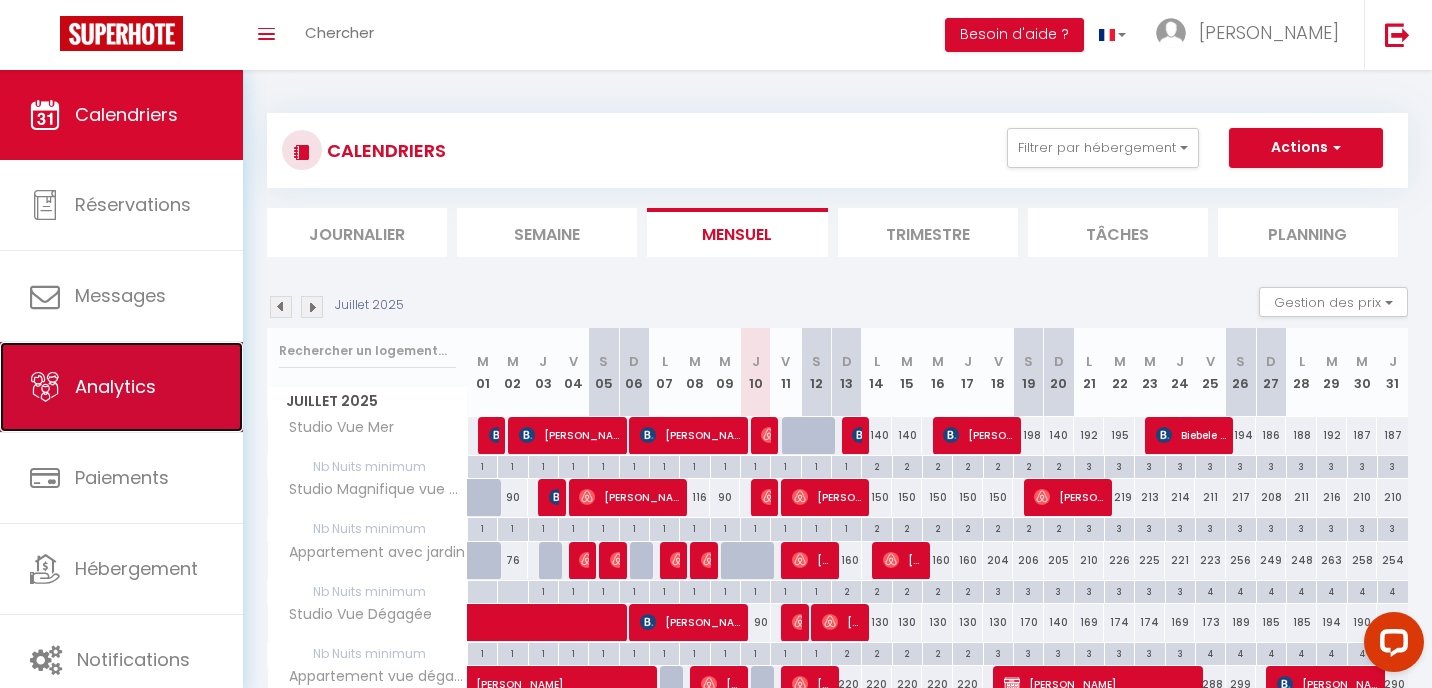 click on "Analytics" at bounding box center (115, 386) 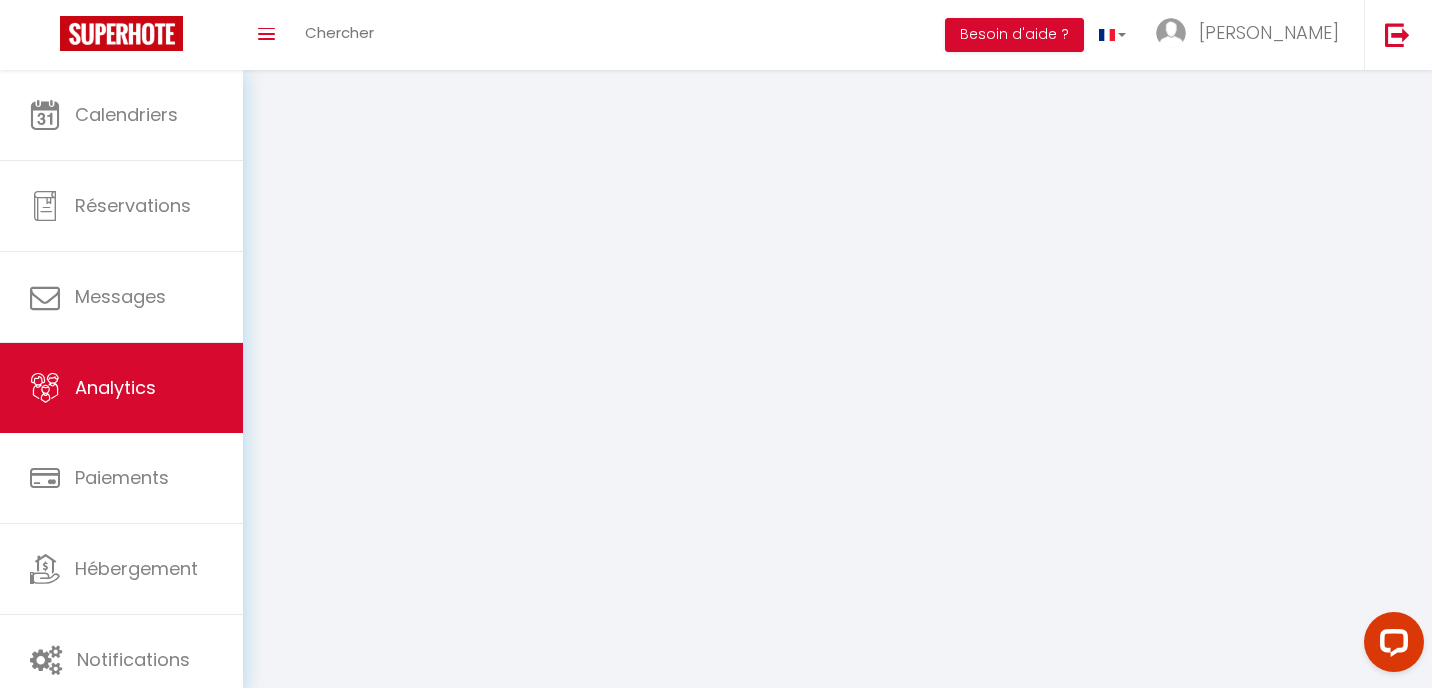 select on "2025" 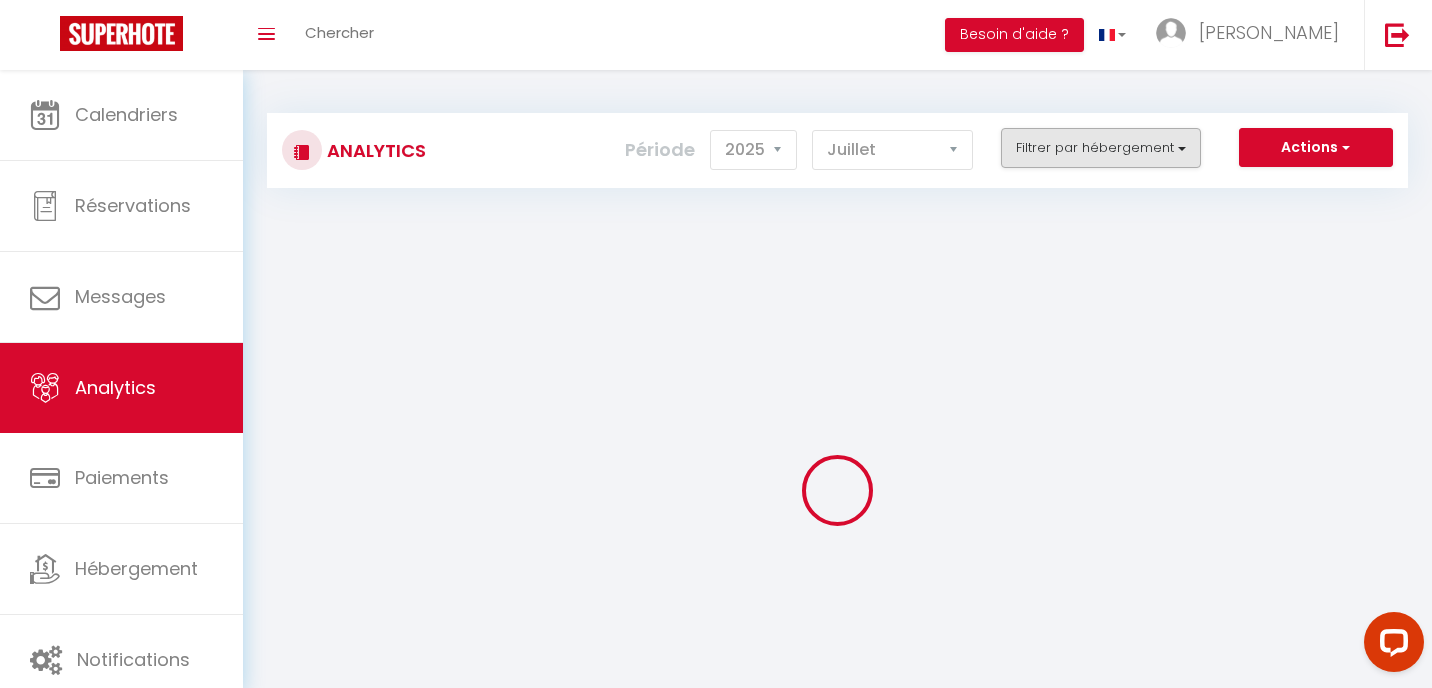checkbox on "false" 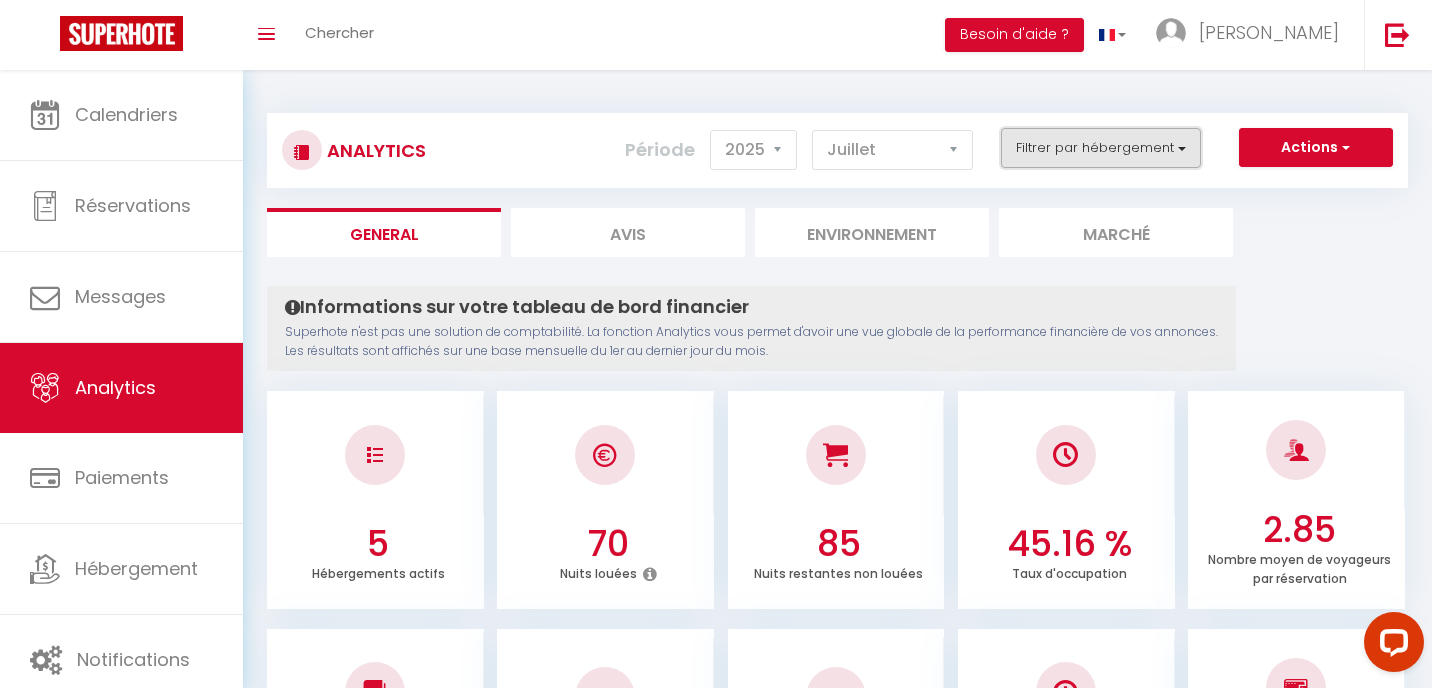 click on "Filtrer par hébergement" at bounding box center [1101, 148] 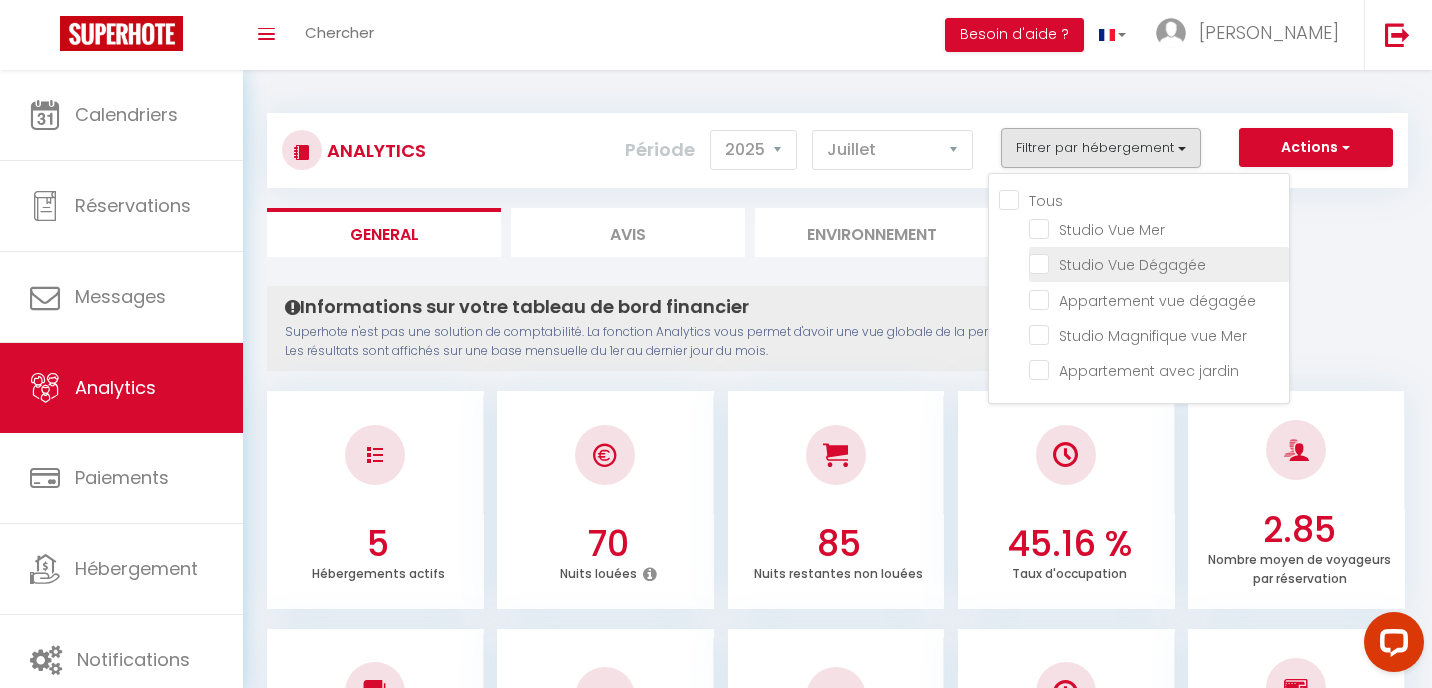 click at bounding box center [1159, 263] 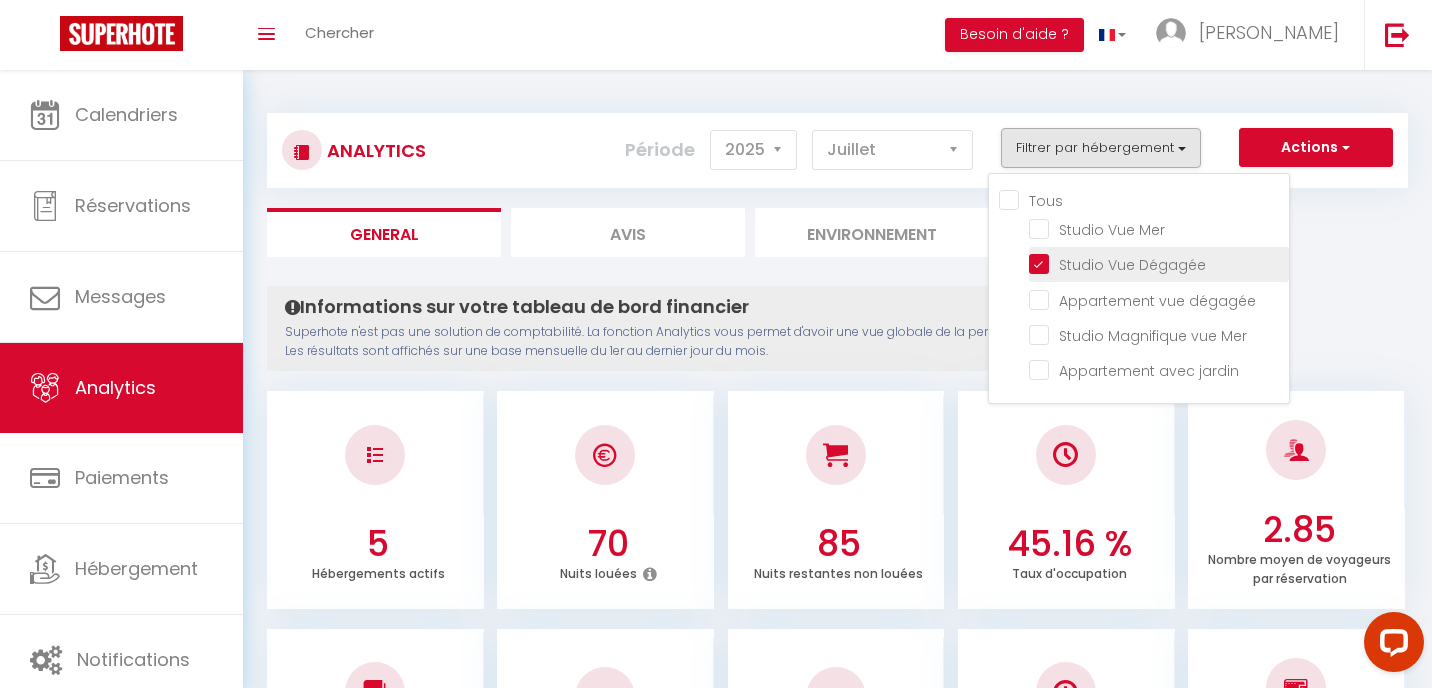 checkbox on "false" 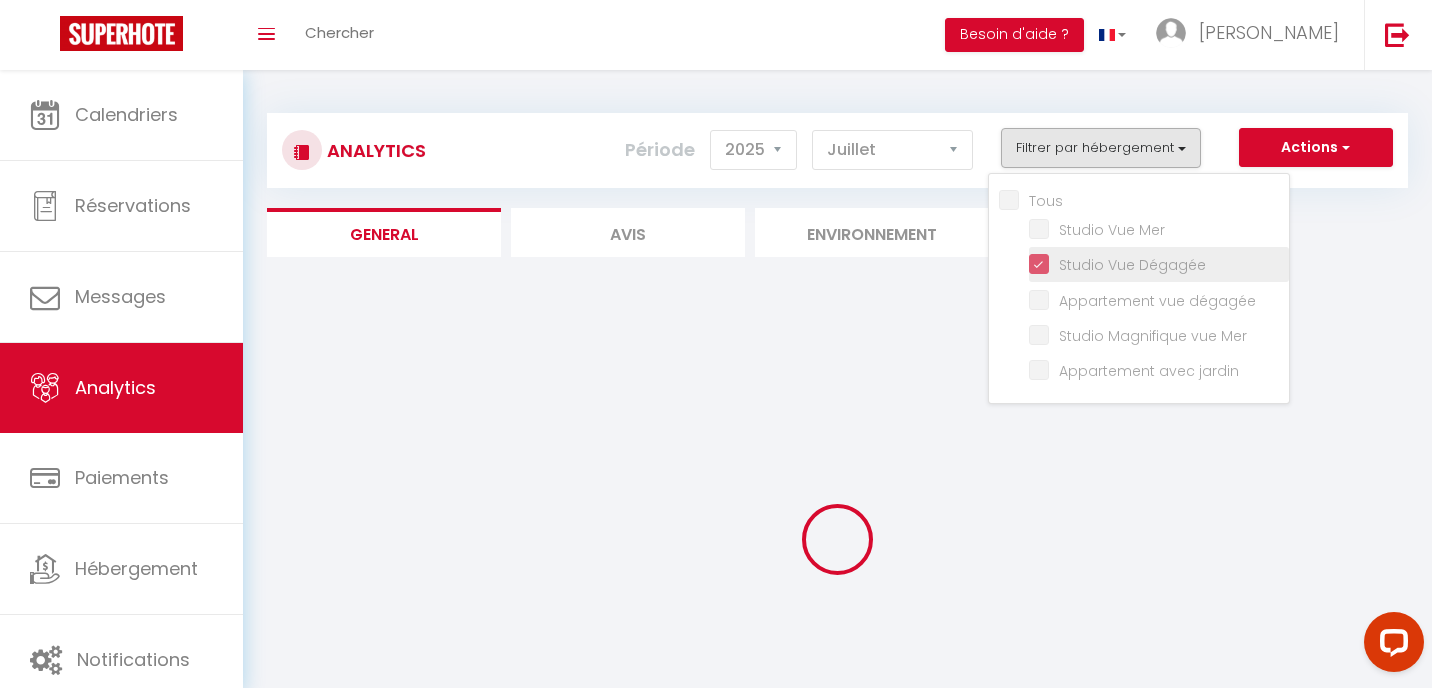 checkbox on "false" 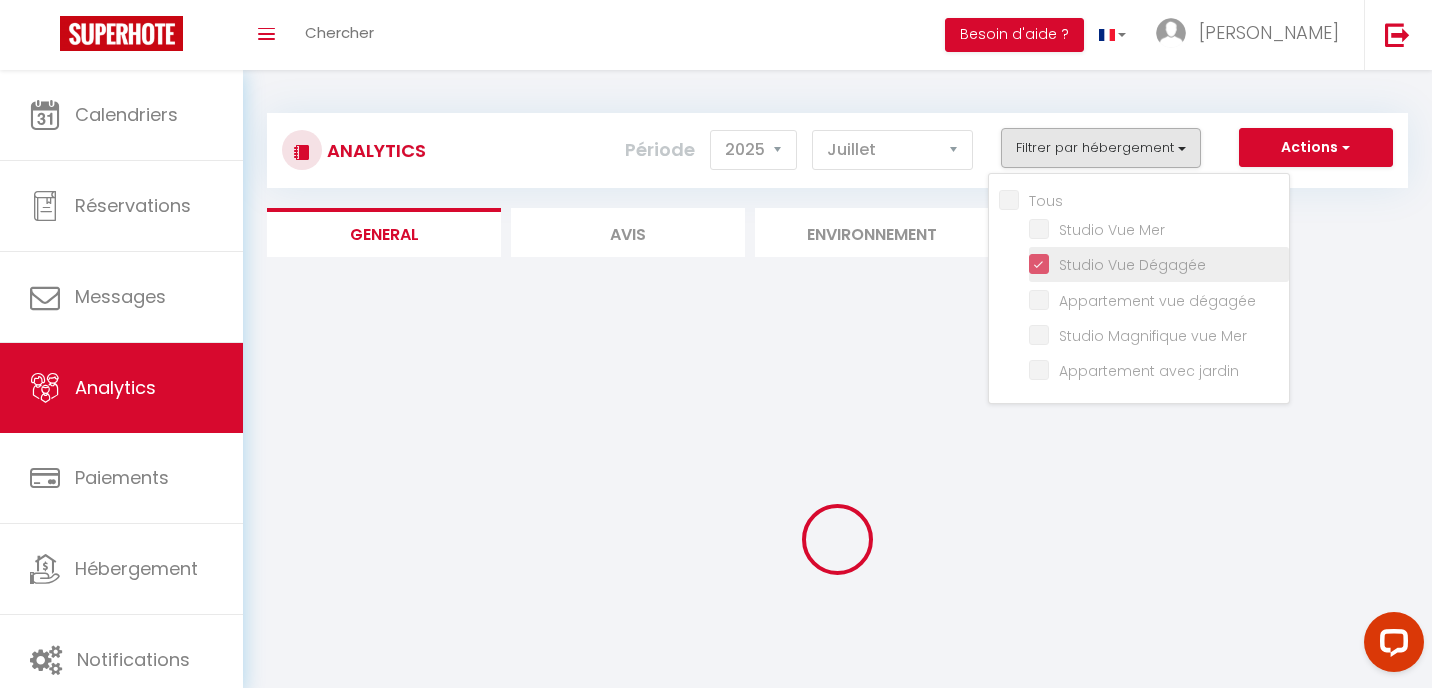 checkbox on "false" 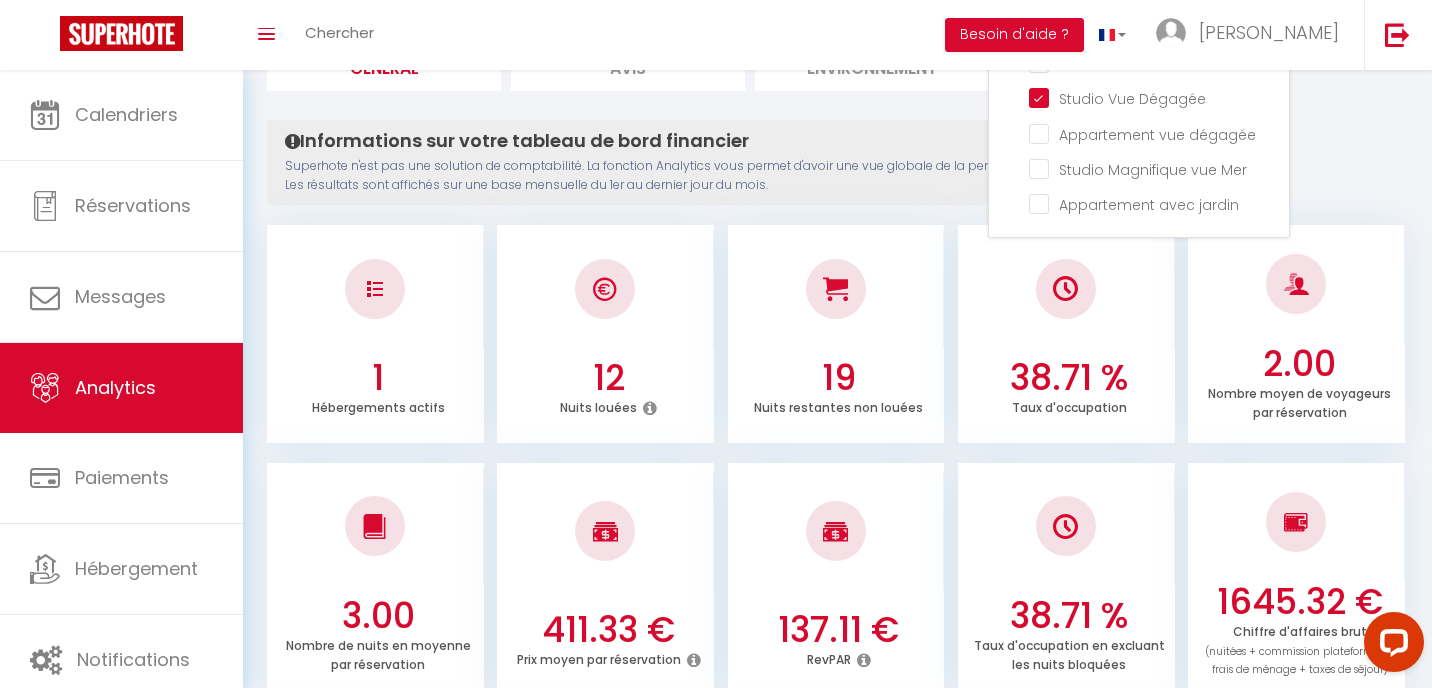 scroll, scrollTop: 0, scrollLeft: 0, axis: both 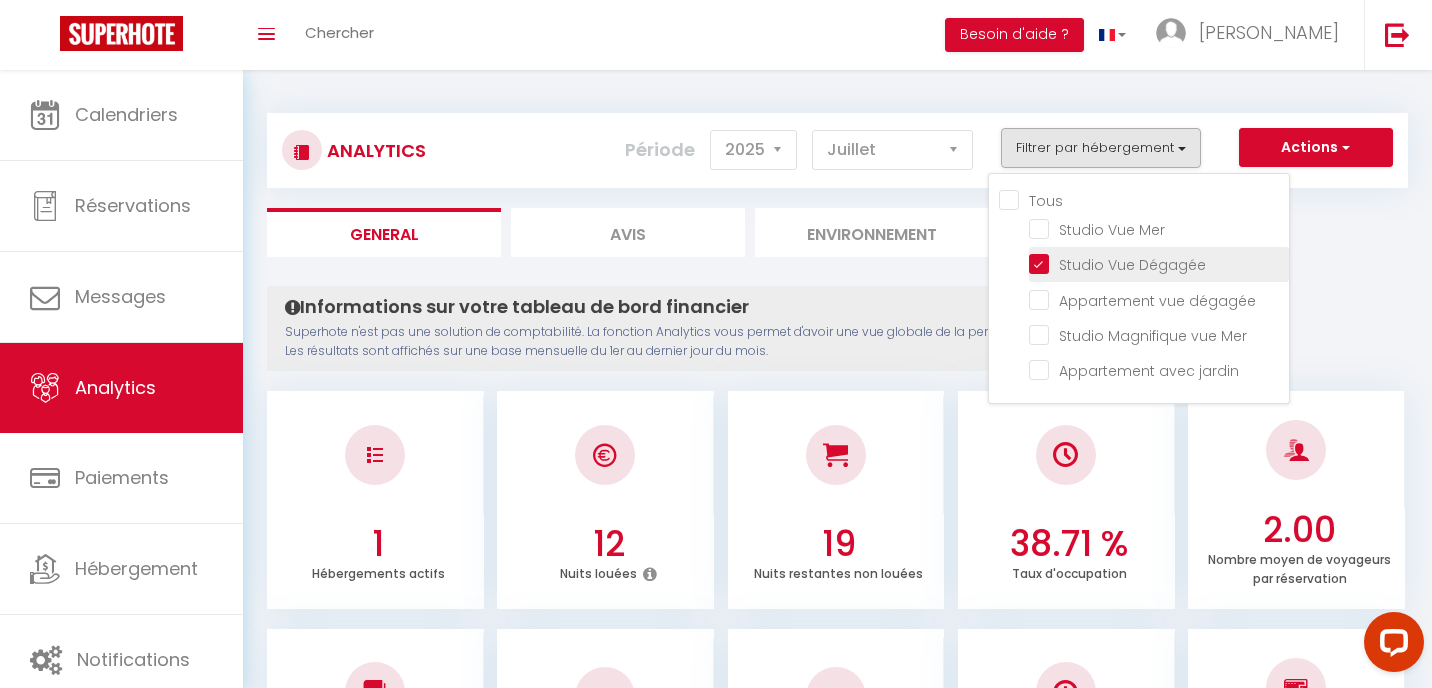 click at bounding box center (1159, 263) 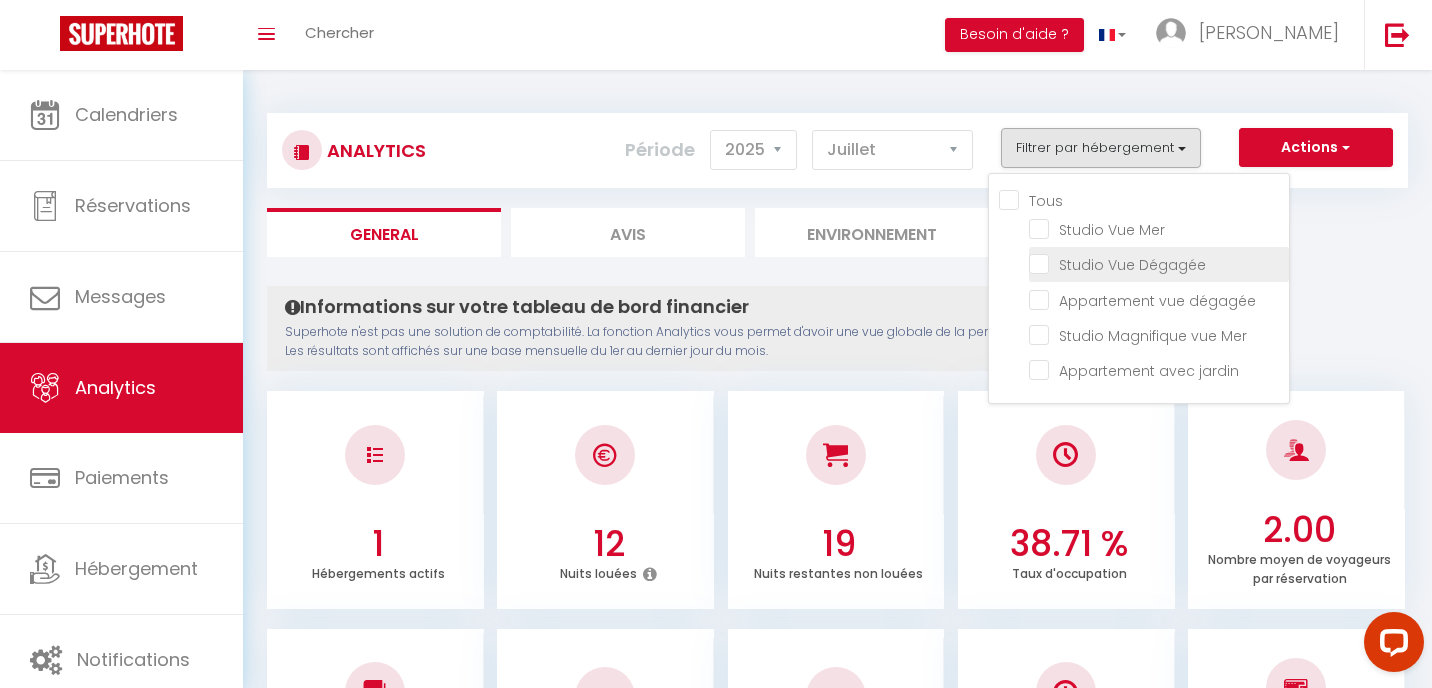 checkbox on "false" 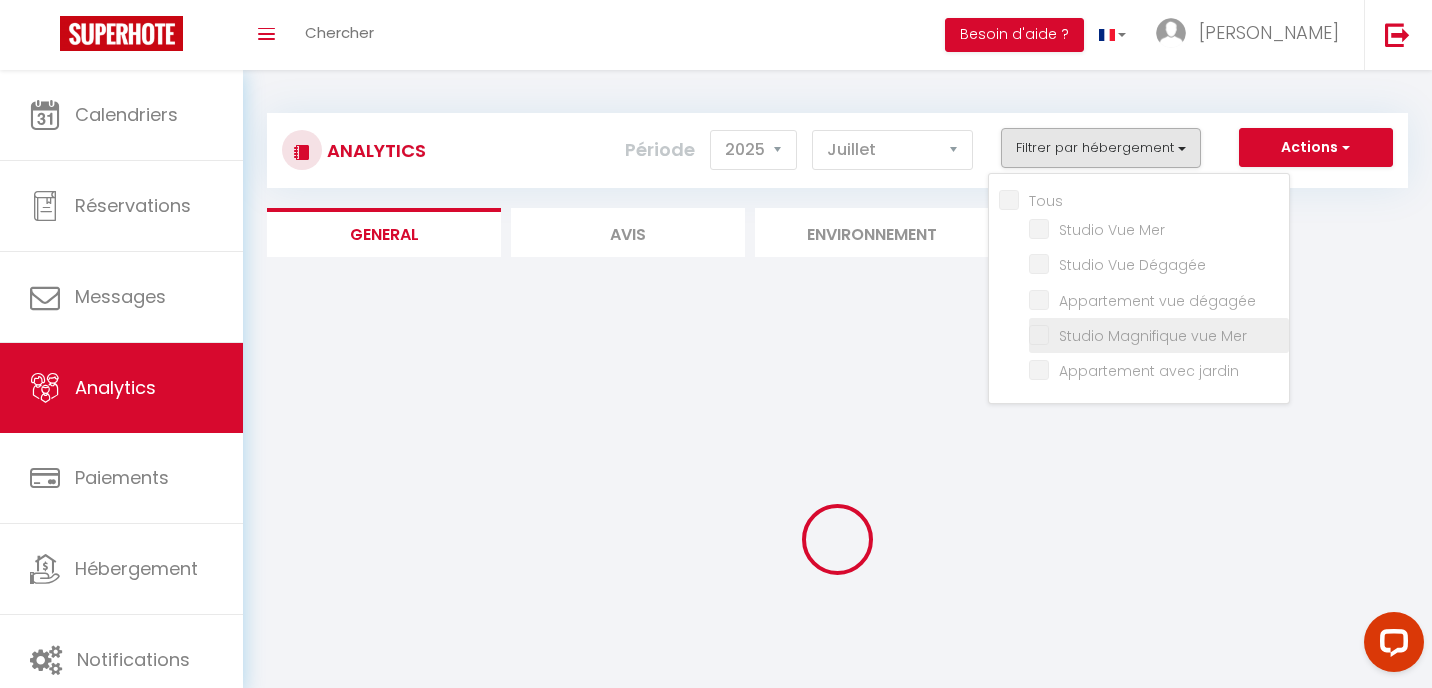 checkbox on "false" 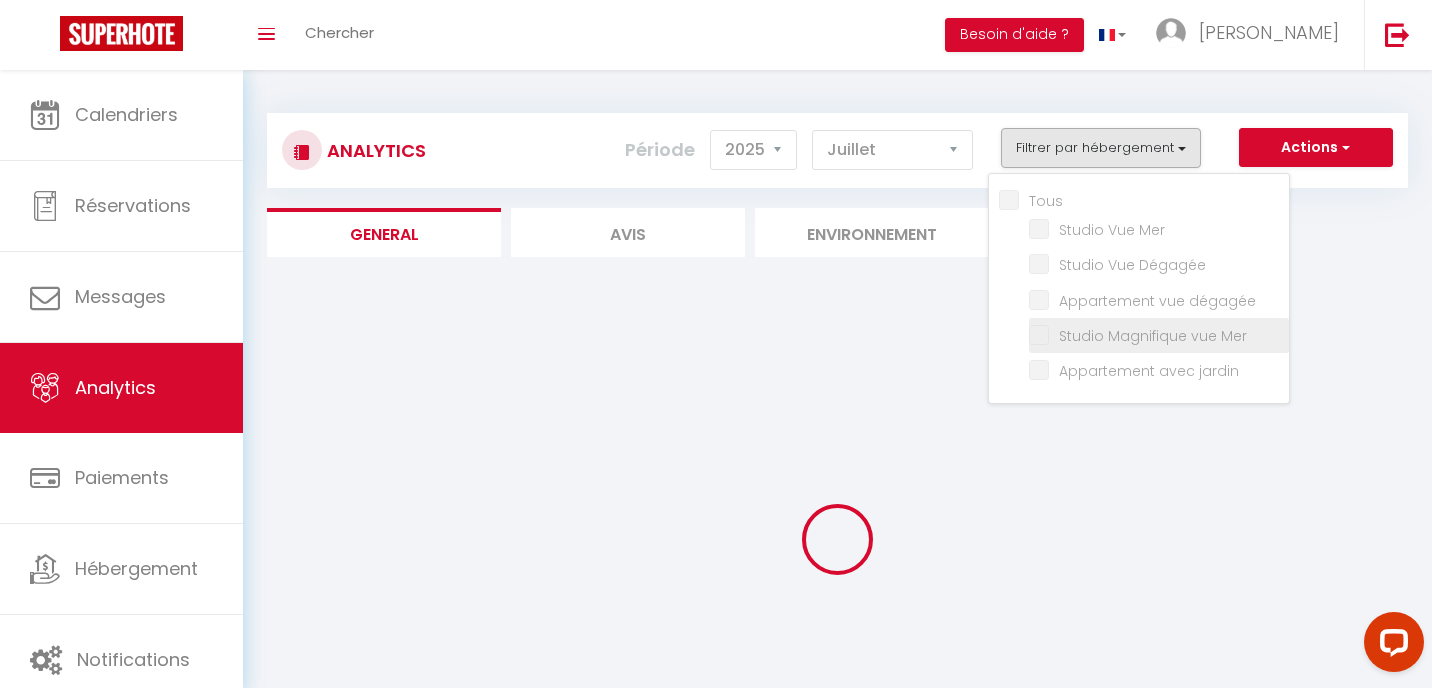 checkbox on "false" 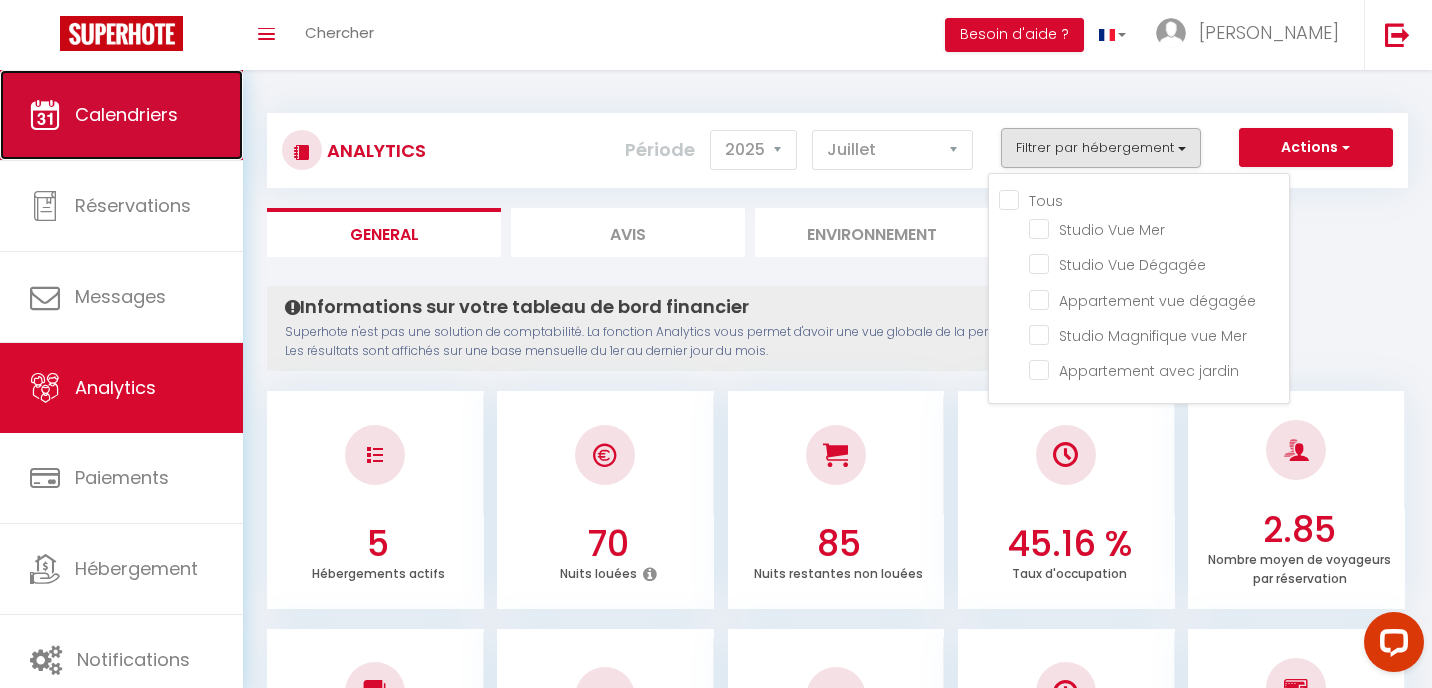 click on "Calendriers" at bounding box center (126, 114) 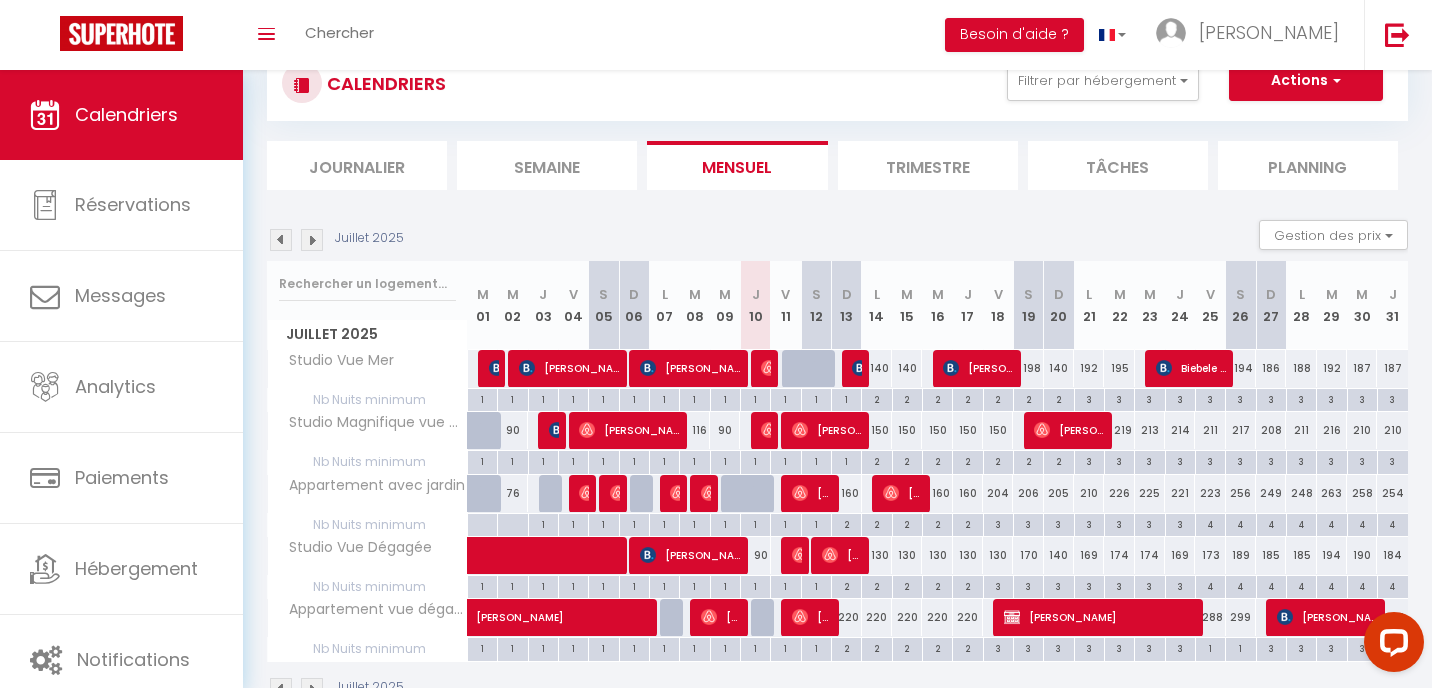scroll, scrollTop: 73, scrollLeft: 0, axis: vertical 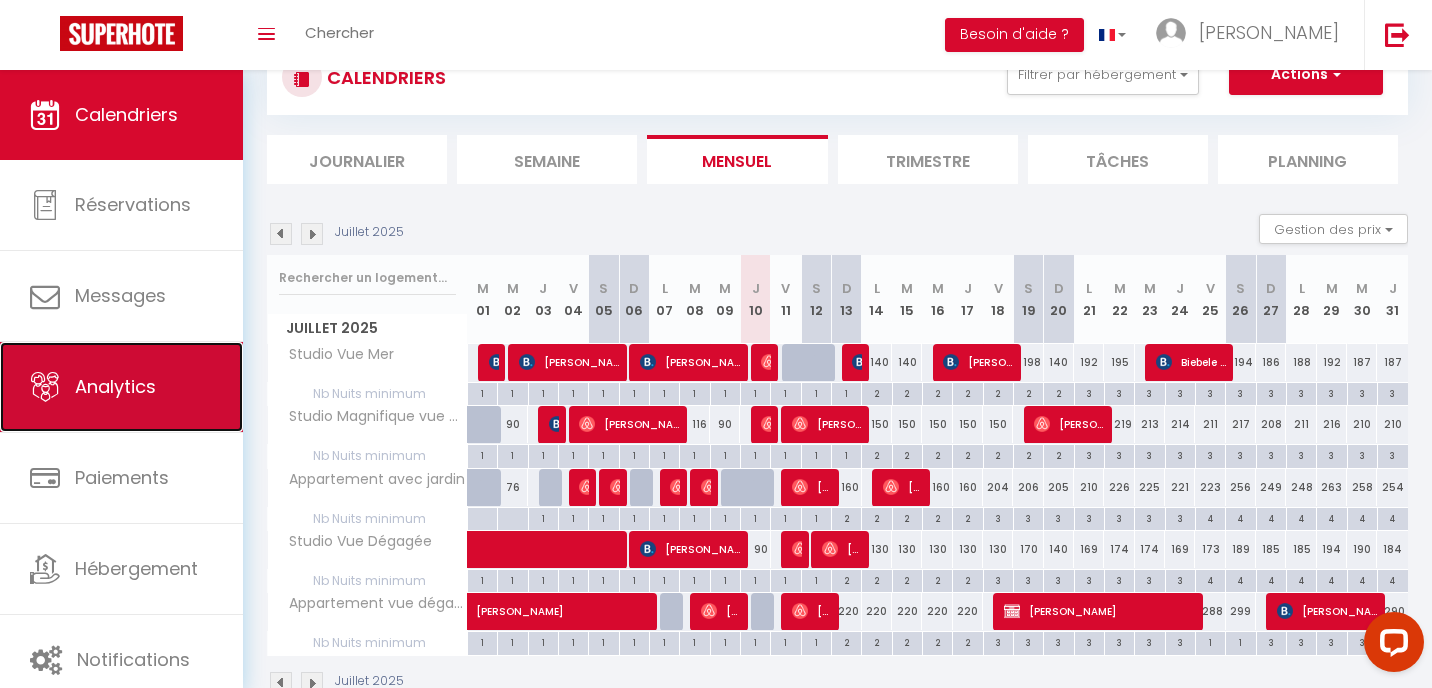 click on "Analytics" at bounding box center (115, 386) 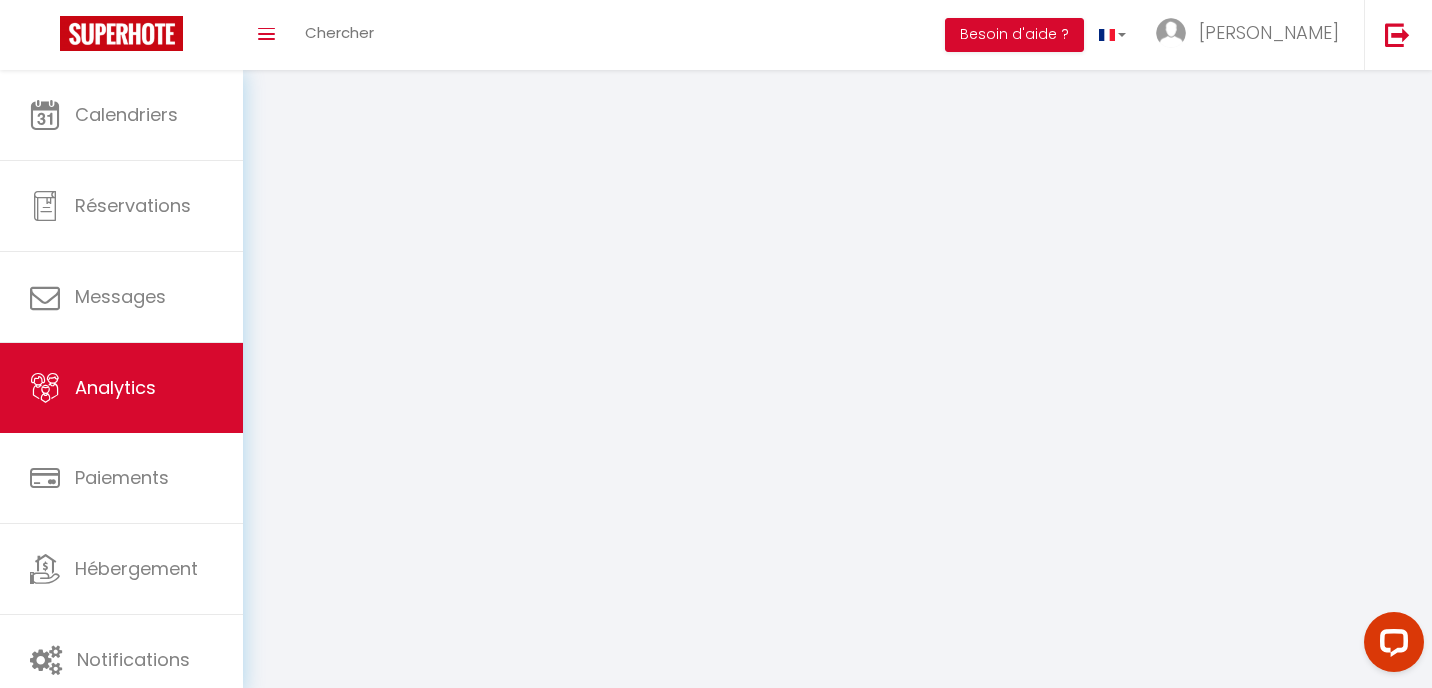 scroll, scrollTop: 0, scrollLeft: 0, axis: both 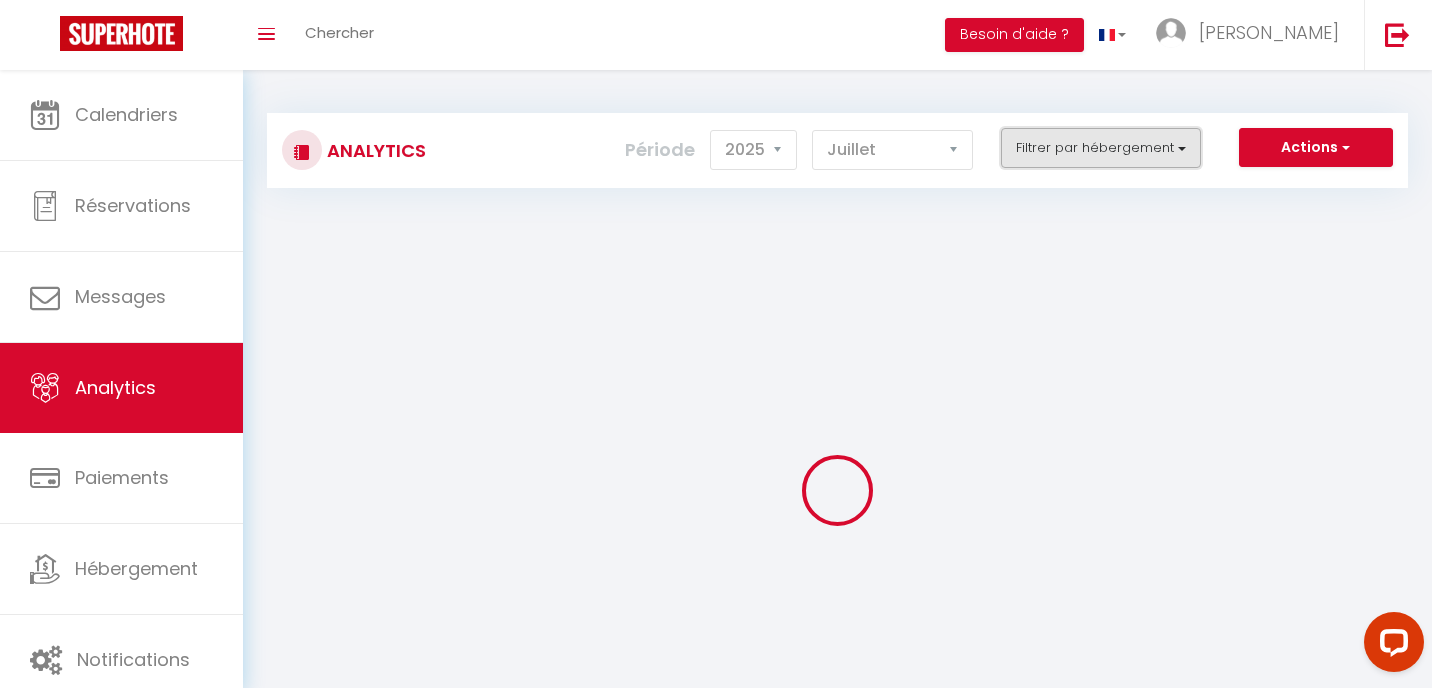click on "Filtrer par hébergement" at bounding box center (1101, 148) 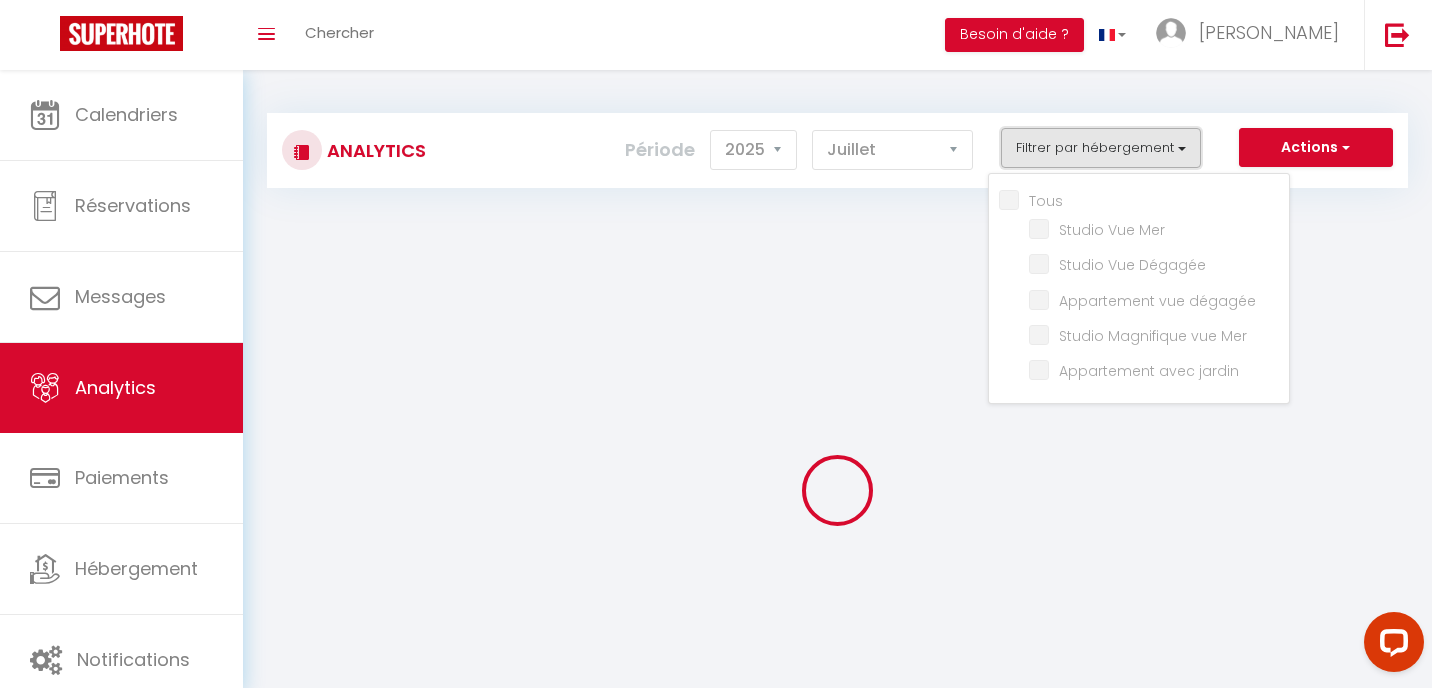 checkbox on "false" 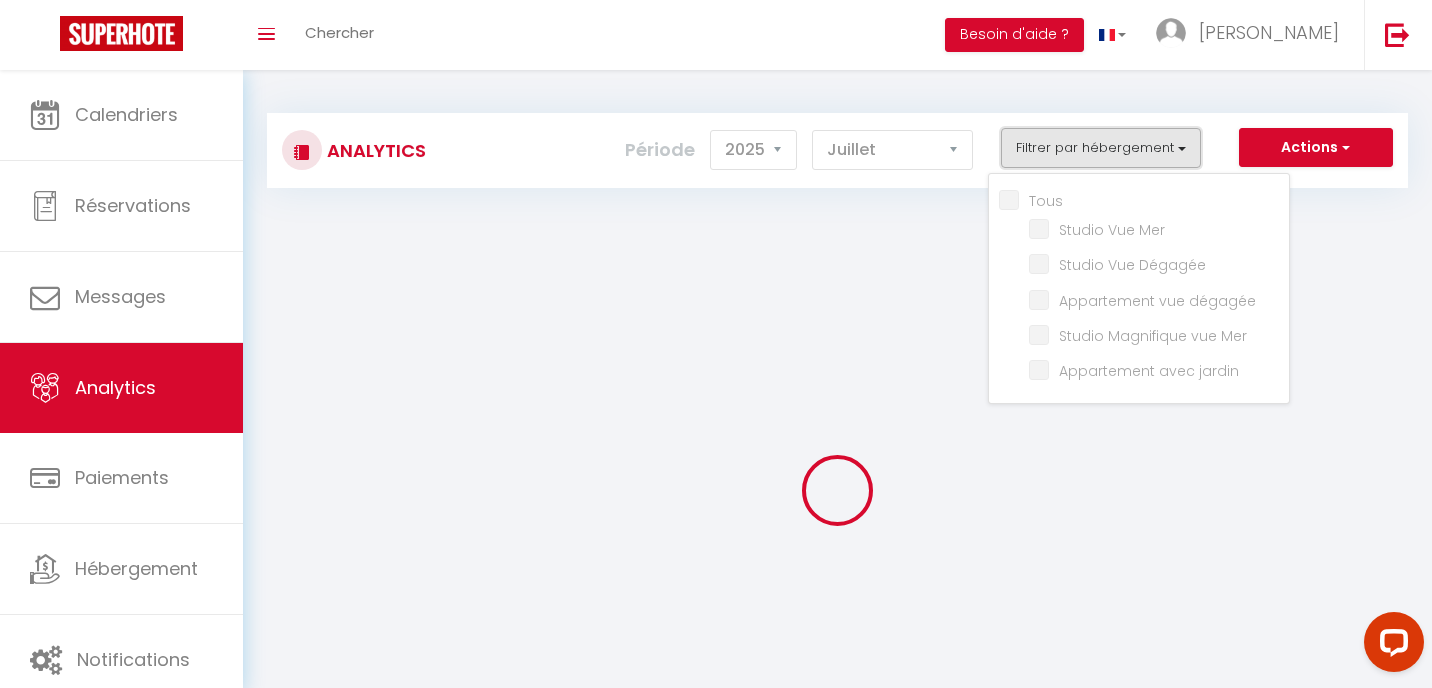checkbox on "false" 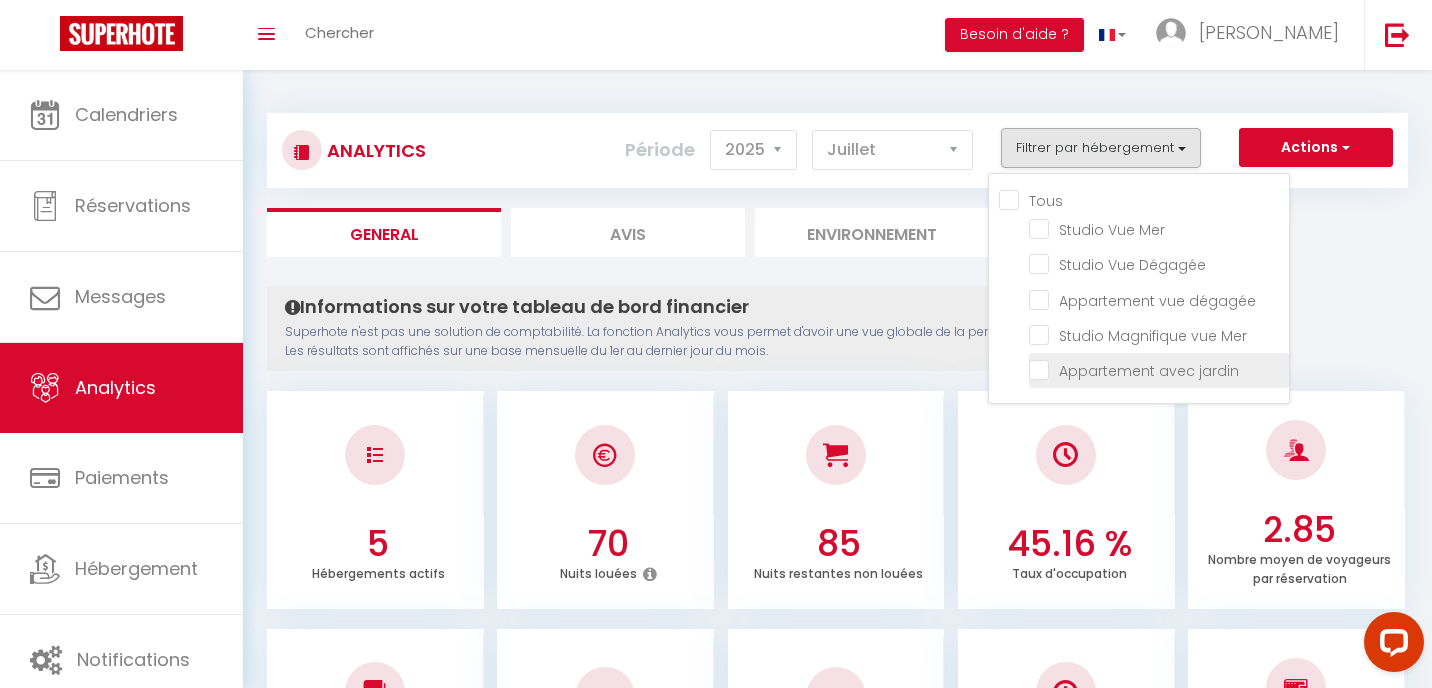 click at bounding box center (1159, 369) 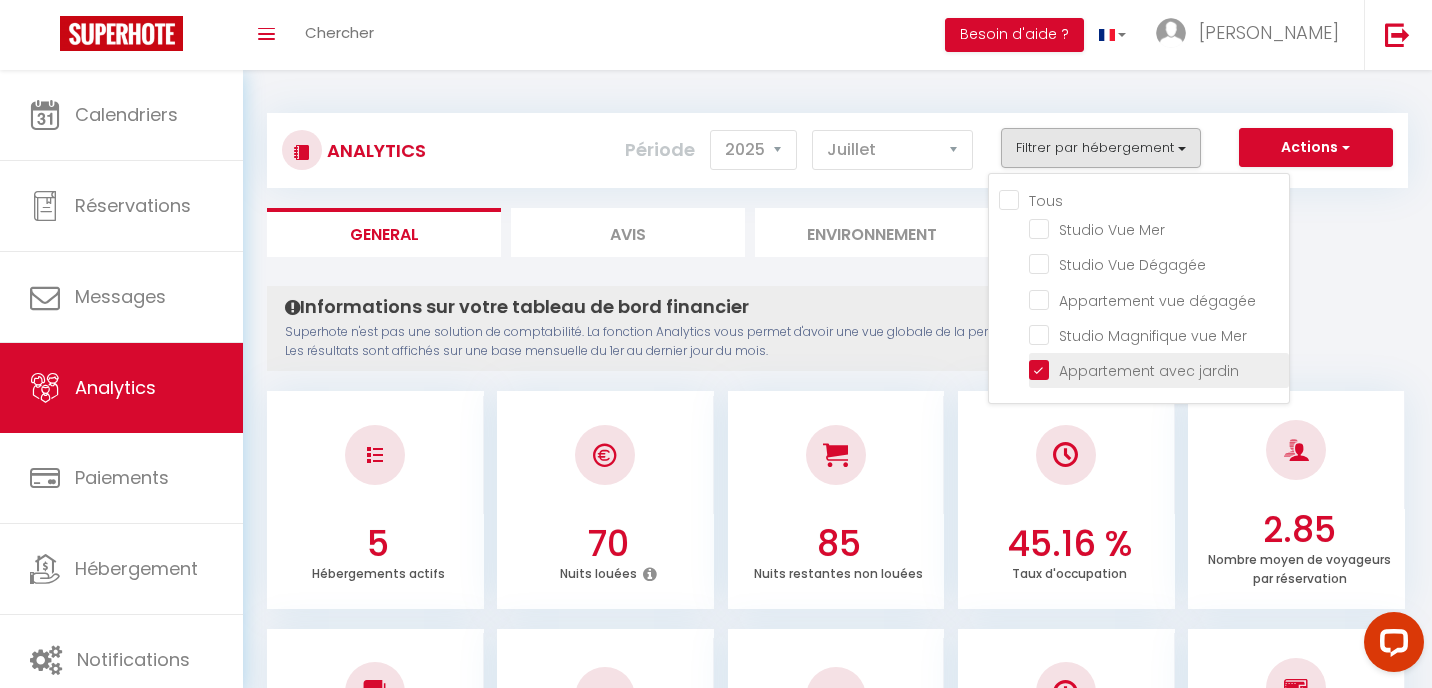 checkbox on "false" 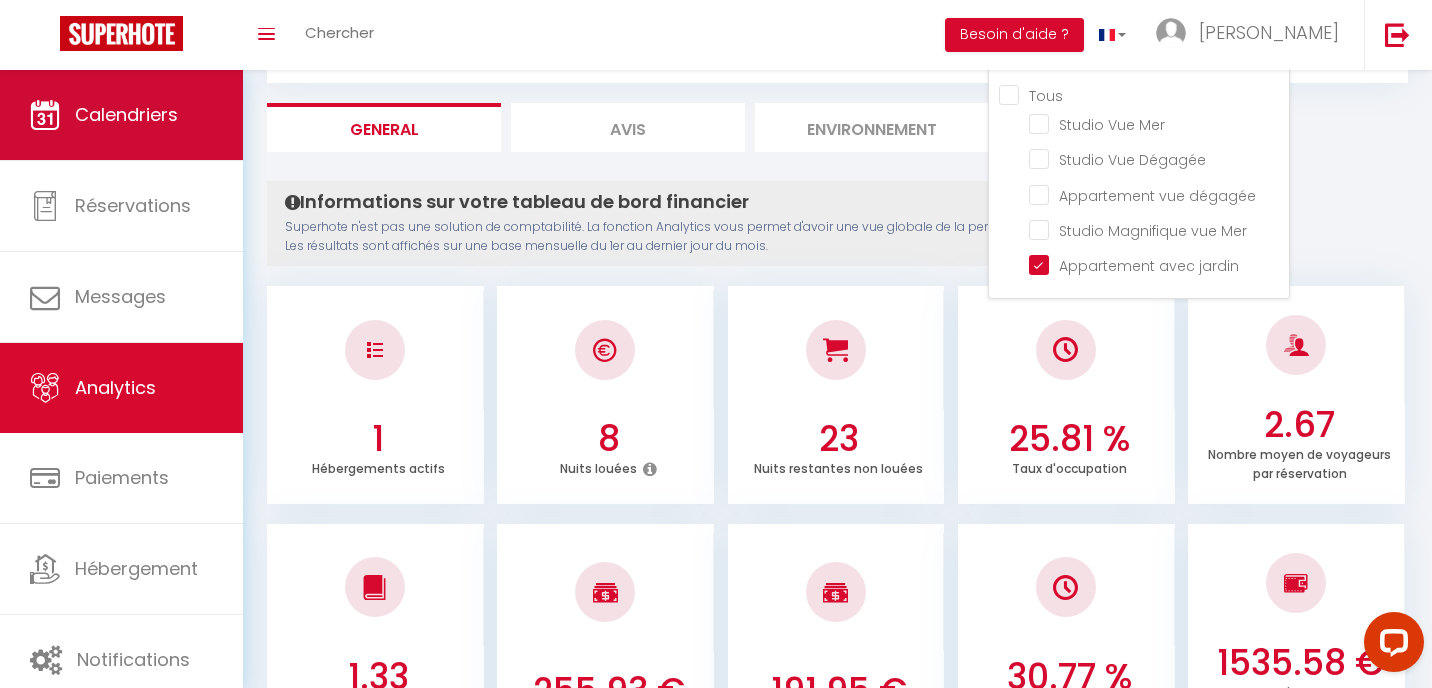 scroll, scrollTop: 0, scrollLeft: 0, axis: both 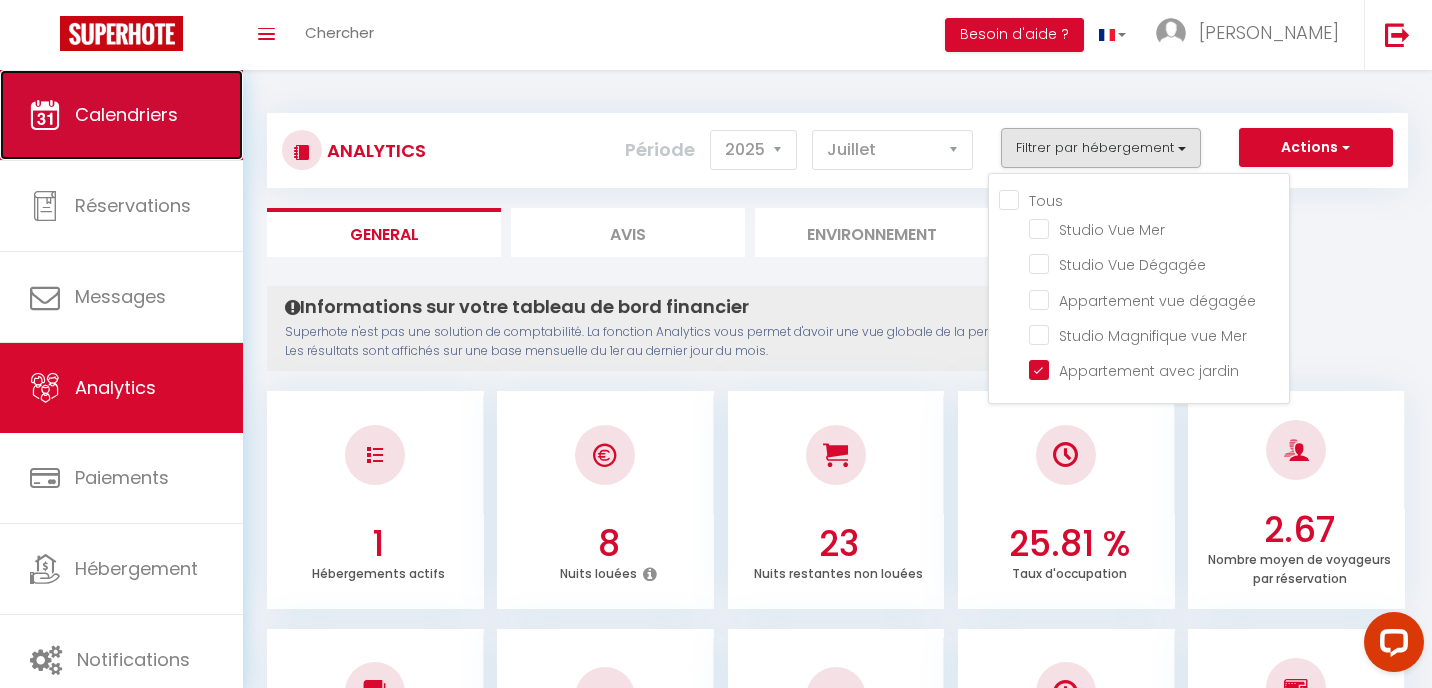 click on "Calendriers" at bounding box center [126, 114] 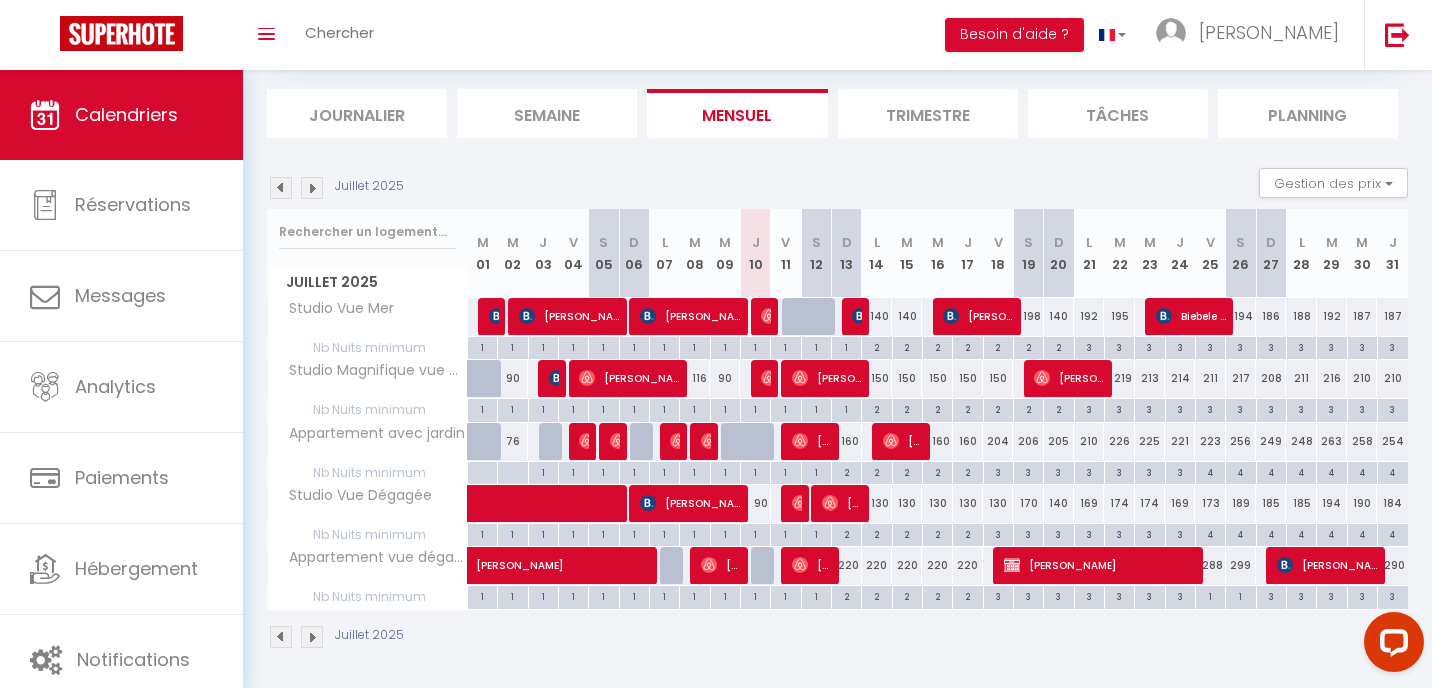 scroll, scrollTop: 121, scrollLeft: 0, axis: vertical 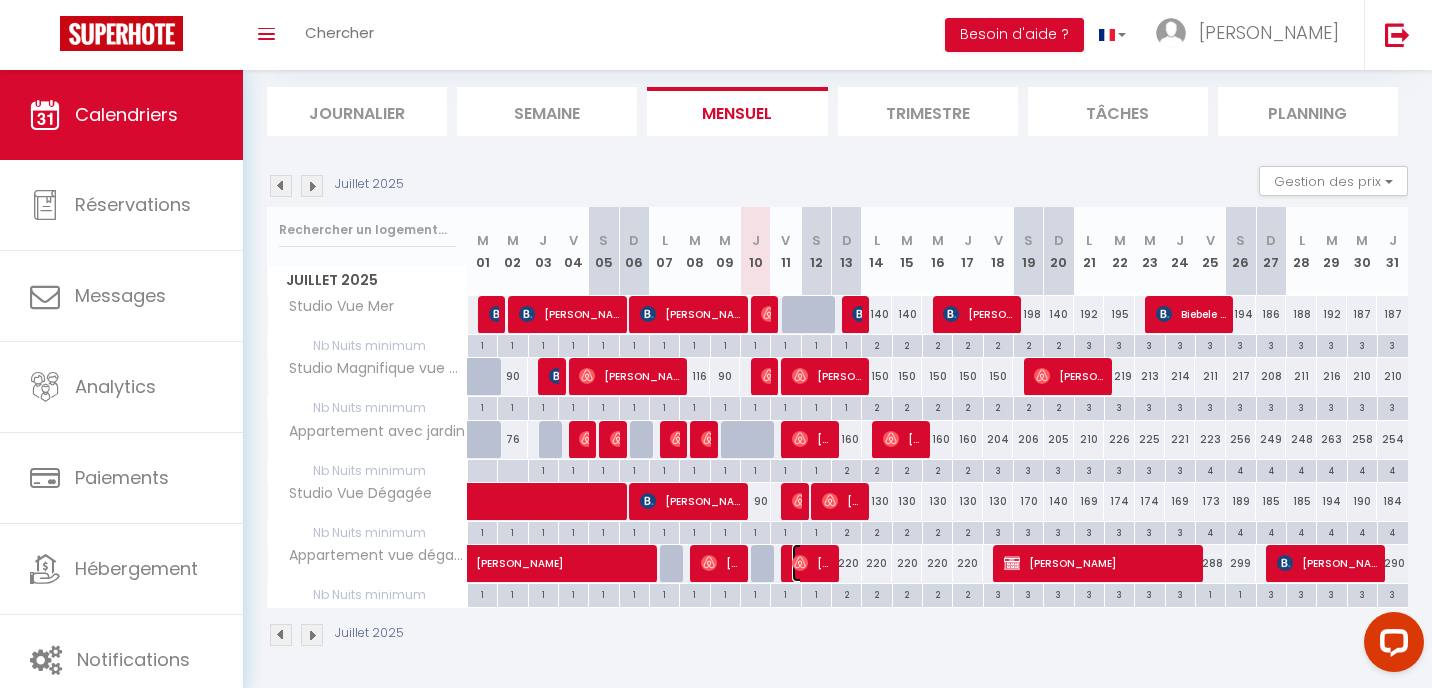 click at bounding box center (800, 563) 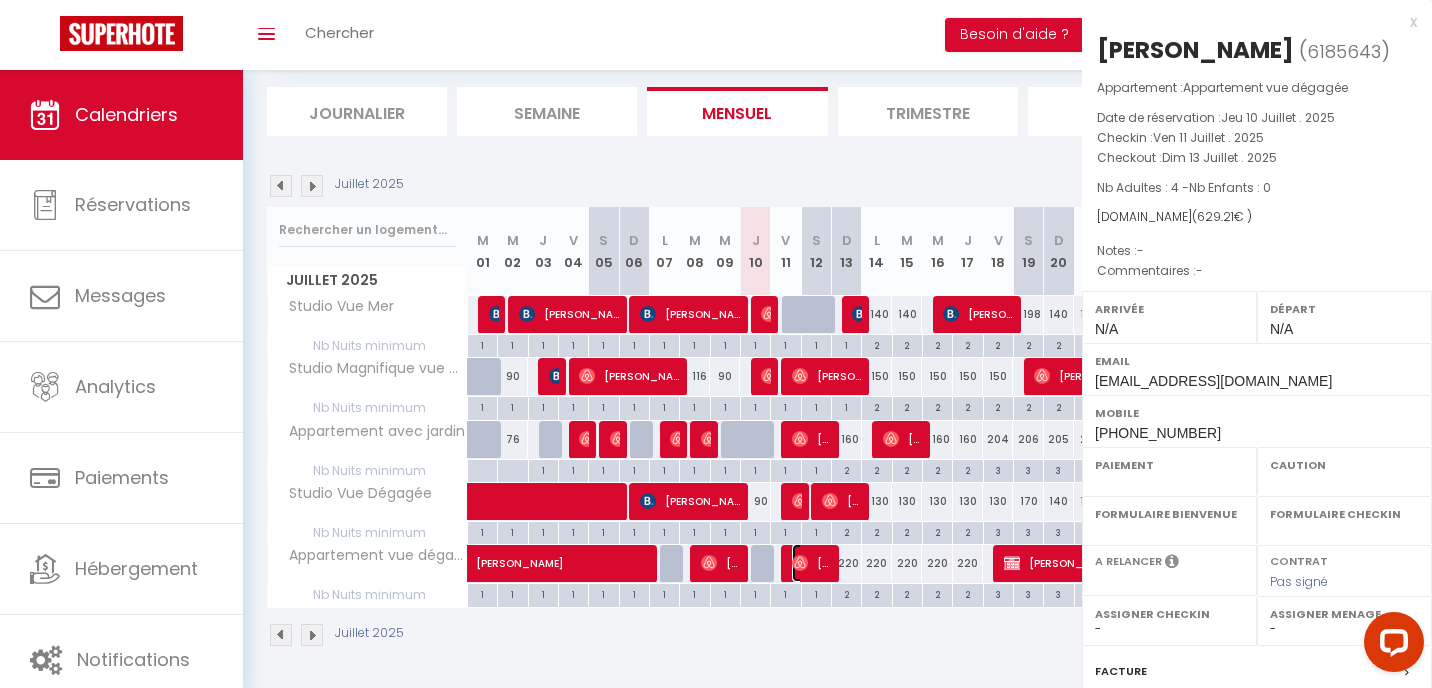 select on "OK" 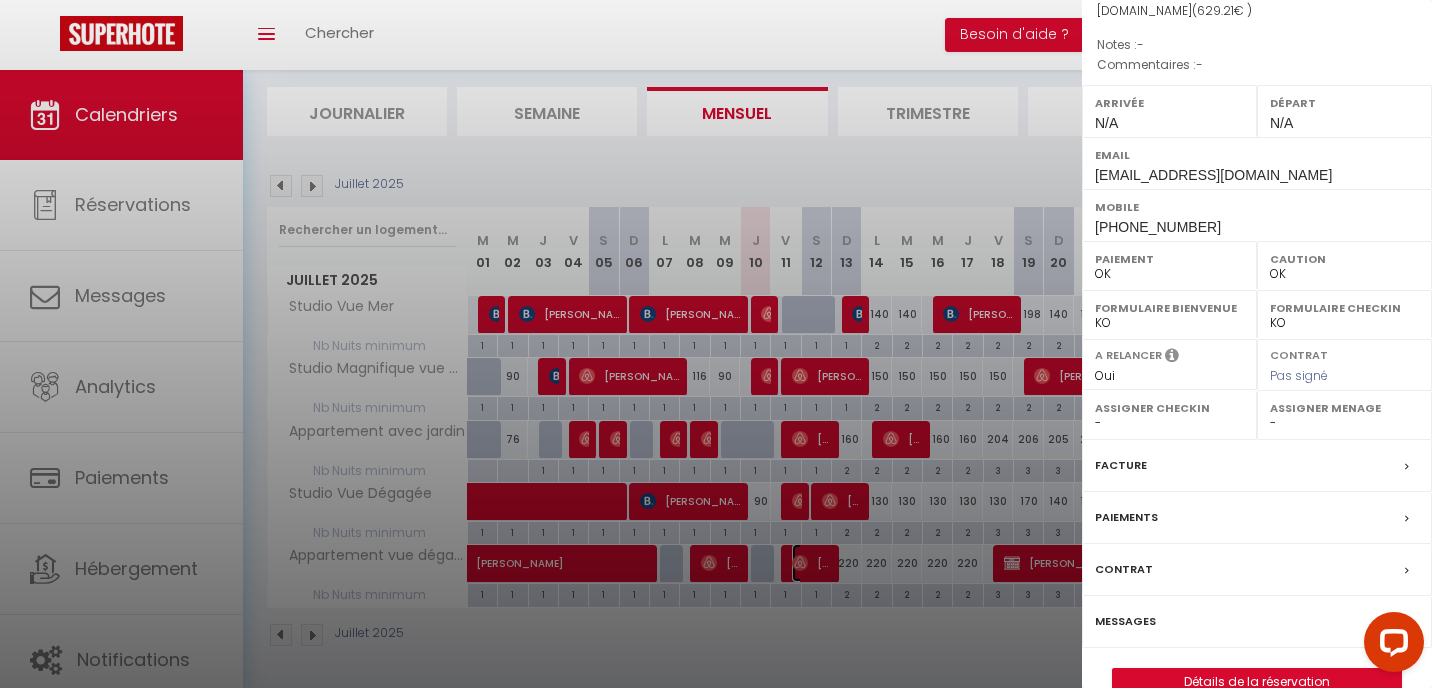 scroll, scrollTop: 210, scrollLeft: 0, axis: vertical 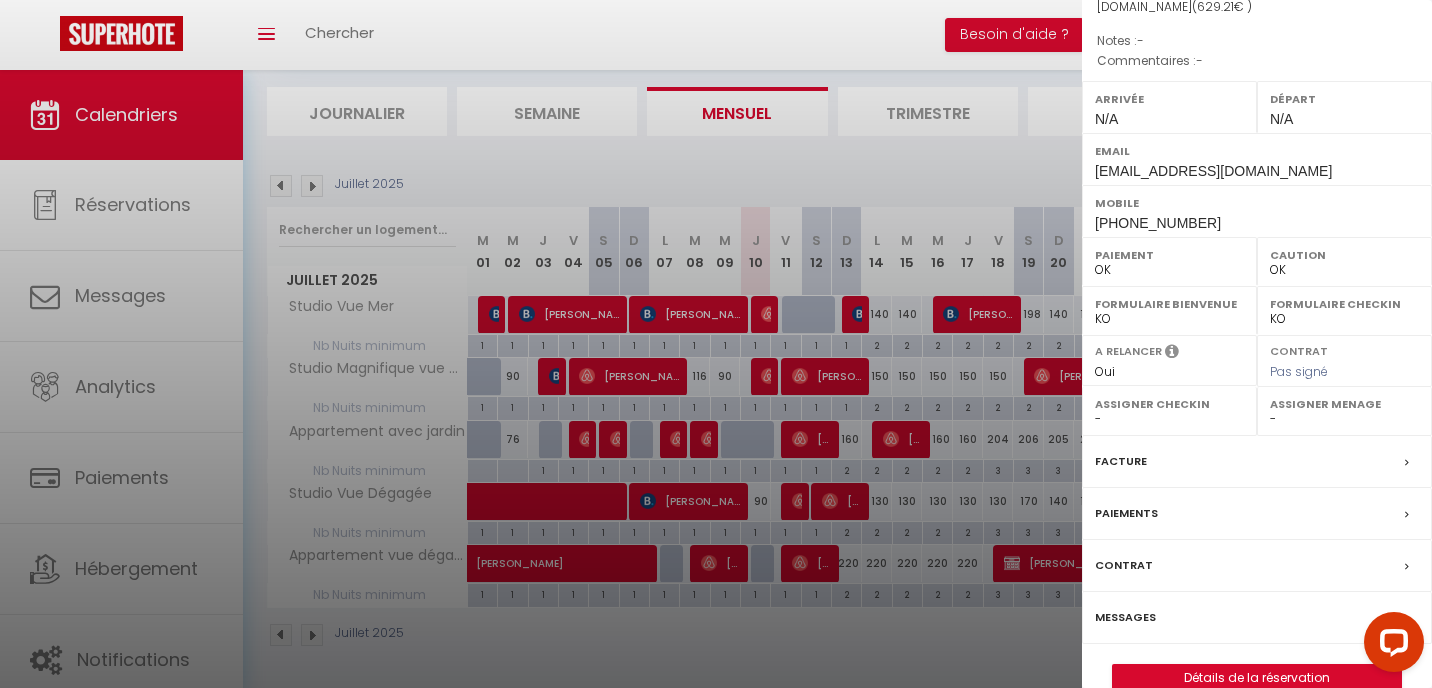 click on "Messages" at bounding box center (1257, 618) 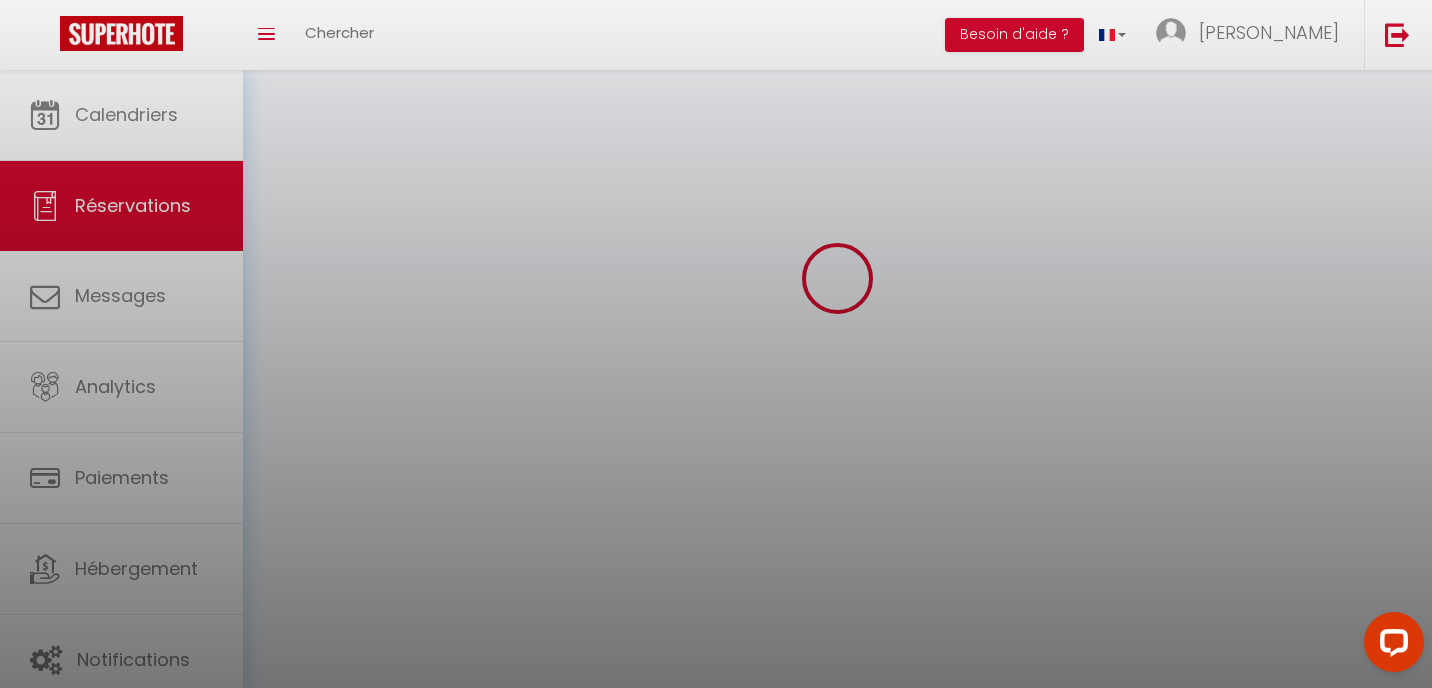scroll, scrollTop: 0, scrollLeft: 0, axis: both 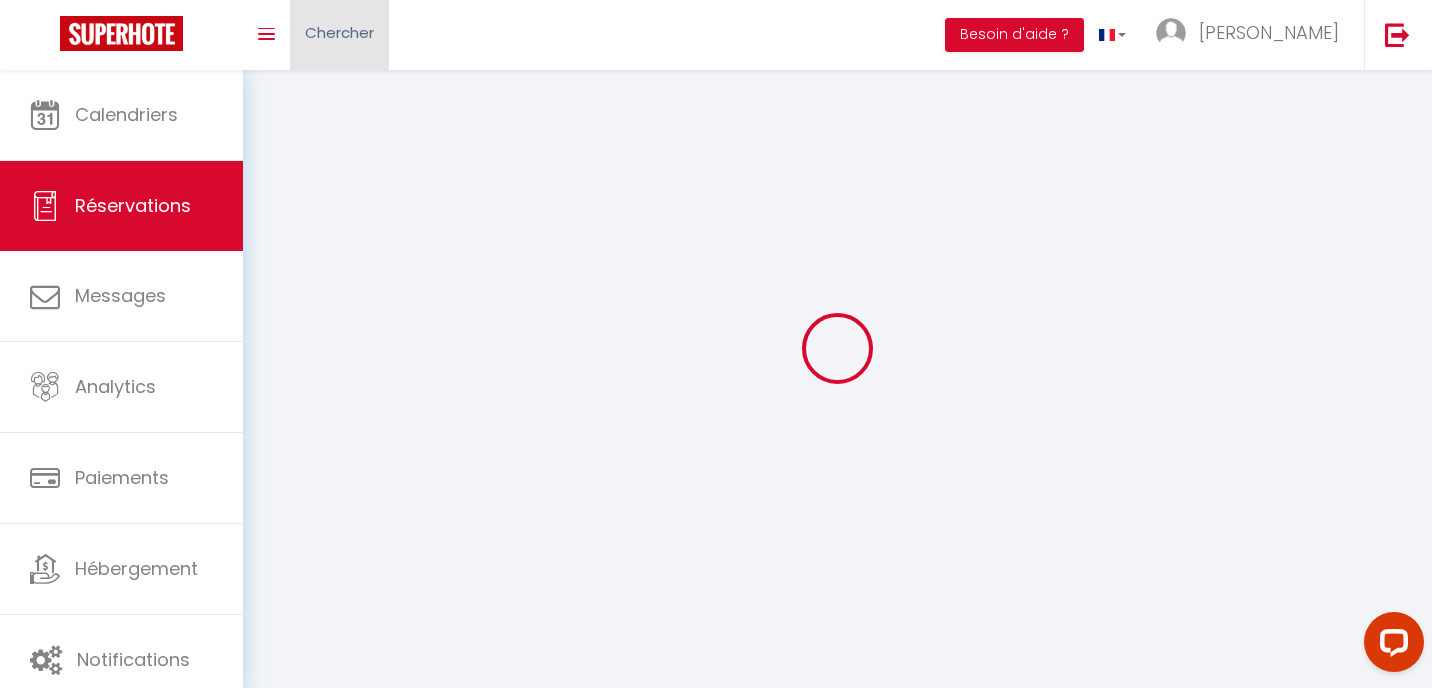 select 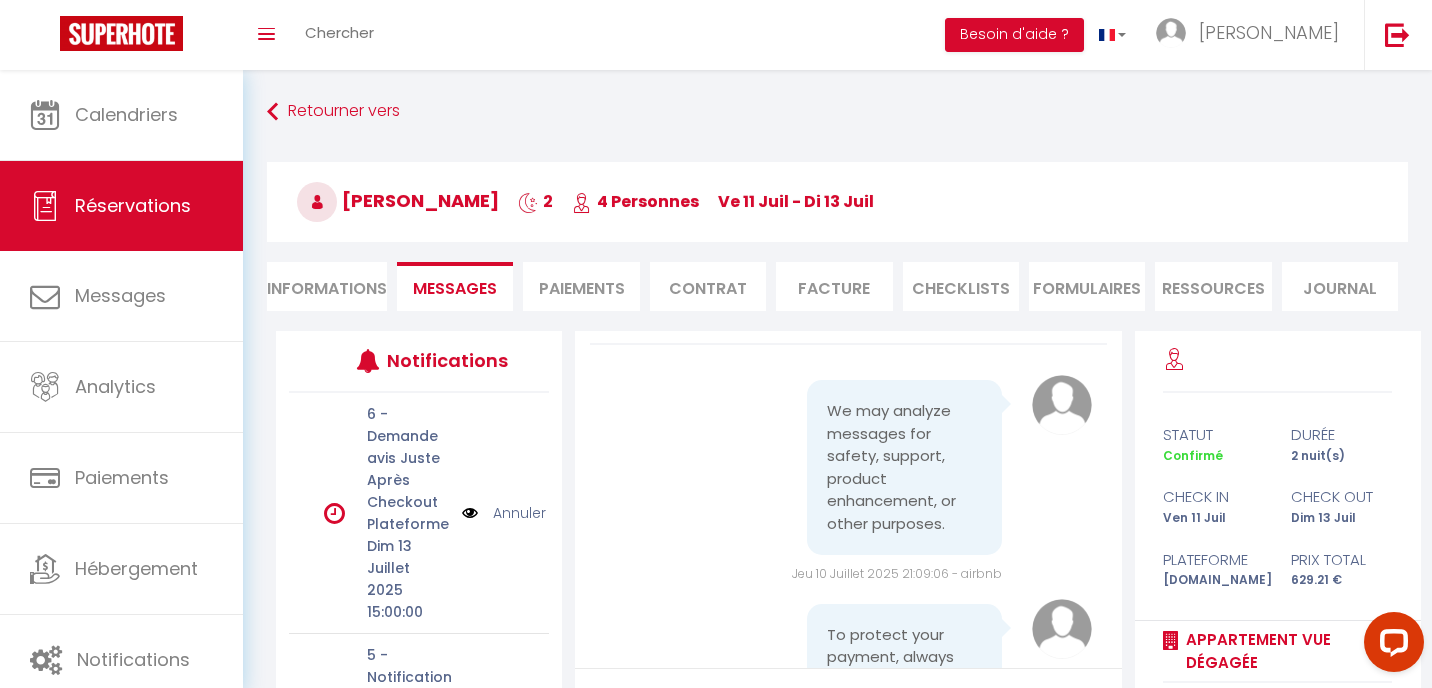 scroll, scrollTop: 0, scrollLeft: 0, axis: both 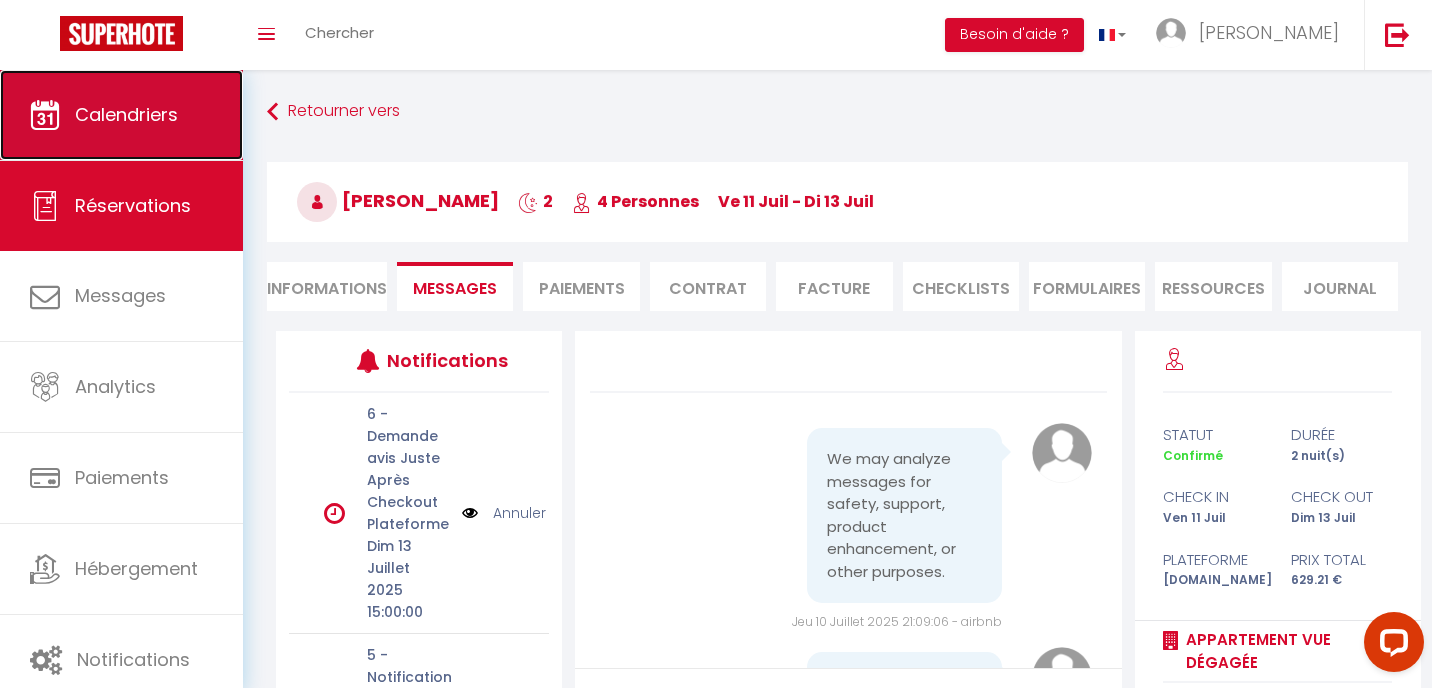 click on "Calendriers" at bounding box center (121, 115) 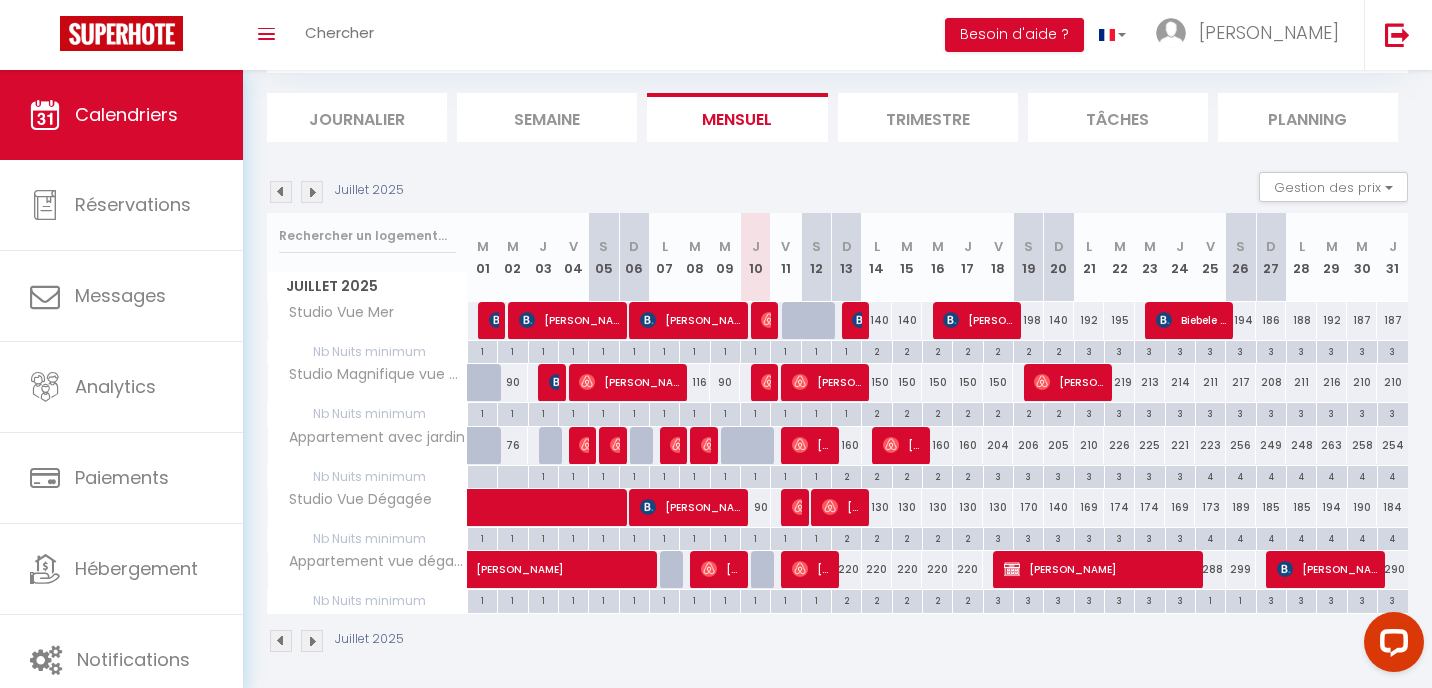 scroll, scrollTop: 123, scrollLeft: 0, axis: vertical 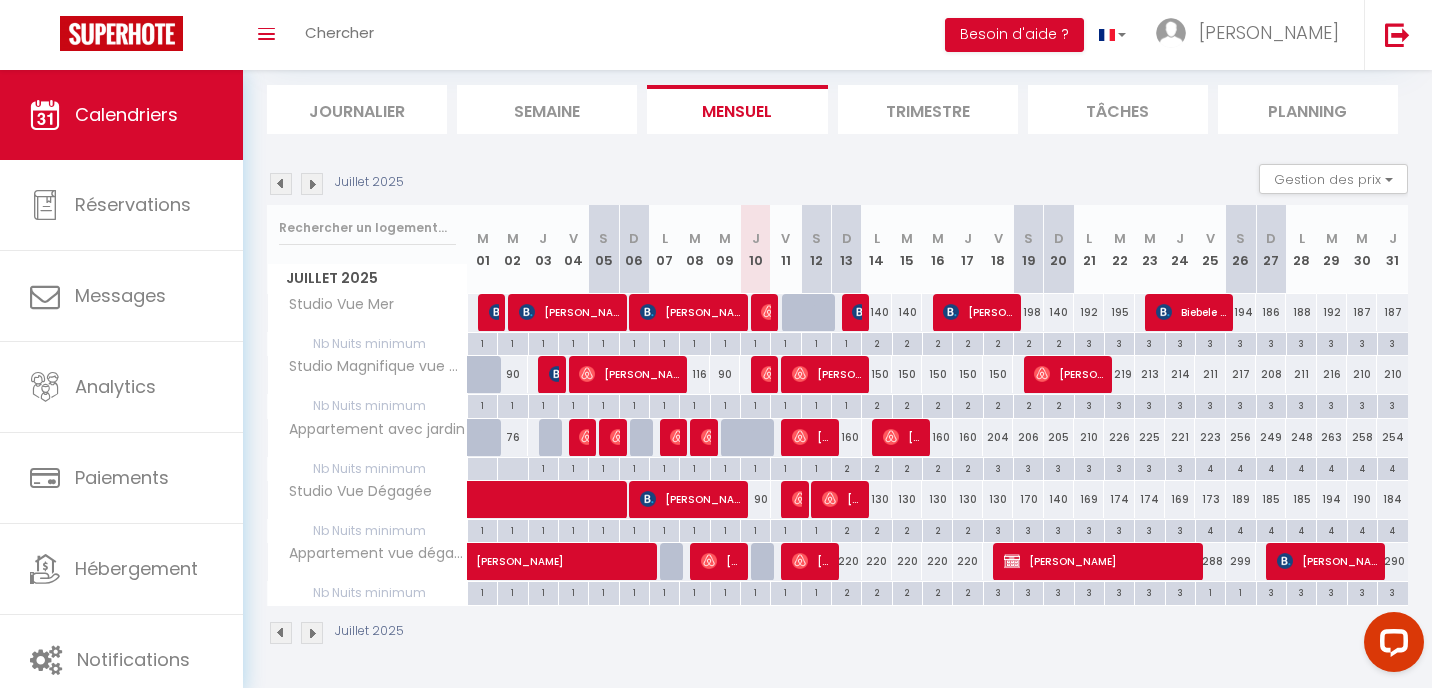 click on "Trimestre" at bounding box center (928, 109) 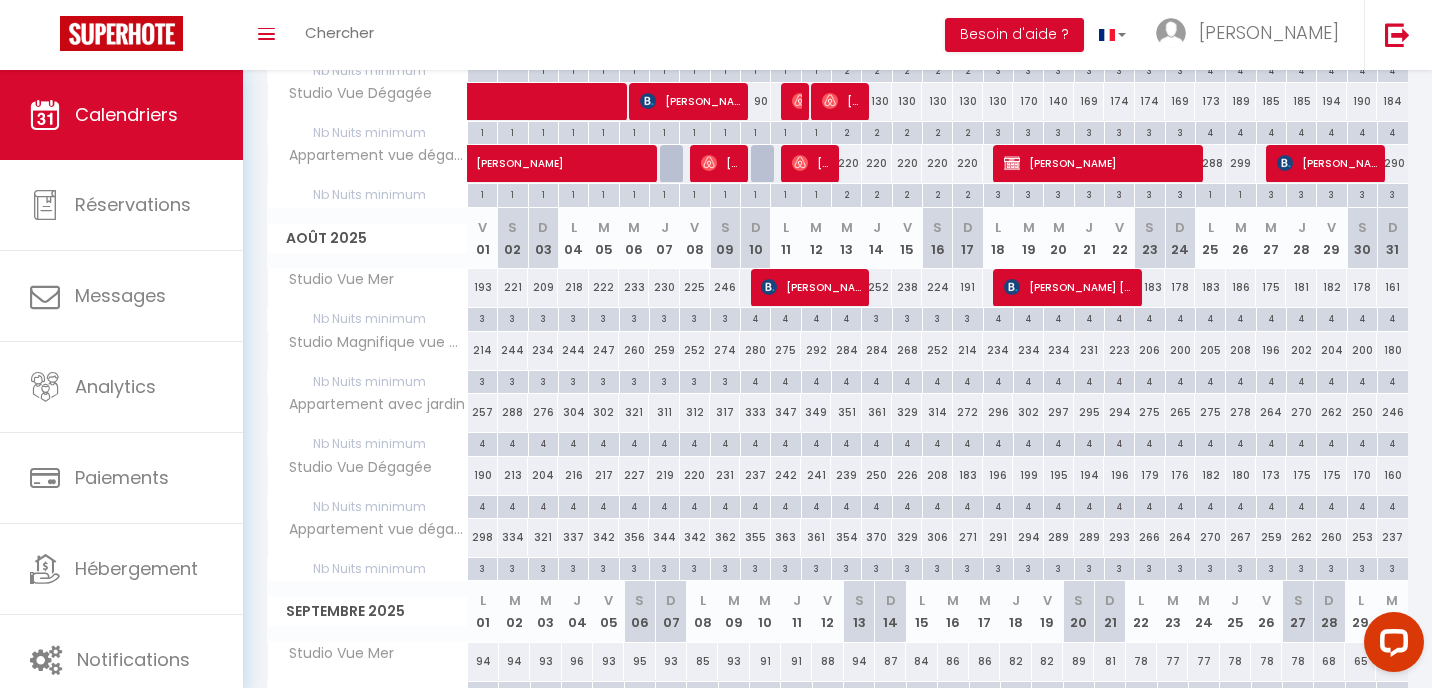 scroll, scrollTop: 513, scrollLeft: 0, axis: vertical 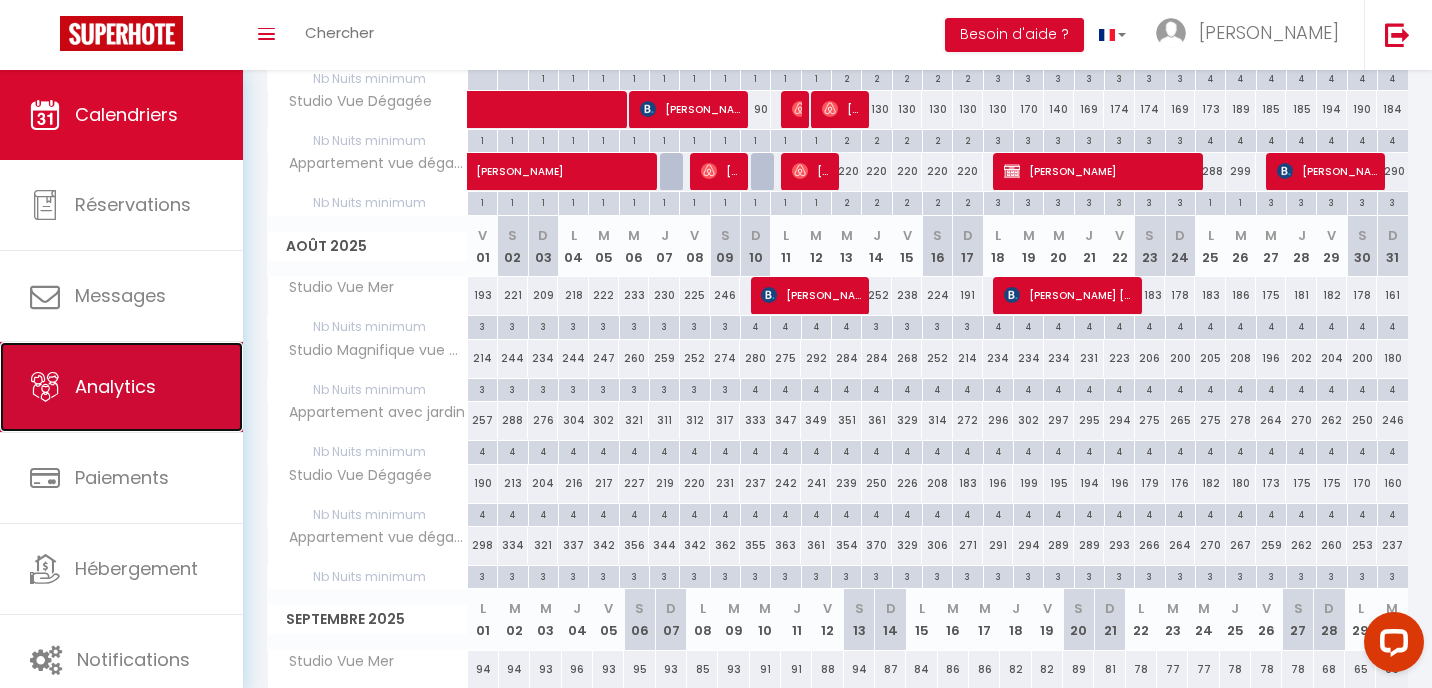 click on "Analytics" at bounding box center (121, 387) 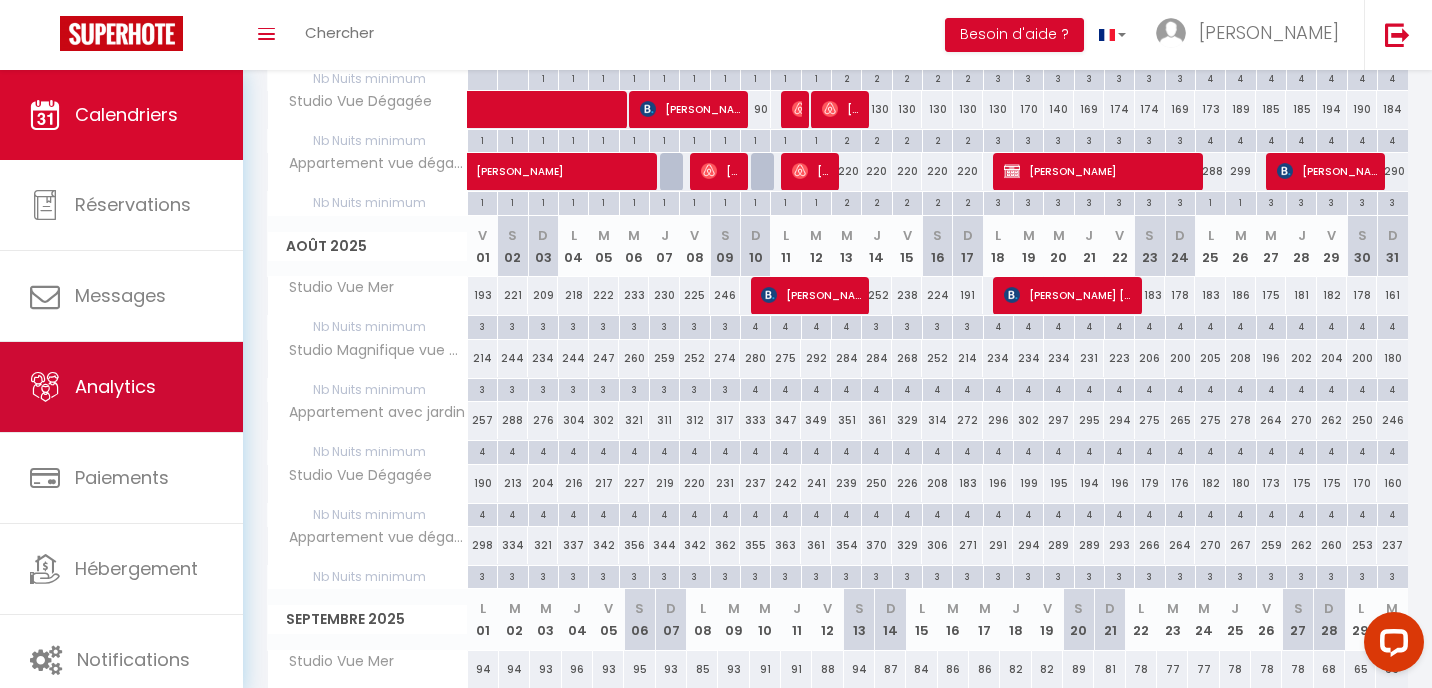 scroll, scrollTop: 0, scrollLeft: 0, axis: both 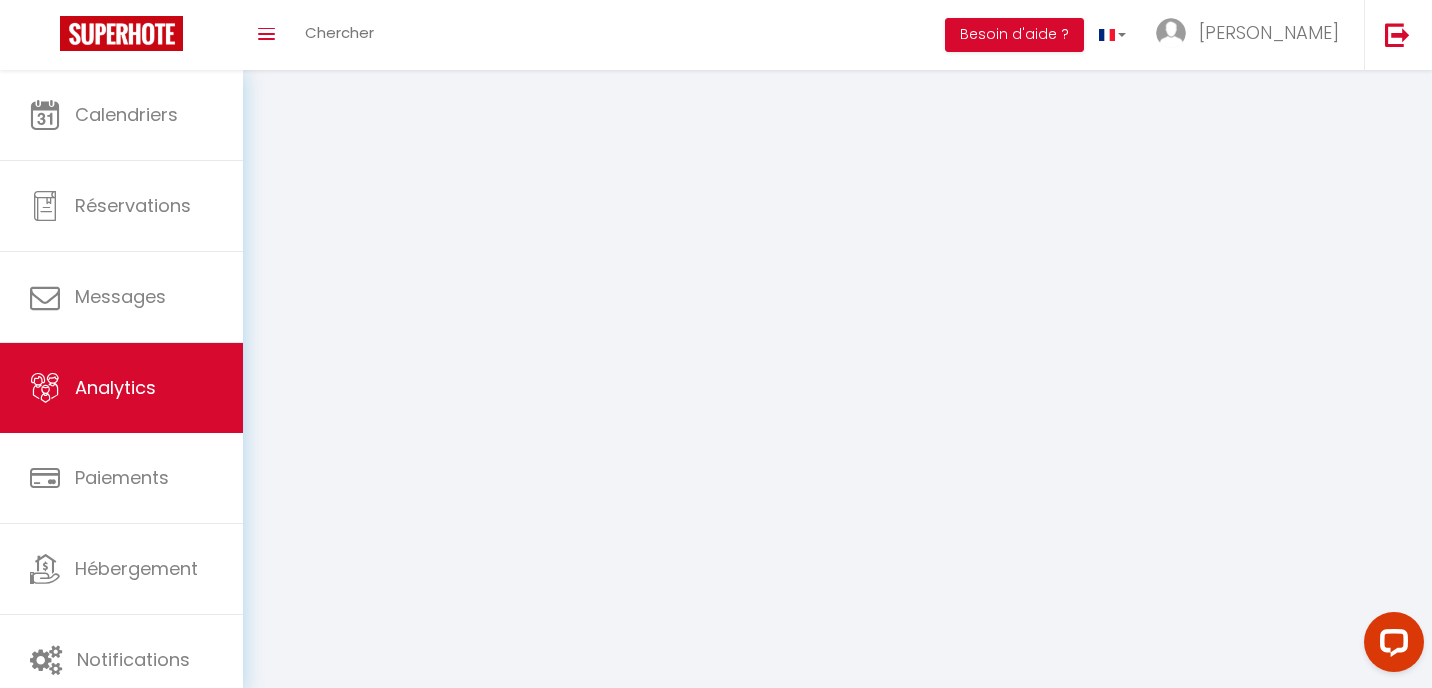 select on "2025" 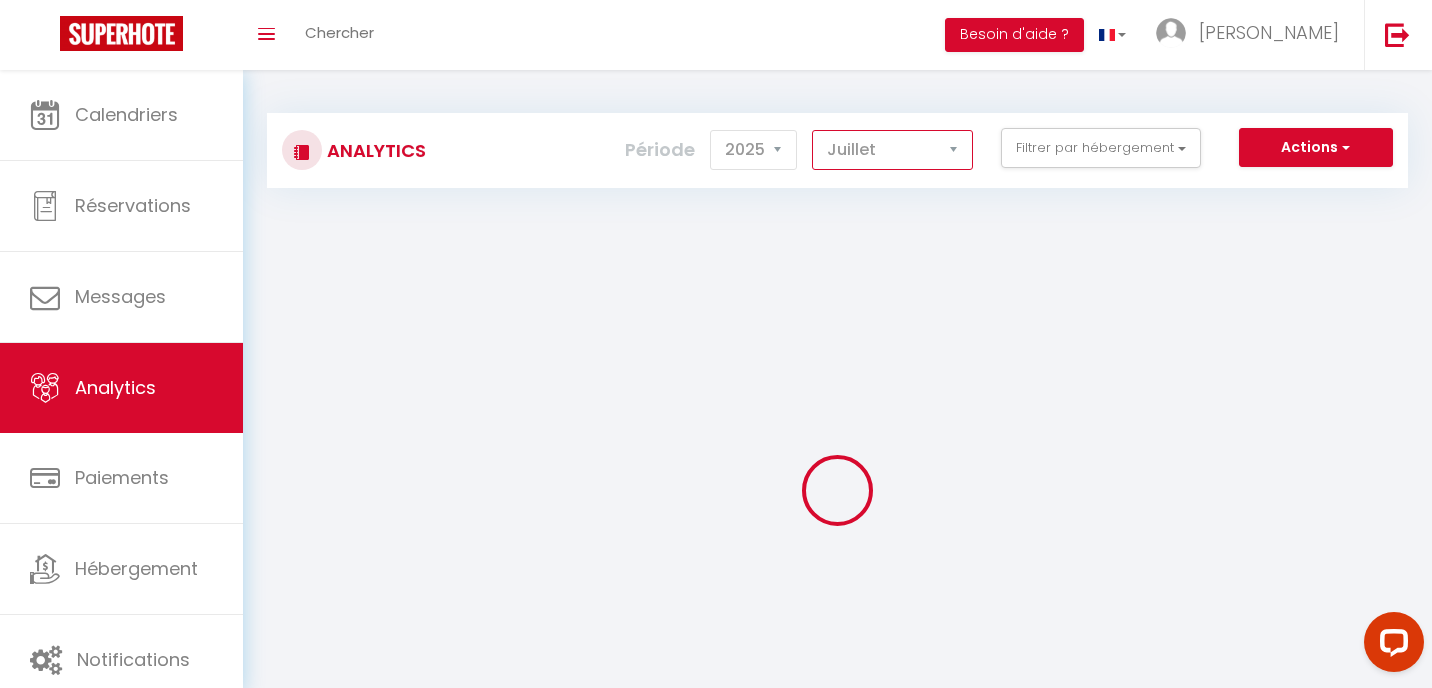 click on "Janvier   Février   Mars   Avril   Mai   Juin   Juillet   Août   Septembre   Octobre   Novembre   Décembre" at bounding box center [892, 150] 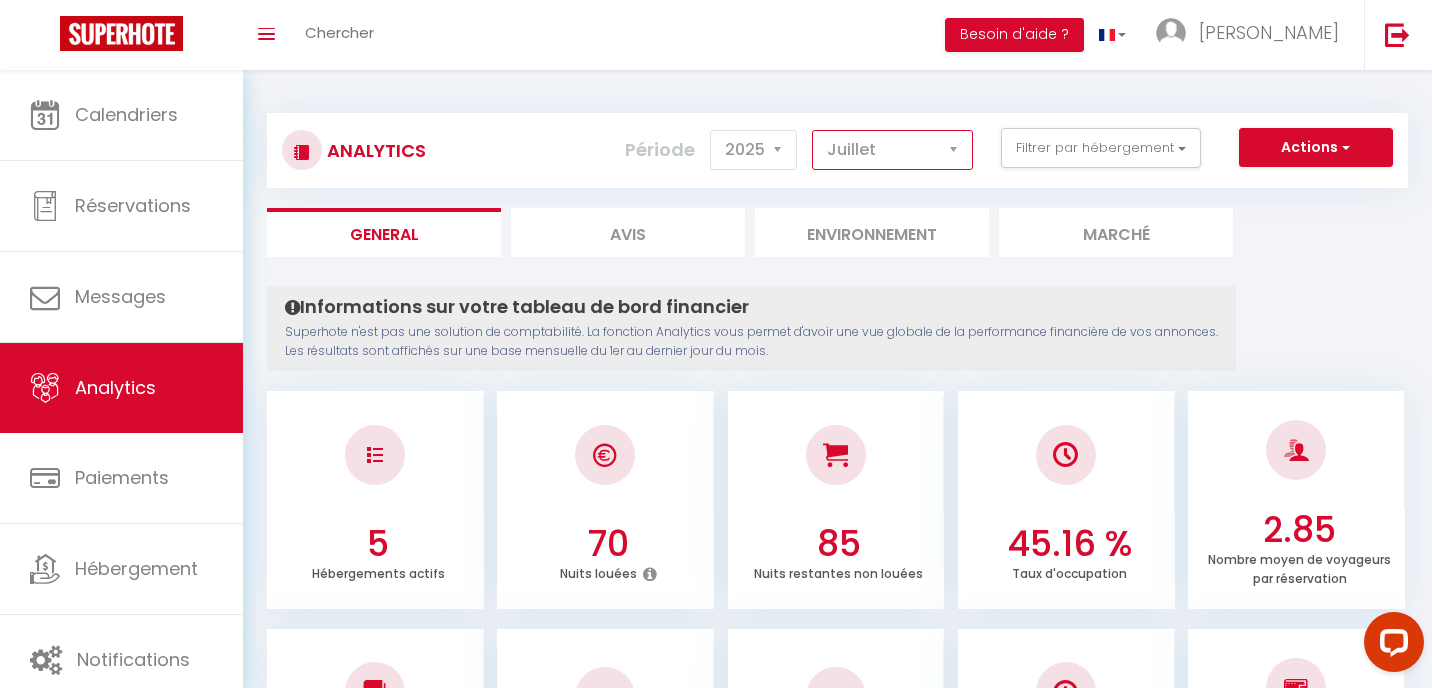 select on "8" 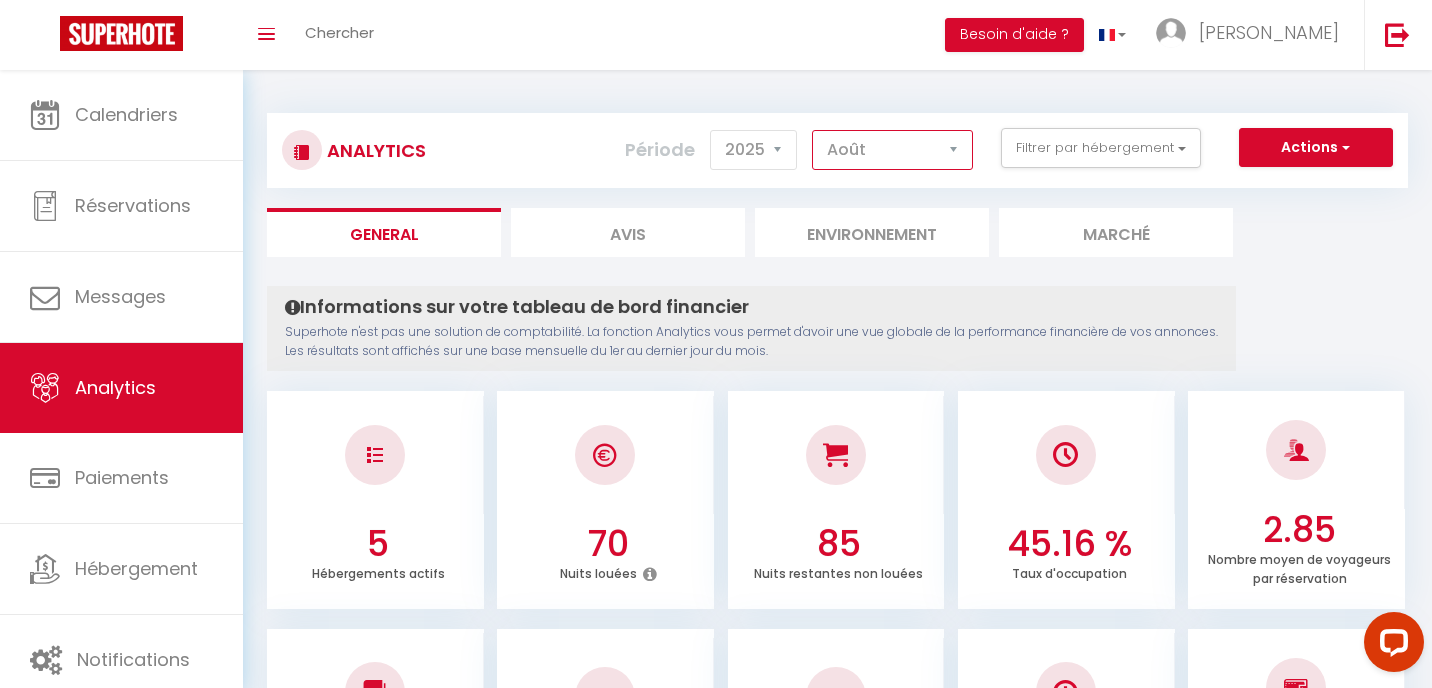 checkbox on "false" 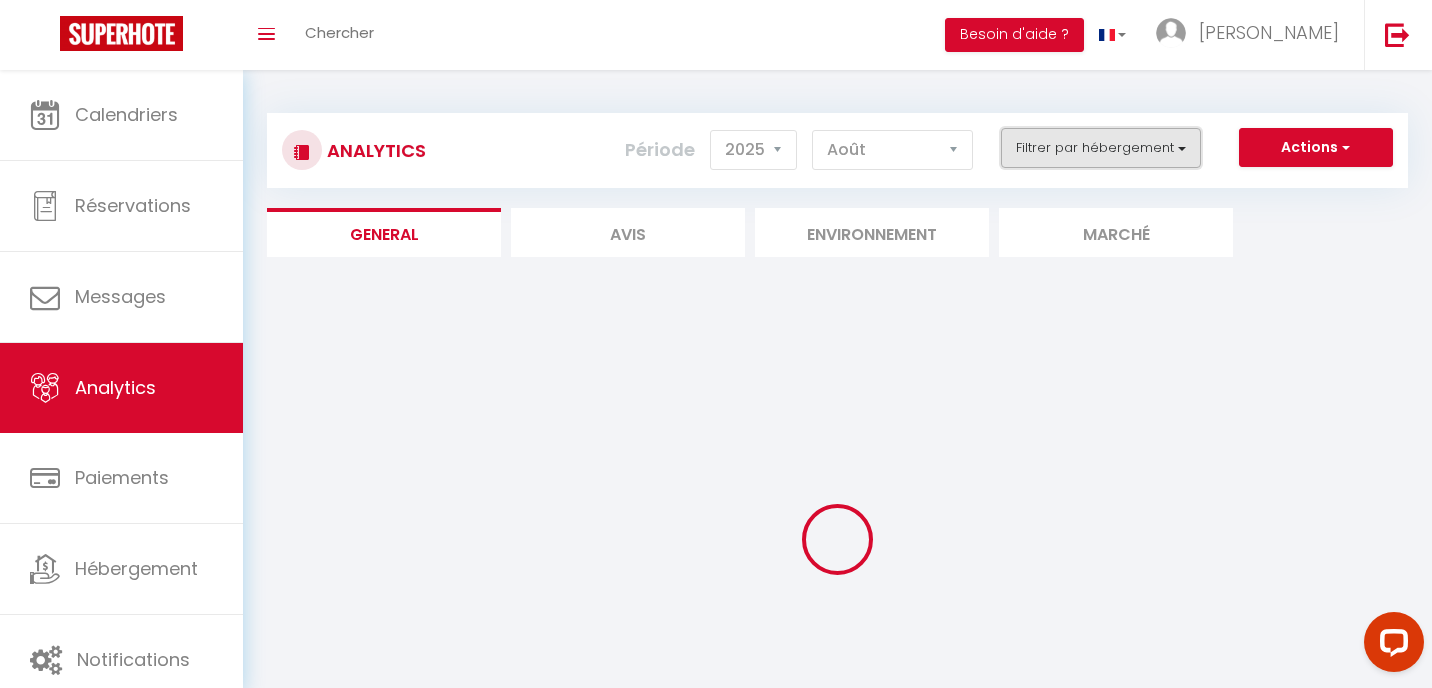 click on "Filtrer par hébergement" at bounding box center (1101, 148) 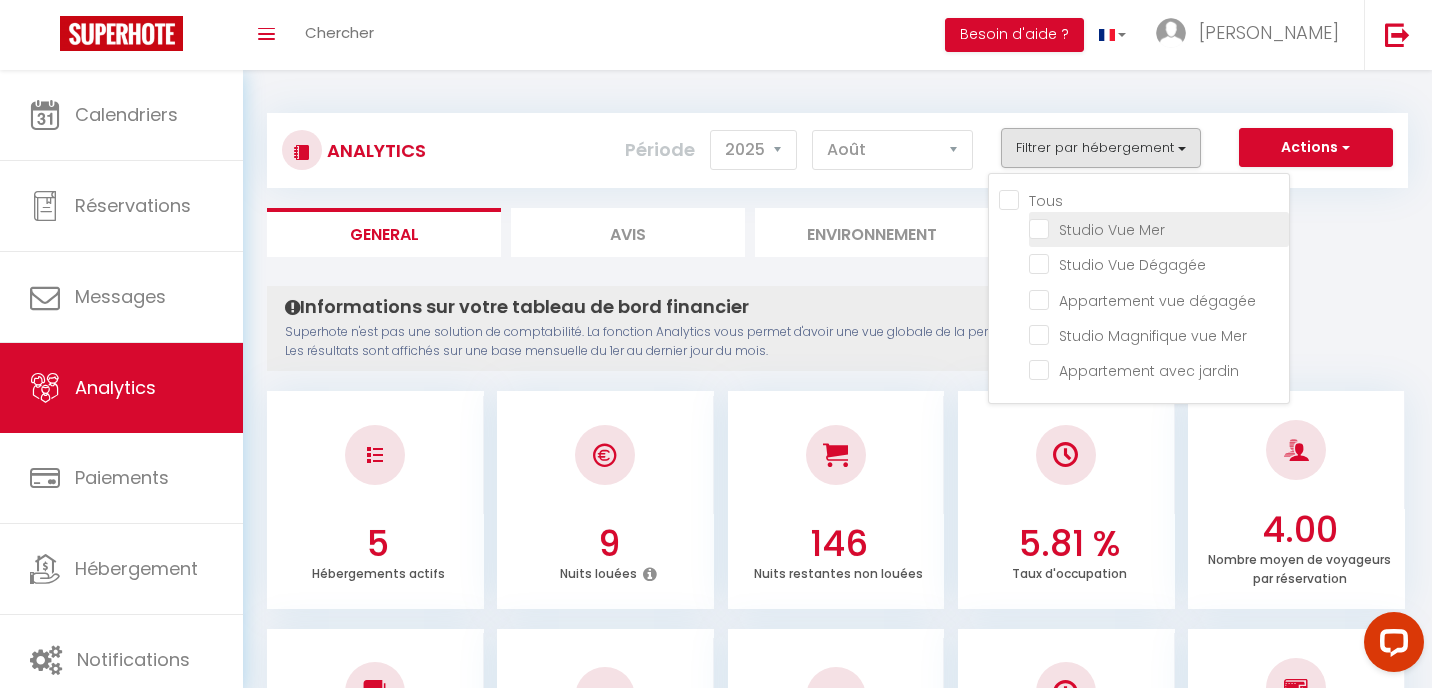 click at bounding box center [1159, 228] 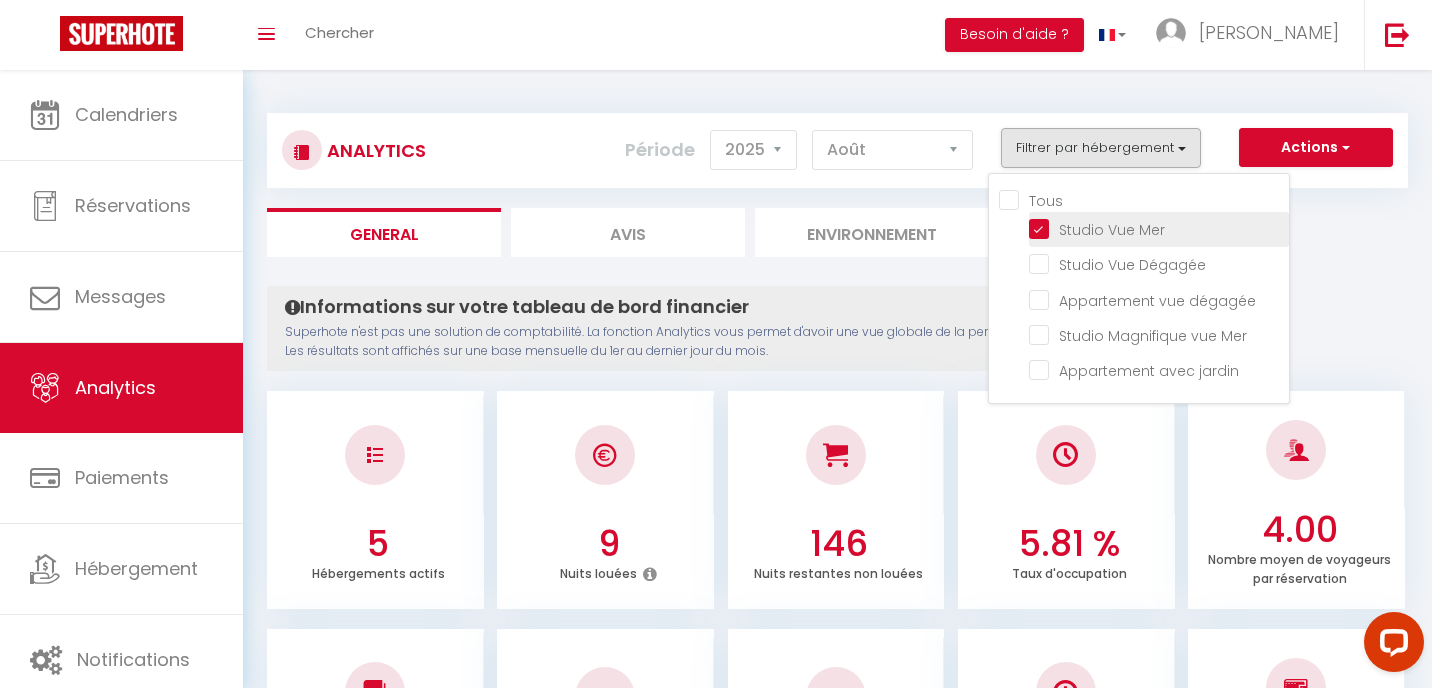 checkbox on "false" 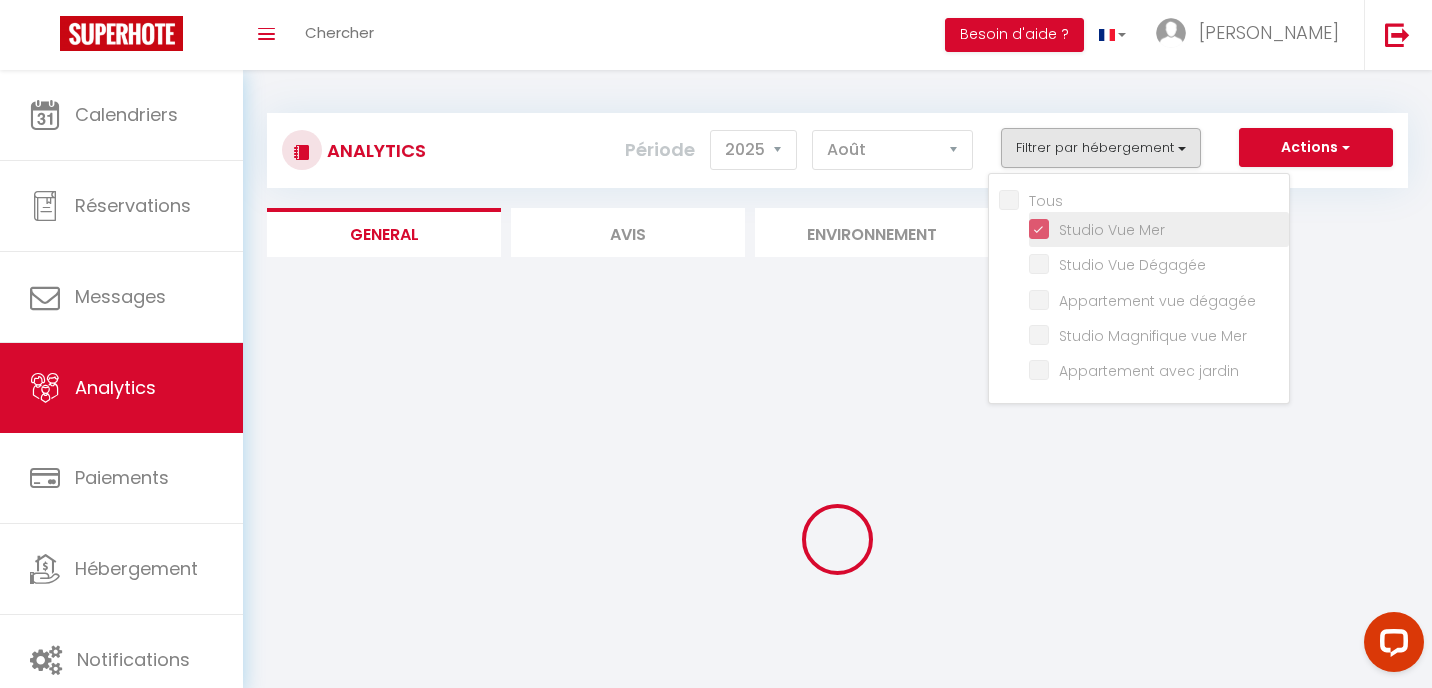 checkbox on "false" 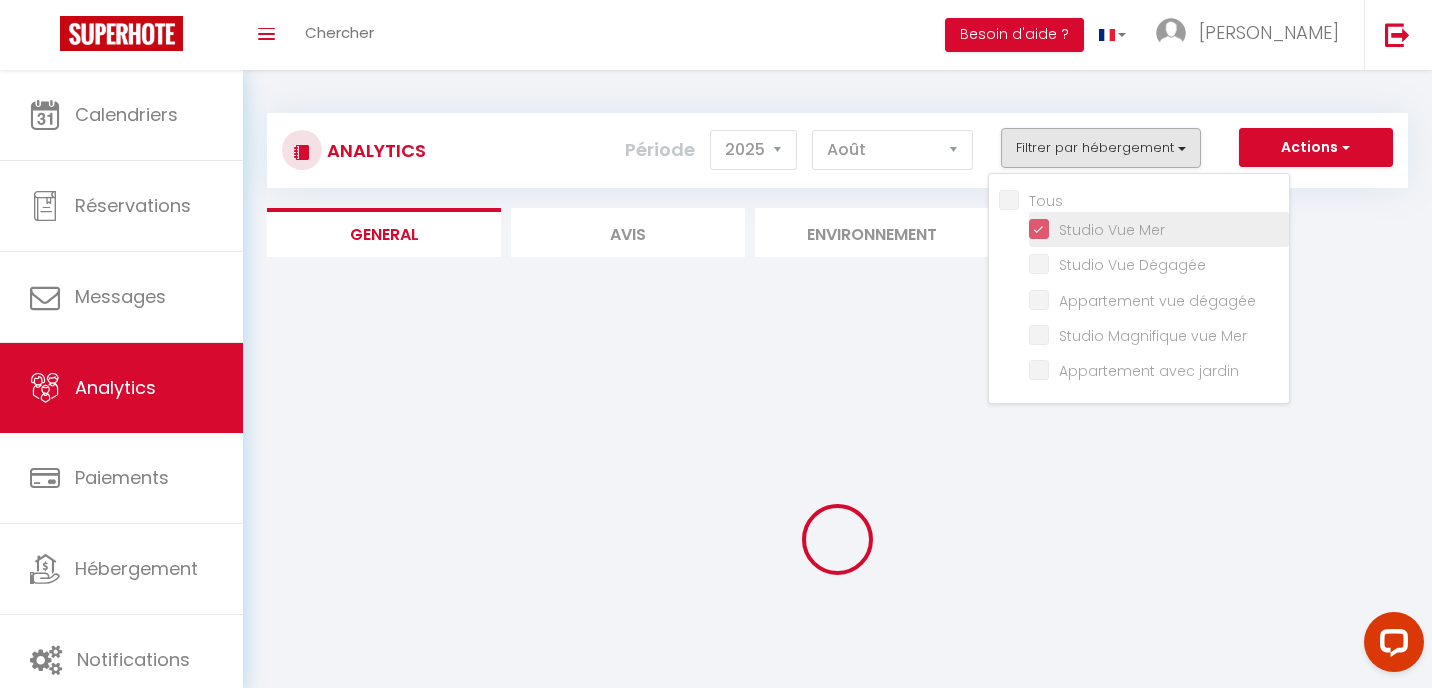 checkbox on "false" 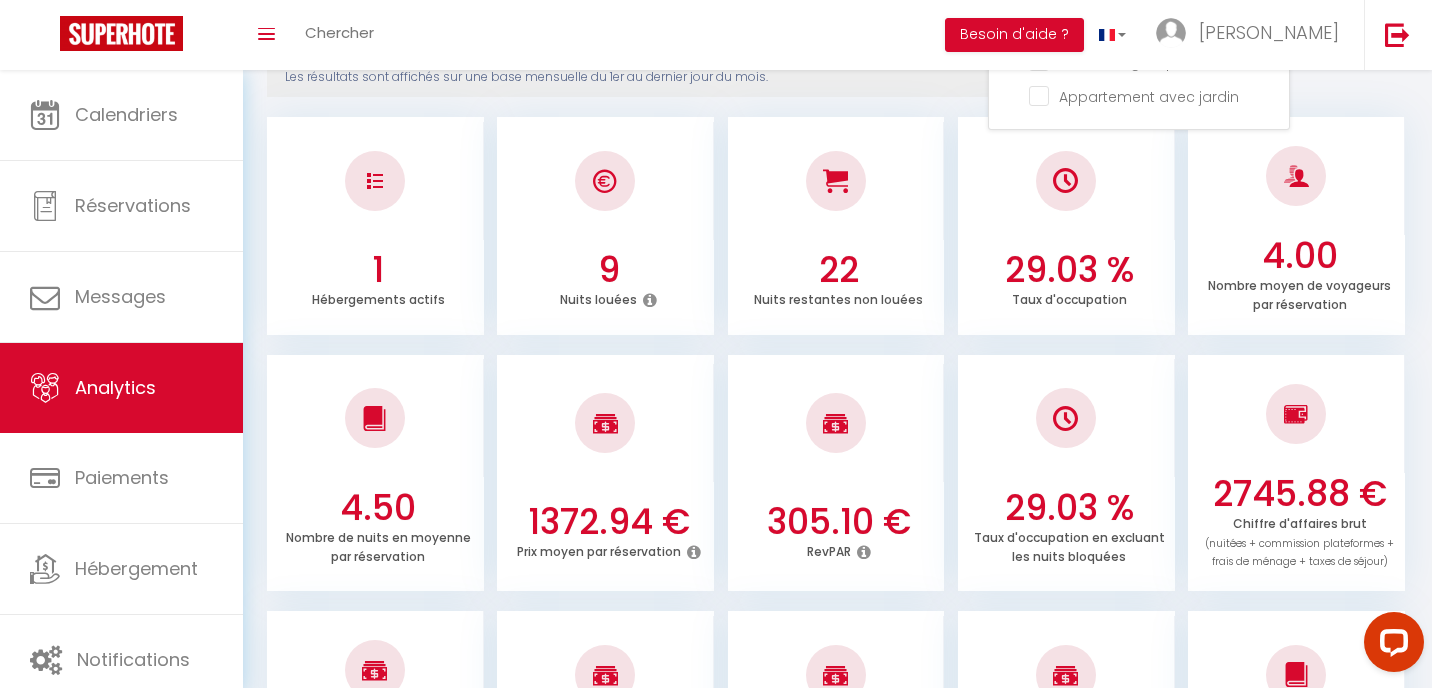 scroll, scrollTop: 24, scrollLeft: 0, axis: vertical 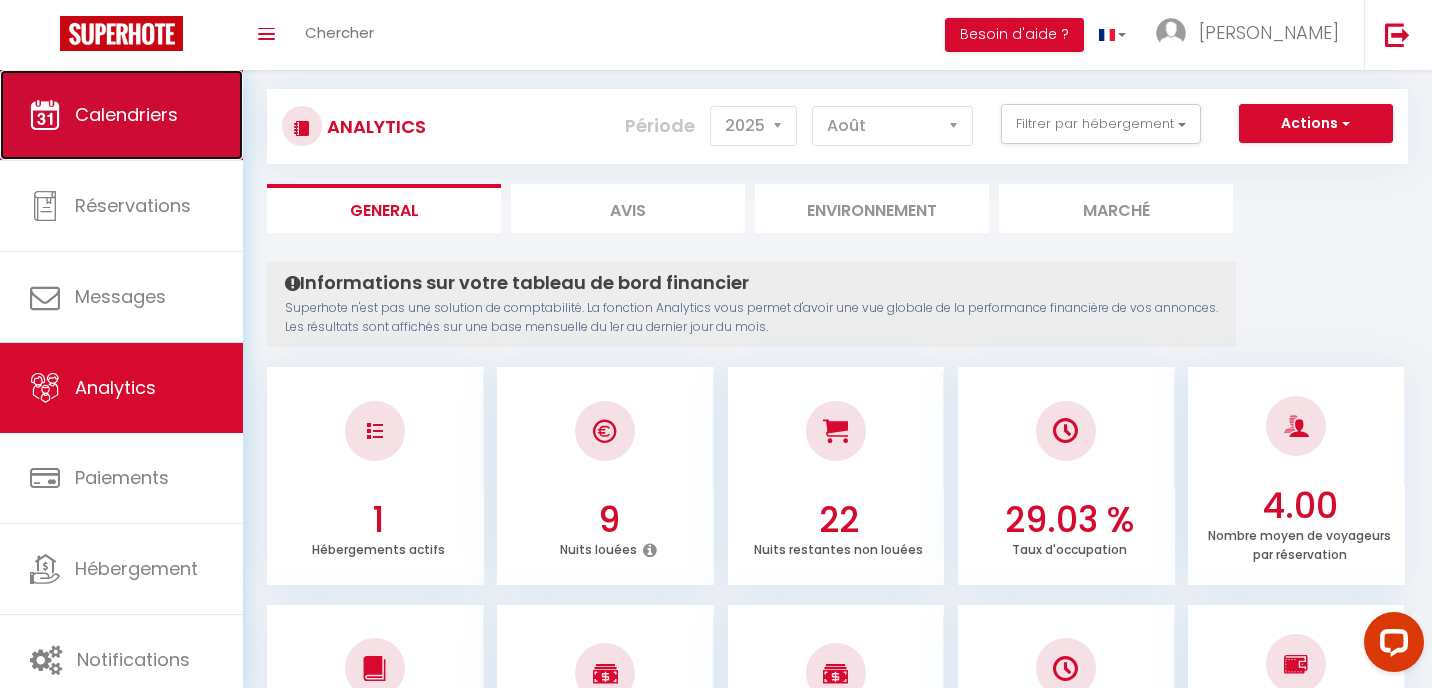 click on "Calendriers" at bounding box center (121, 115) 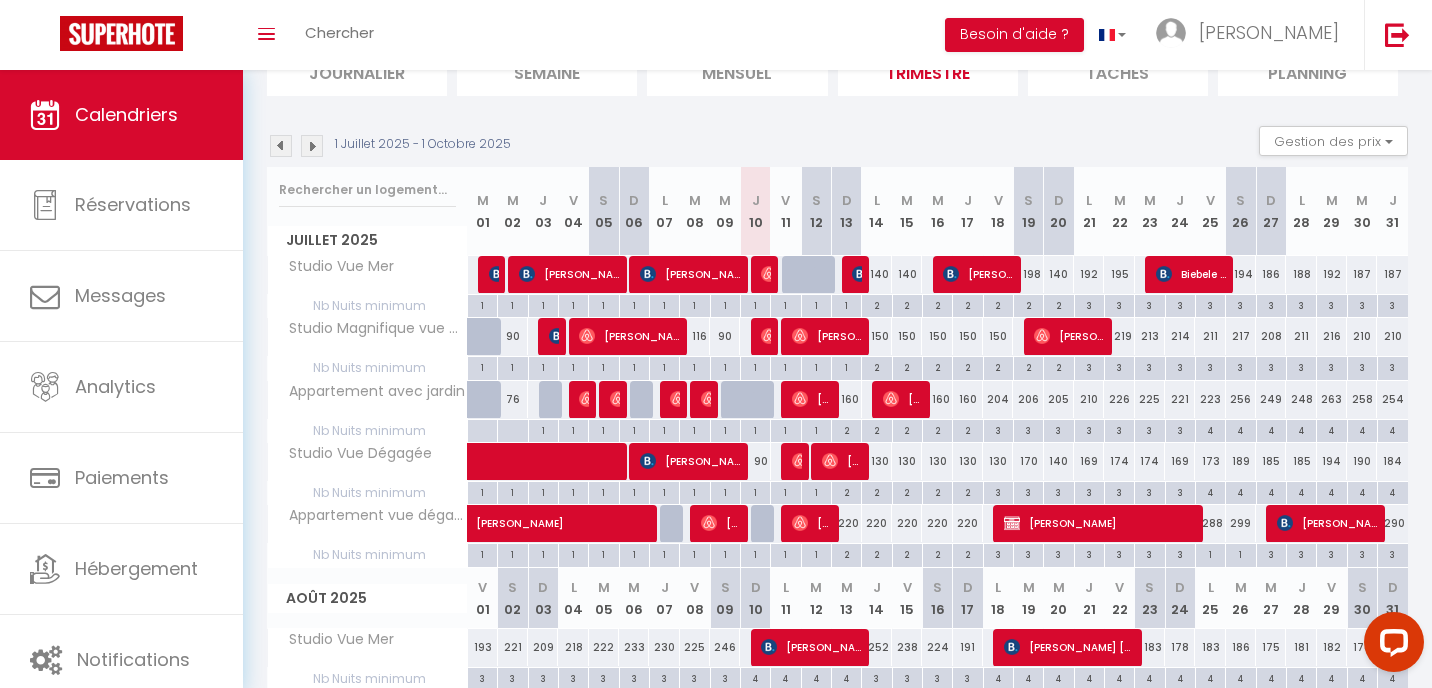 scroll, scrollTop: 0, scrollLeft: 0, axis: both 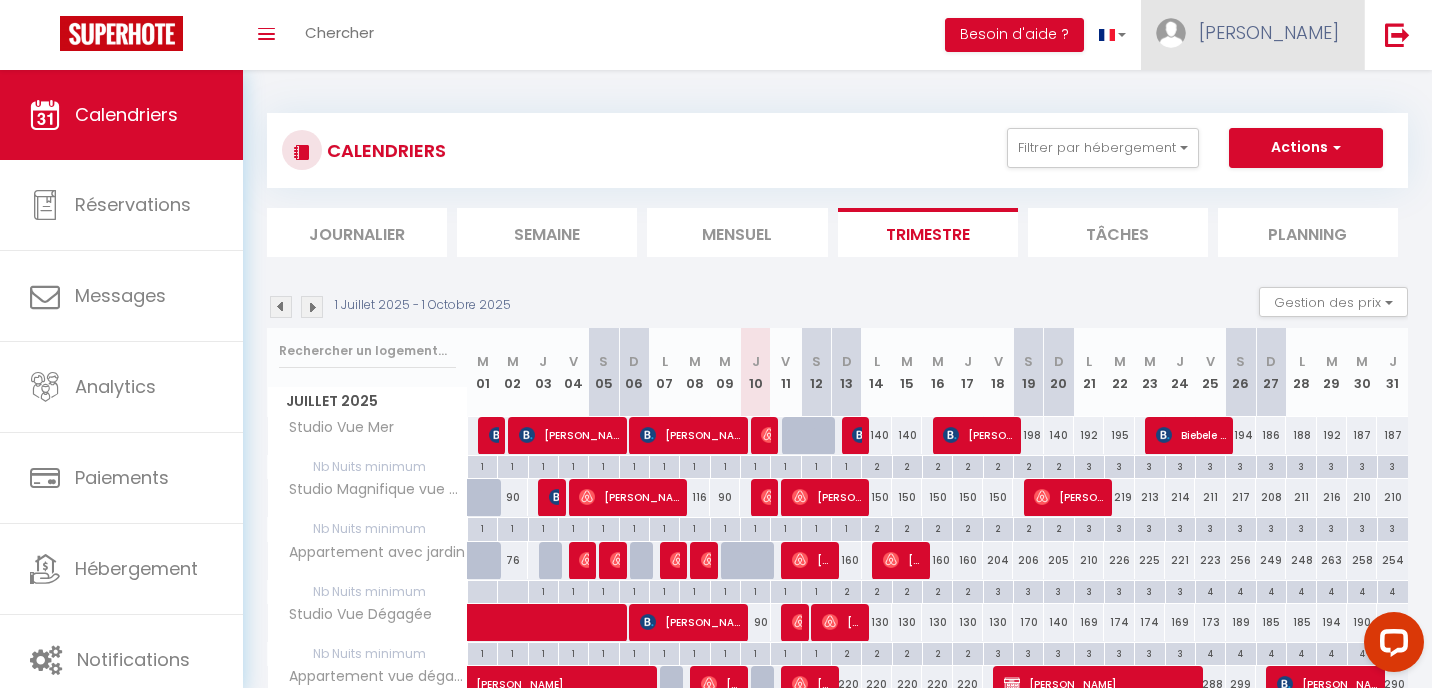 click on "[PERSON_NAME]" at bounding box center (1252, 35) 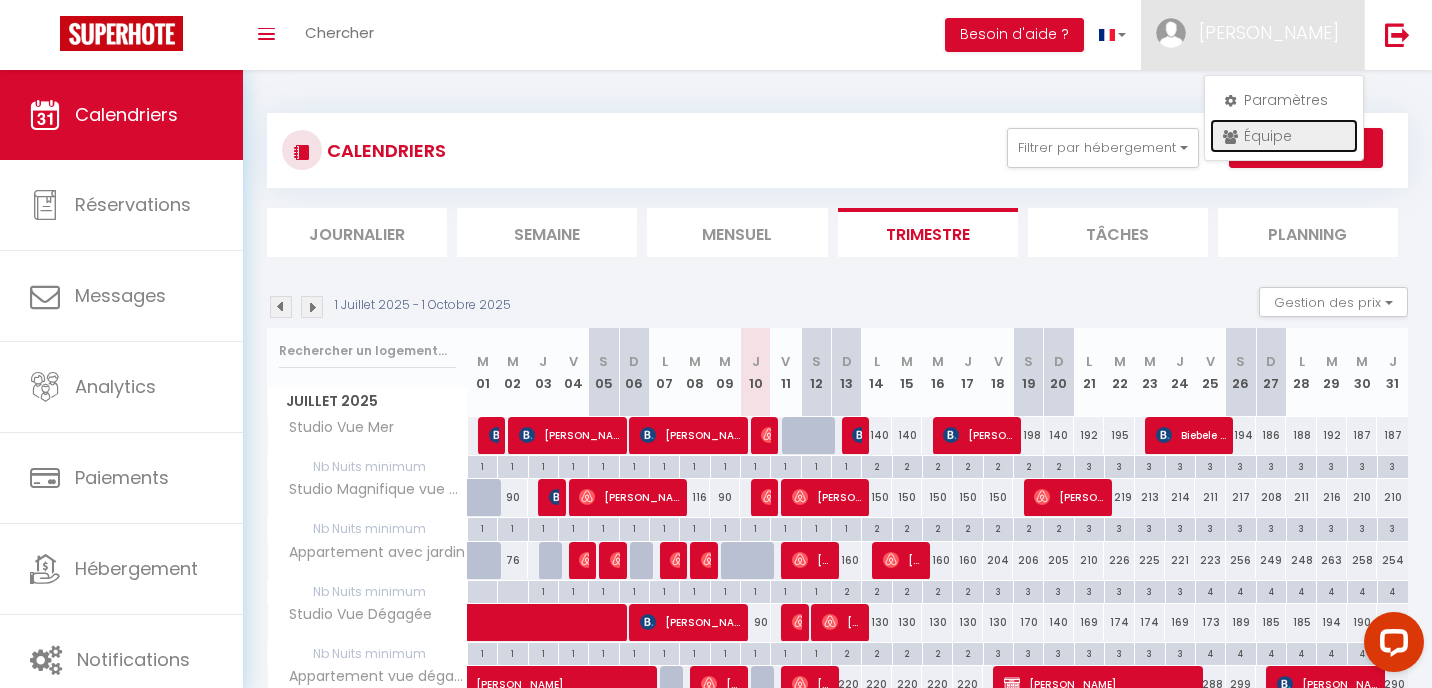 click on "Équipe" at bounding box center (1284, 136) 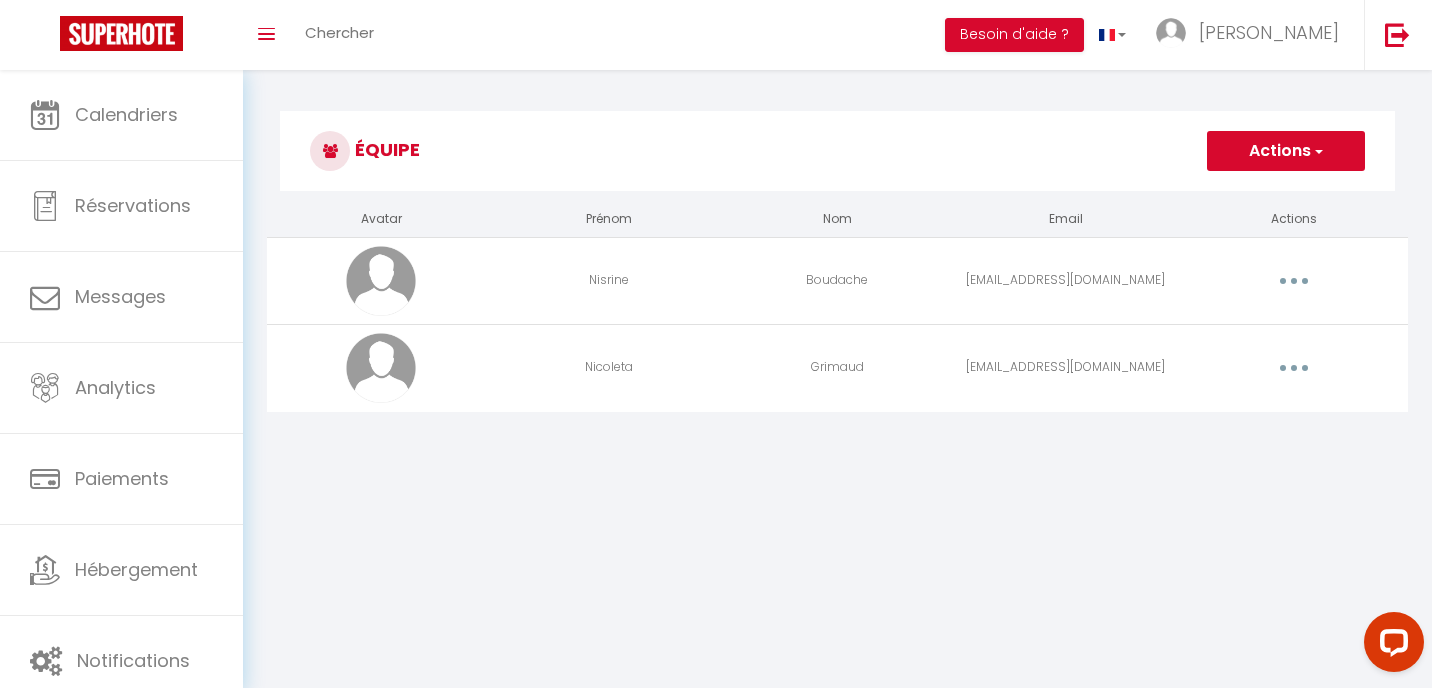 click at bounding box center (1294, 368) 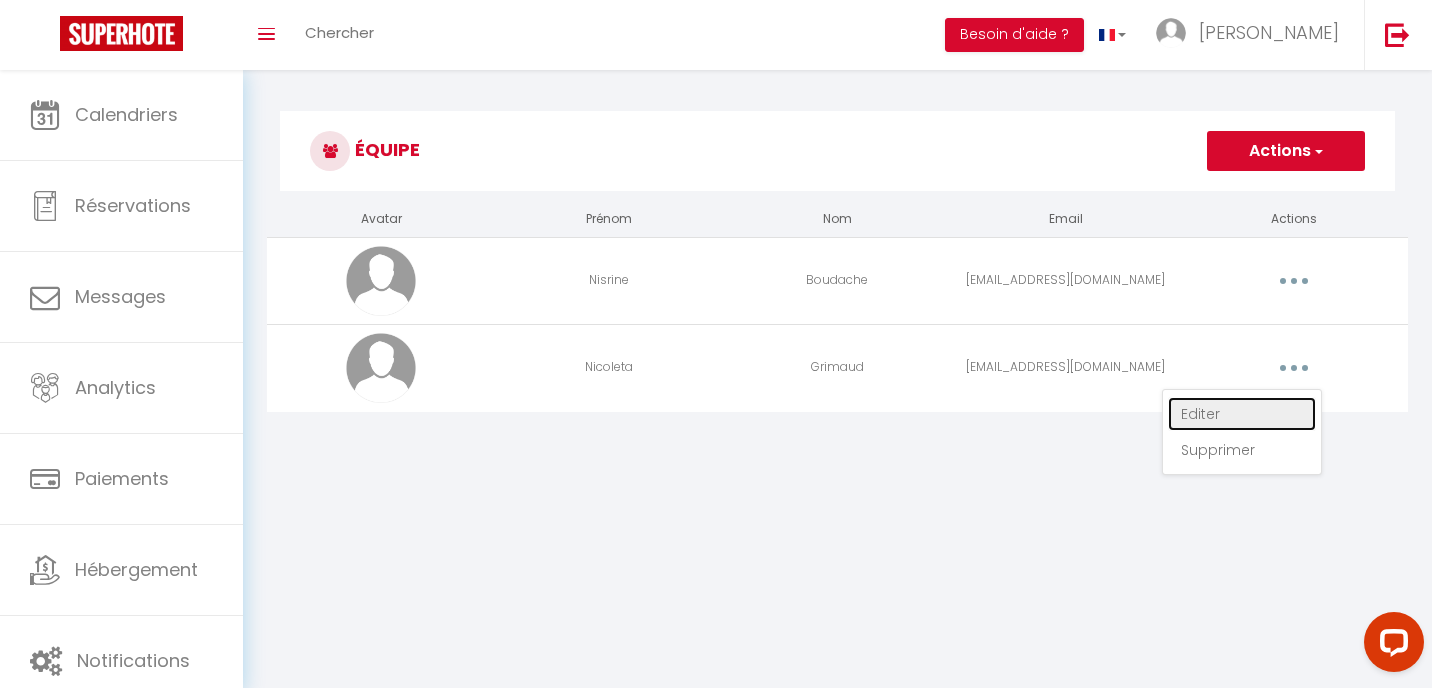 click on "Editer" at bounding box center [1242, 414] 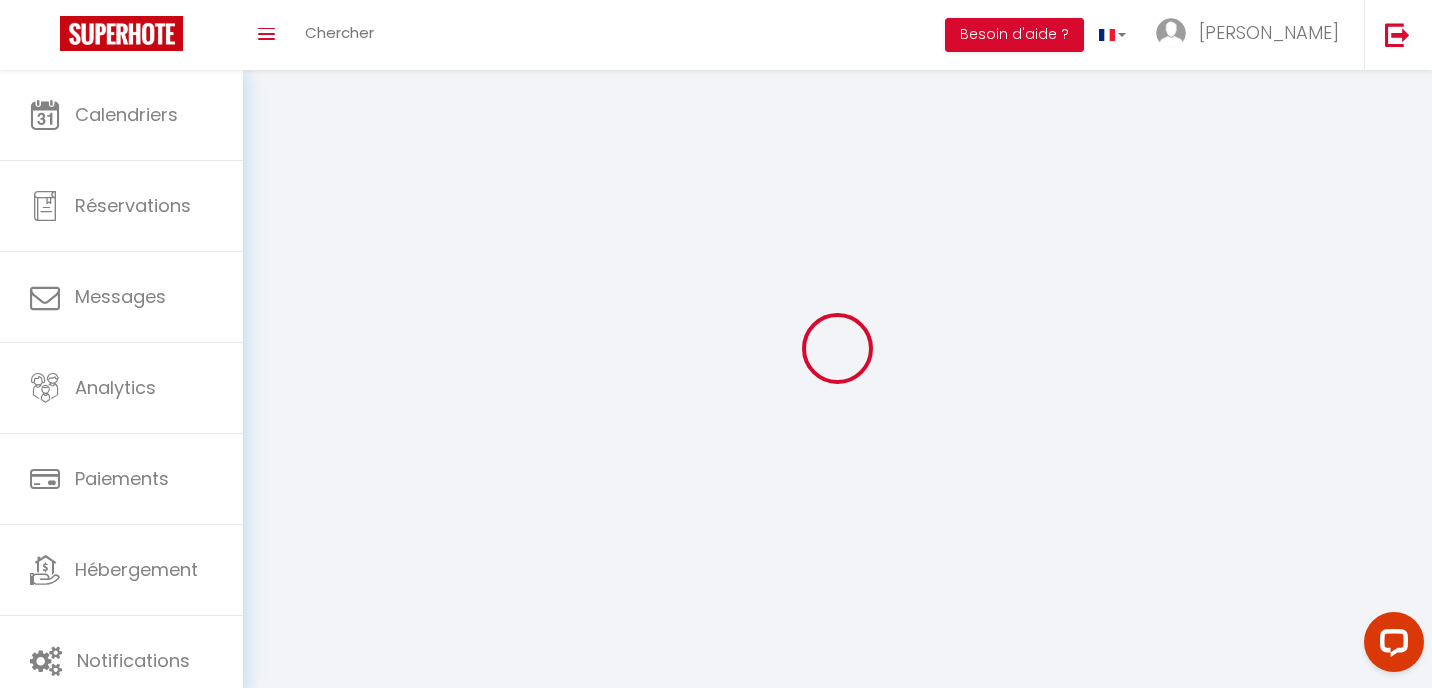 type on "Nicoleta" 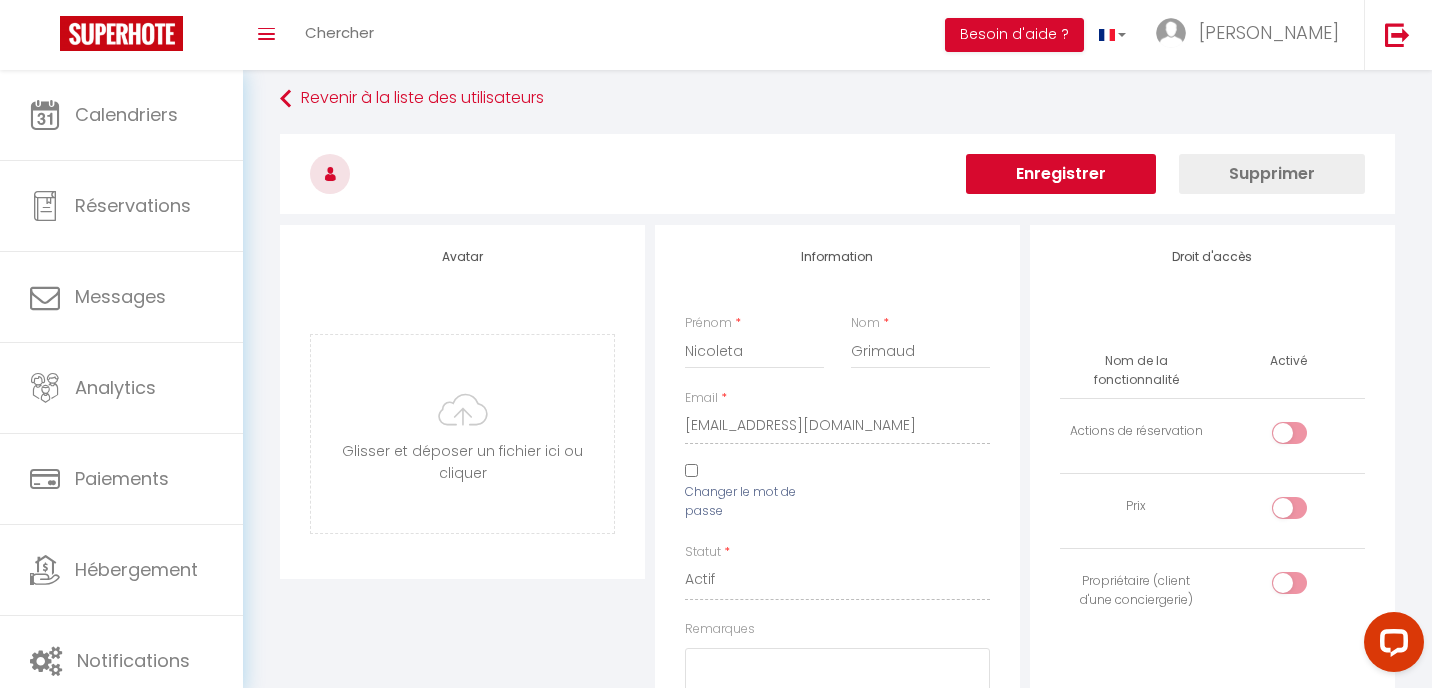 scroll, scrollTop: 0, scrollLeft: 0, axis: both 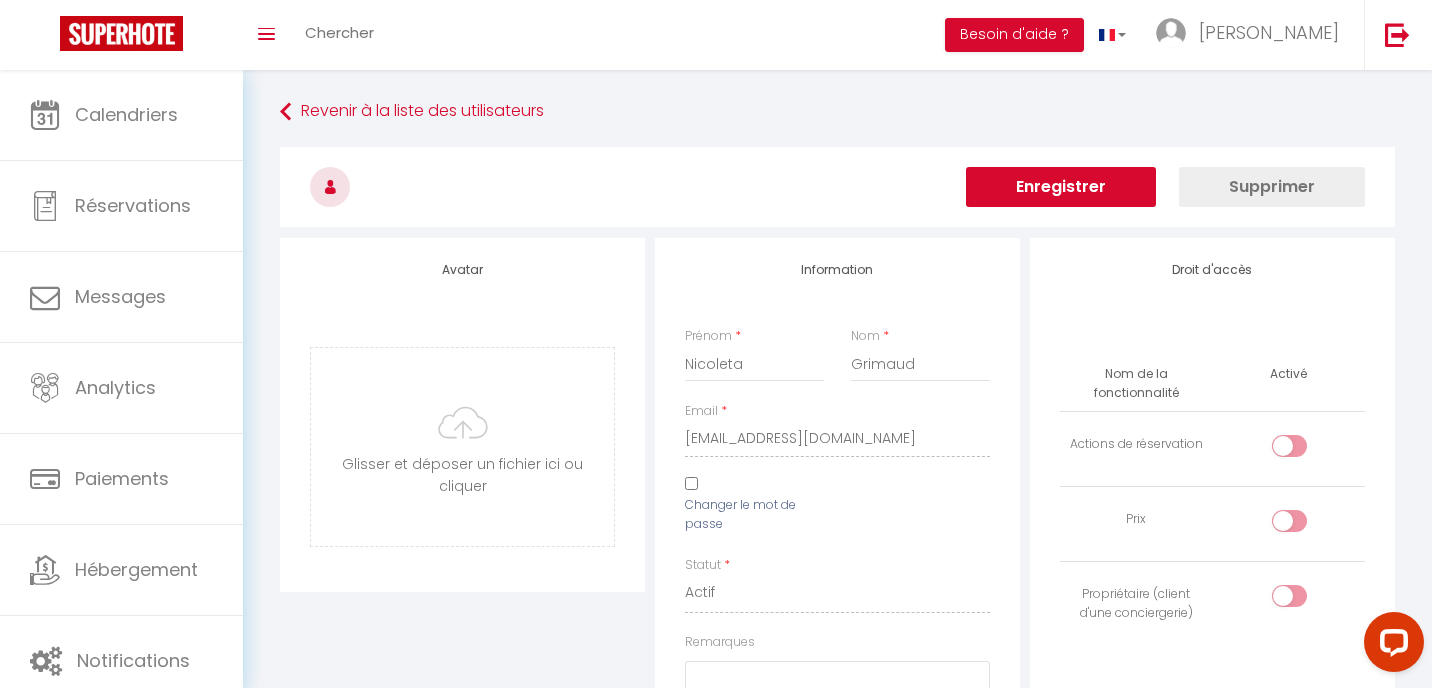 click on "Enregistrer" at bounding box center [1061, 187] 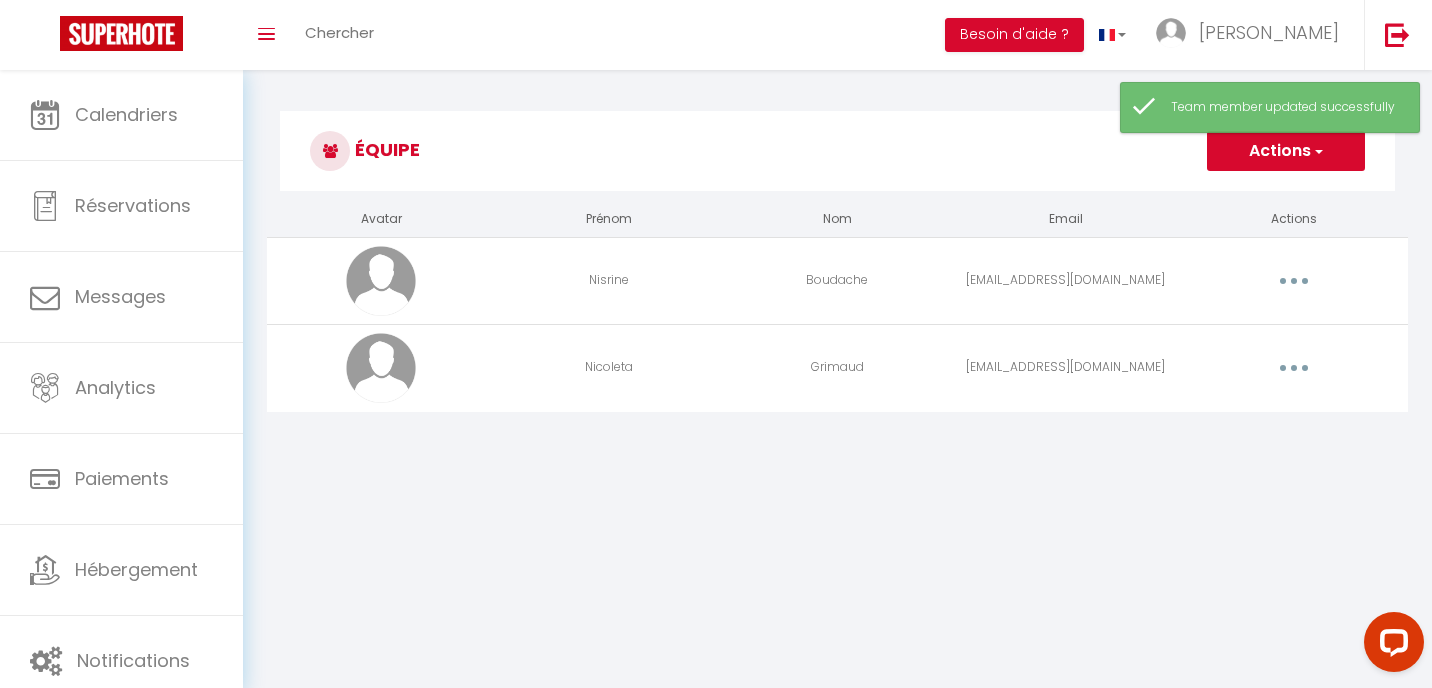 click at bounding box center [1294, 281] 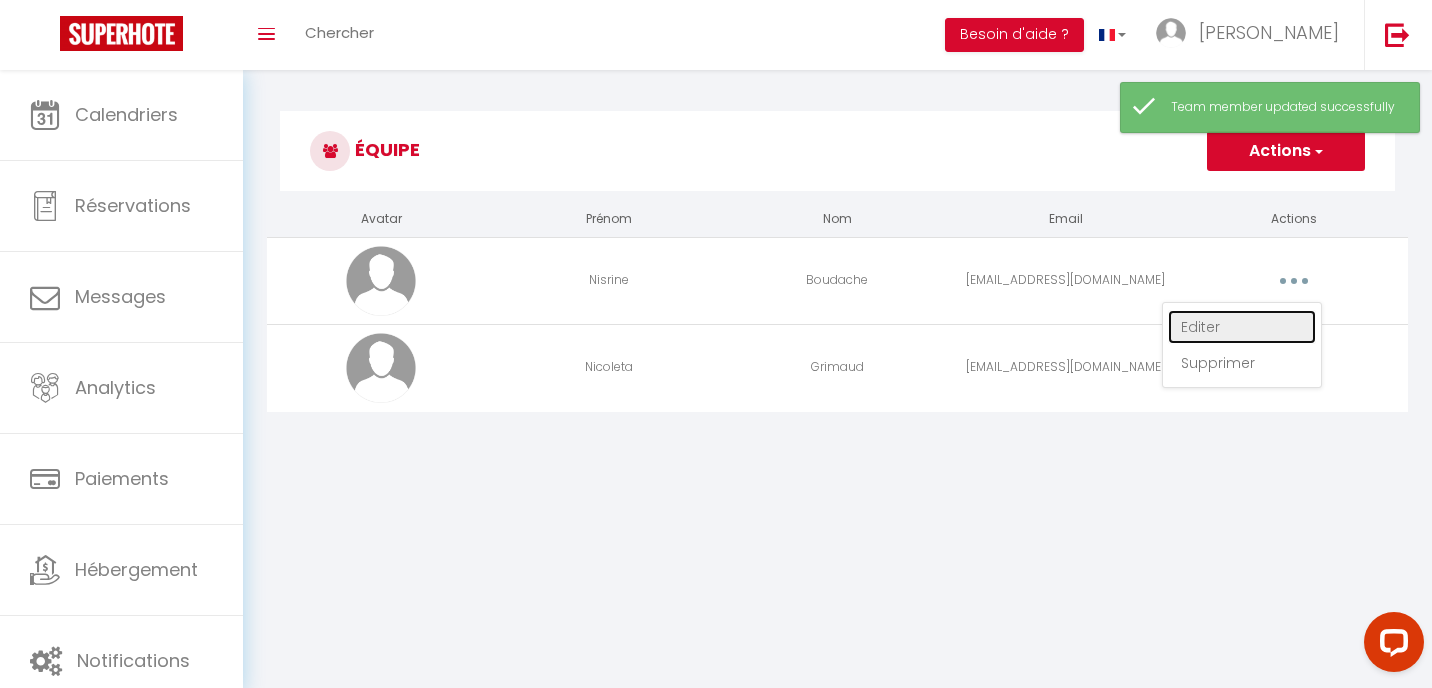 click on "Editer" at bounding box center (1242, 327) 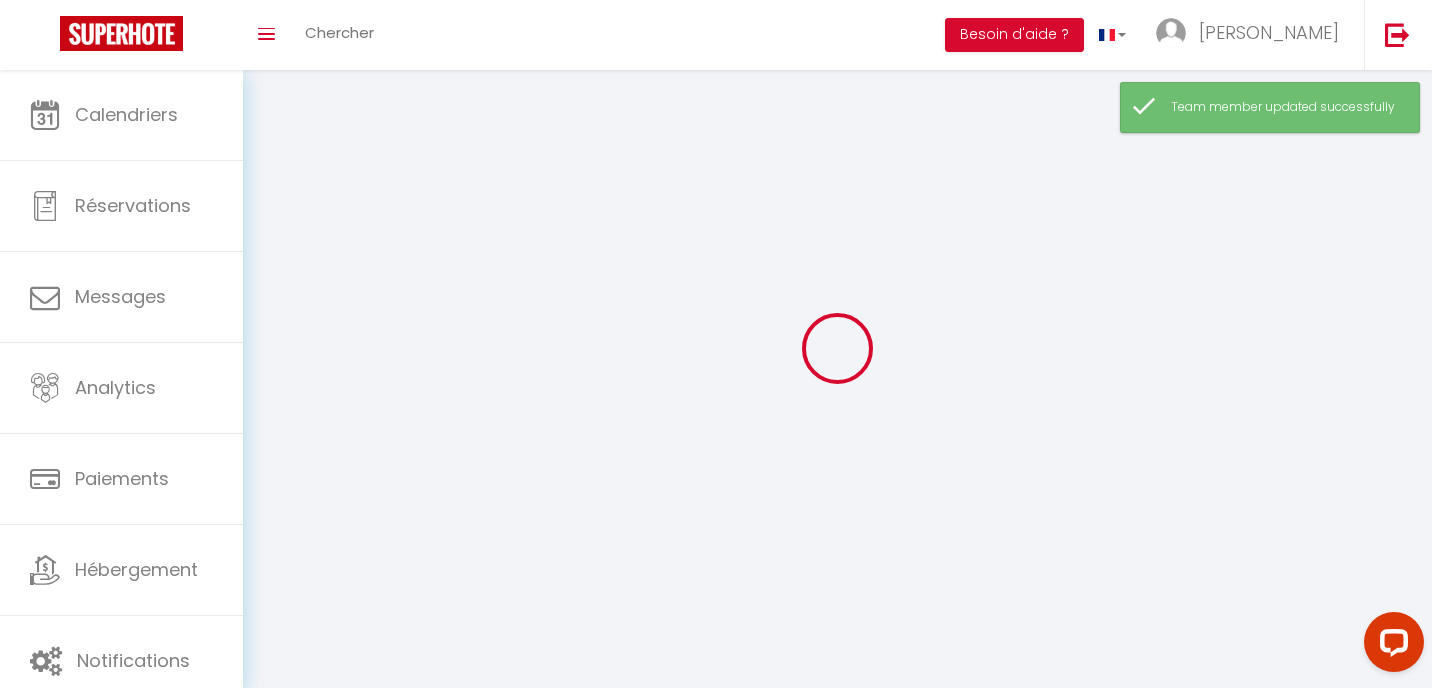 type on "Nisrine" 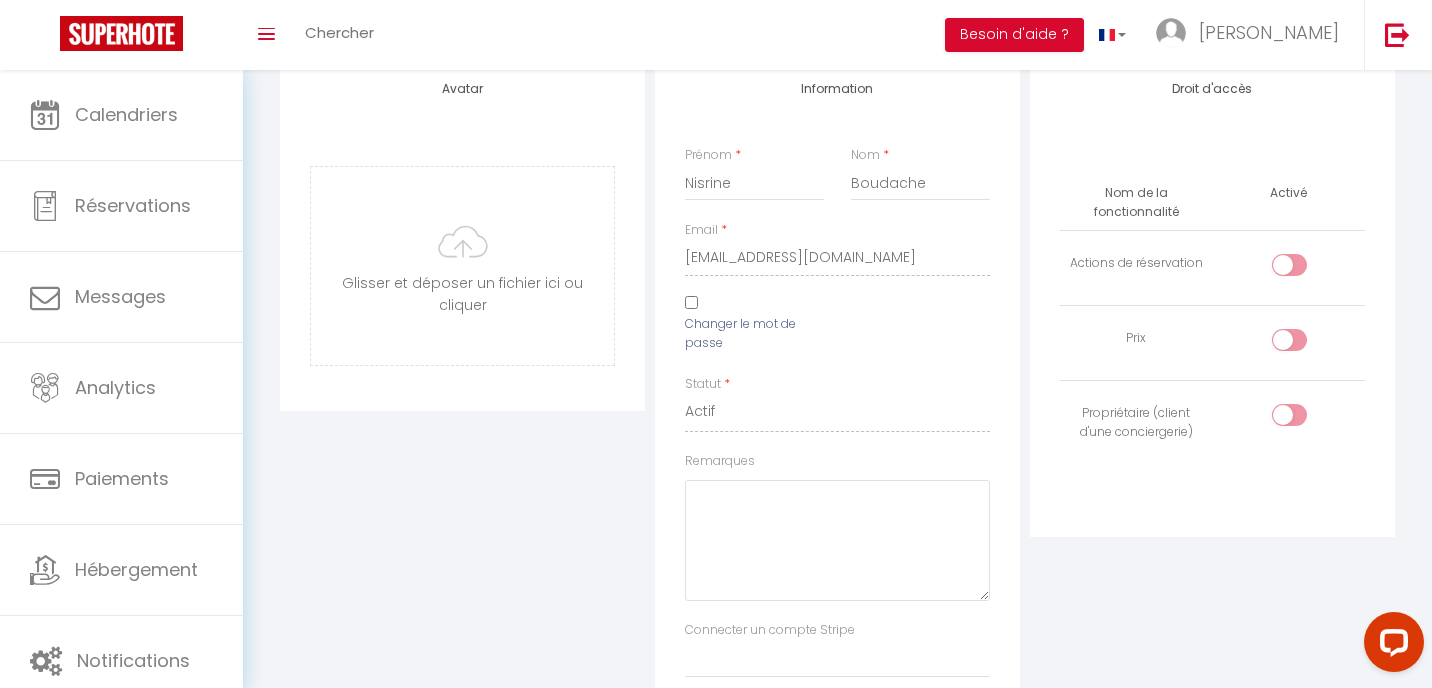 scroll, scrollTop: 0, scrollLeft: 0, axis: both 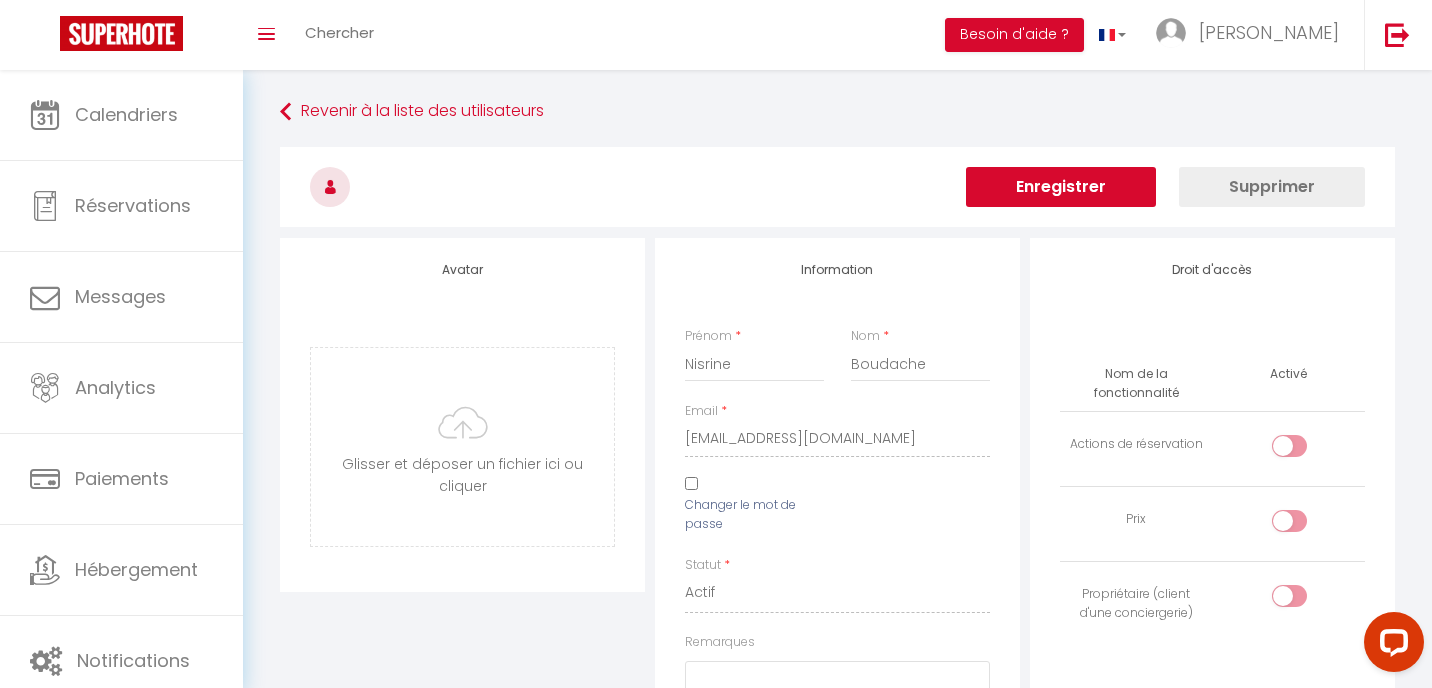 click on "Enregistrer" at bounding box center [1061, 187] 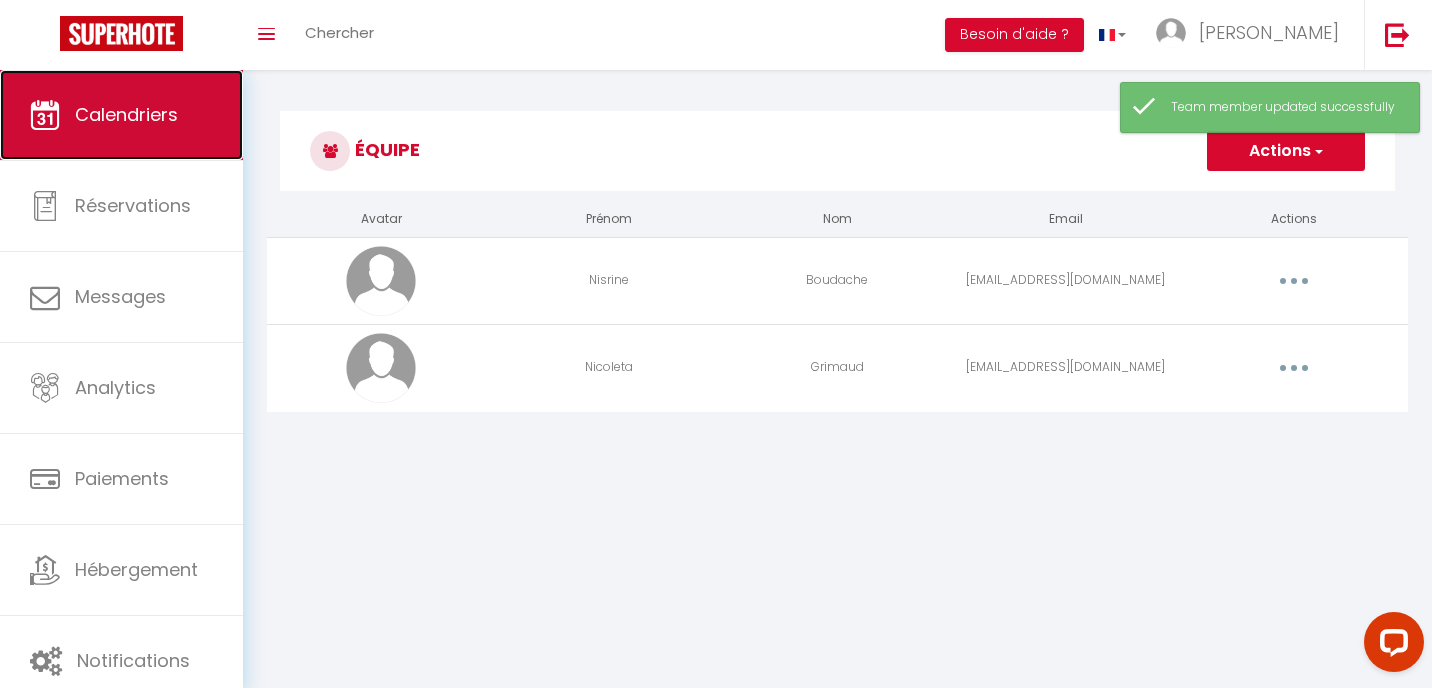 click on "Calendriers" at bounding box center (126, 114) 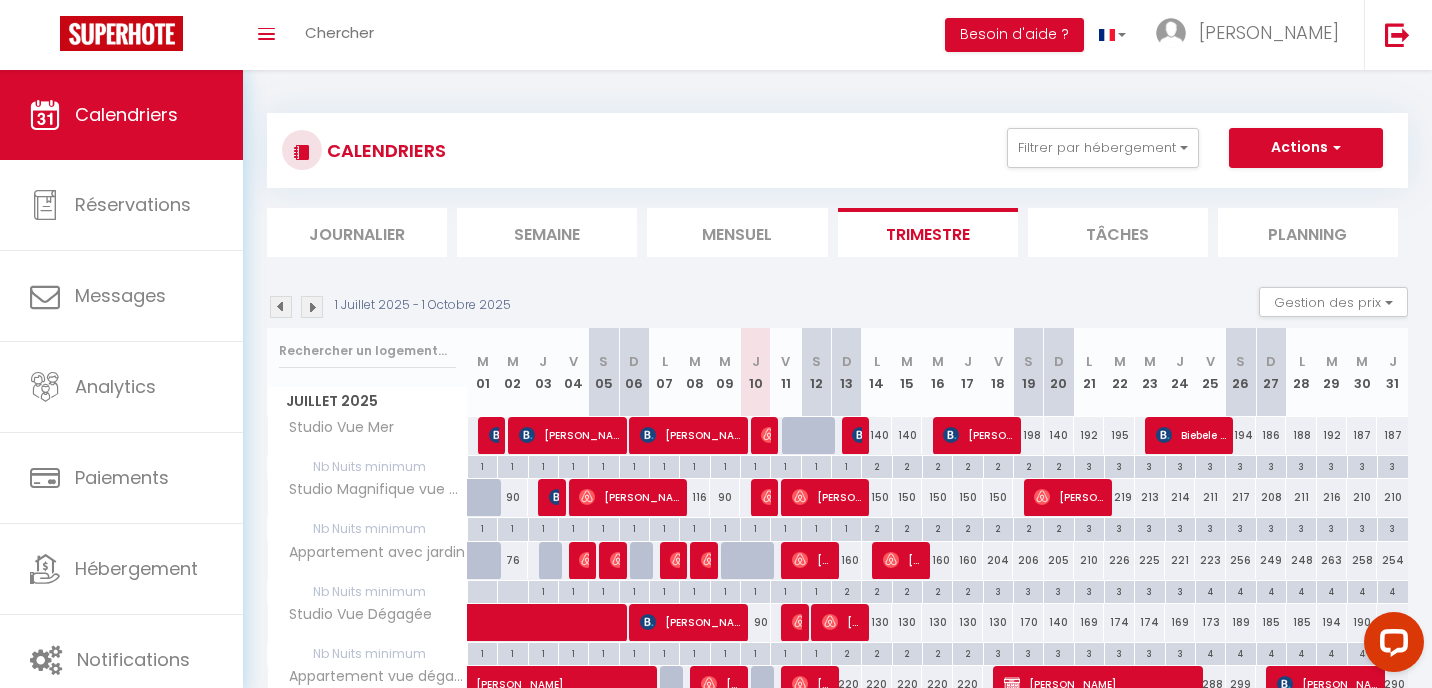 click on "Mensuel" at bounding box center [737, 232] 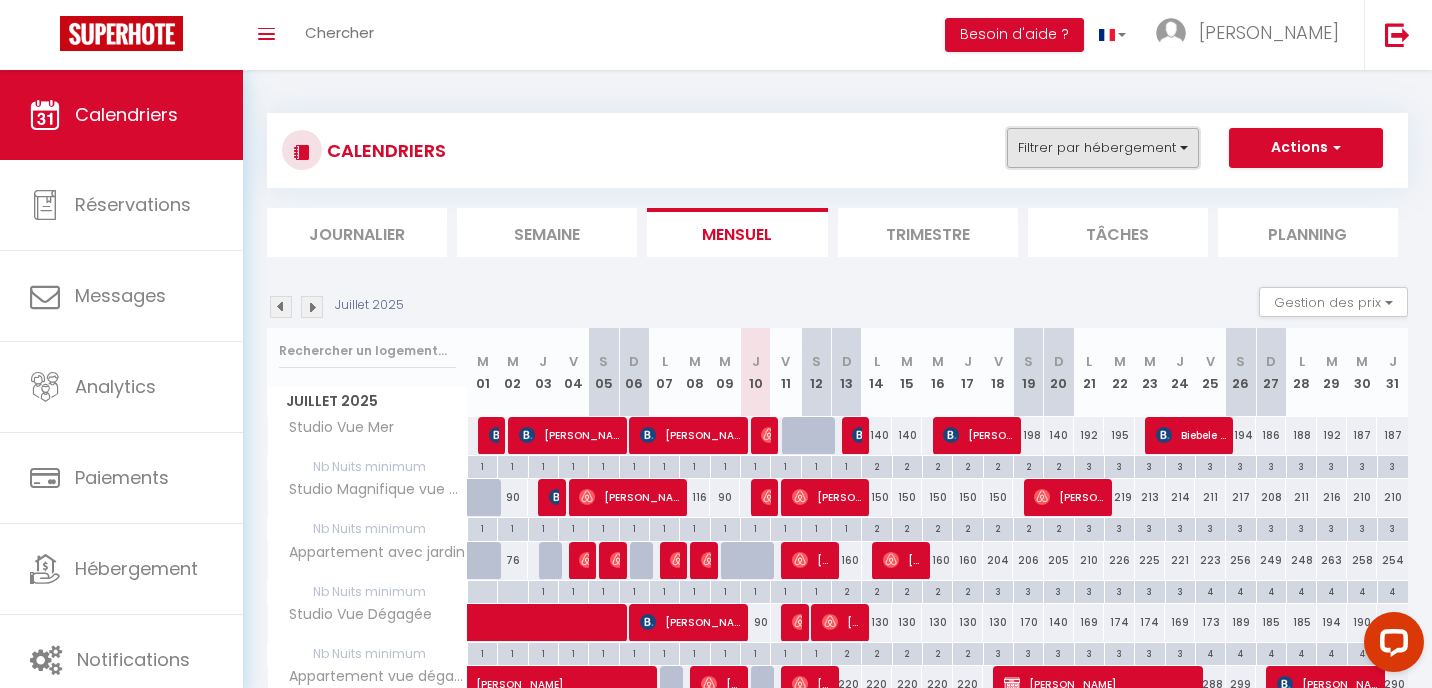 click on "Filtrer par hébergement" at bounding box center (1103, 148) 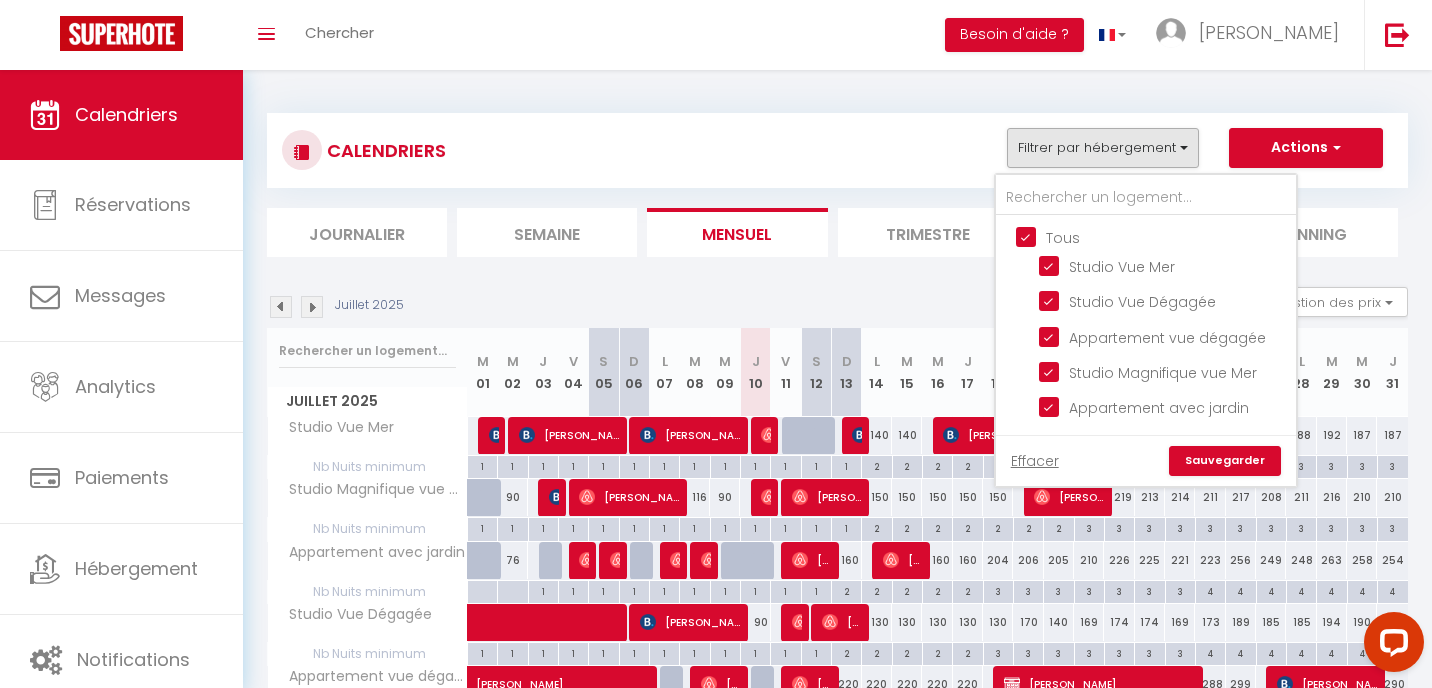 click on "Tous" at bounding box center [1166, 236] 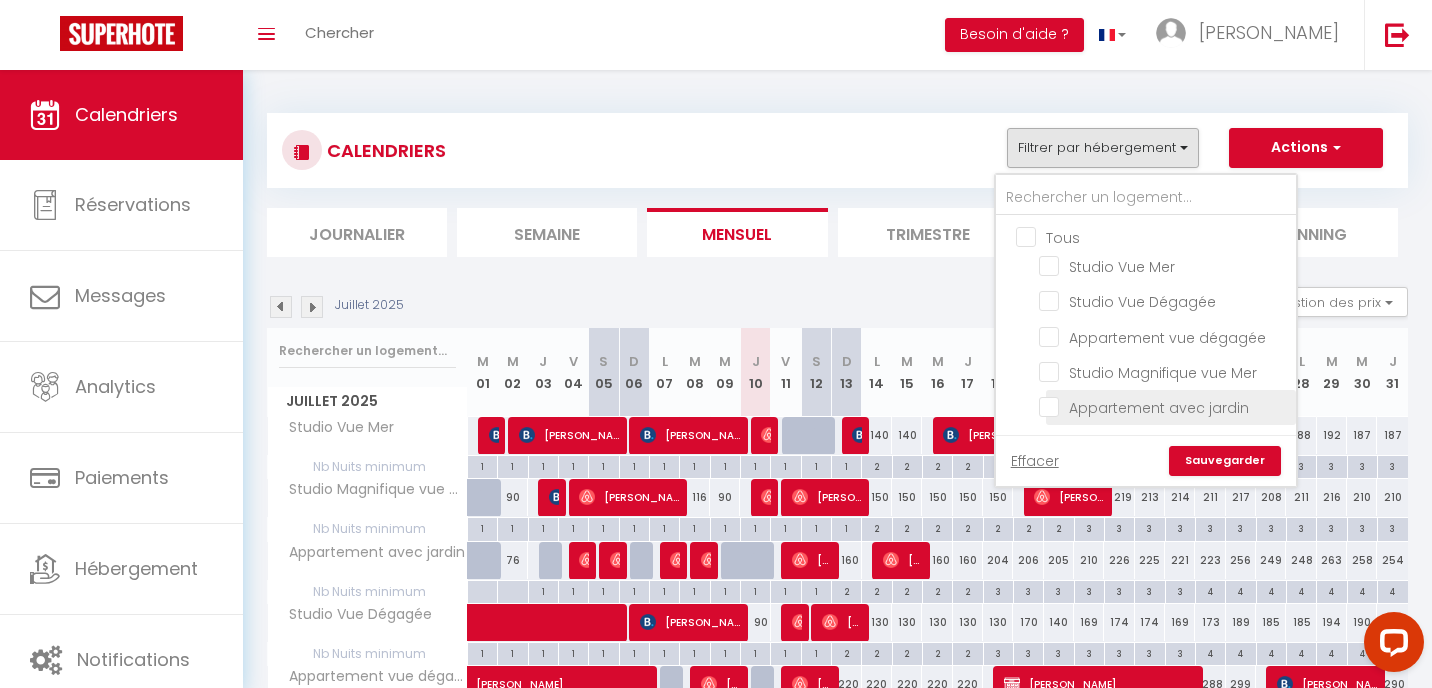 click on "Appartement avec jardin" at bounding box center (1164, 406) 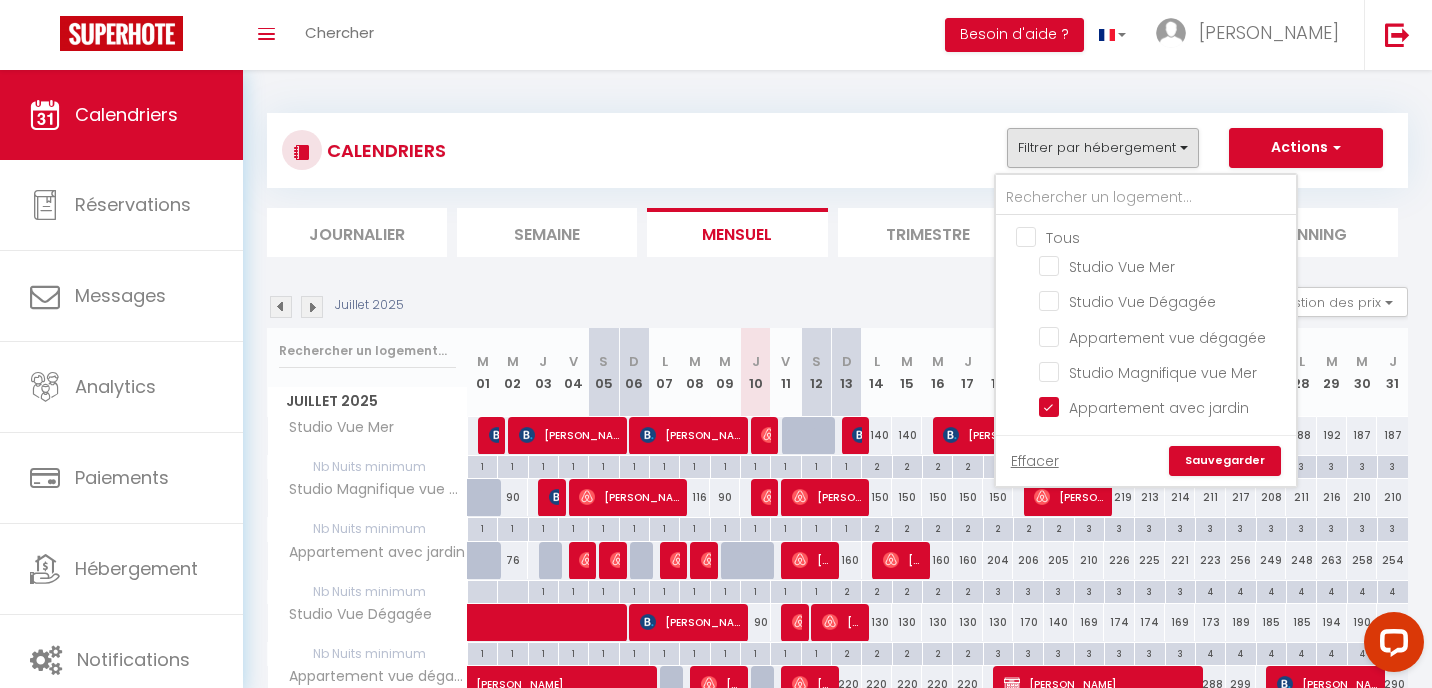click on "Sauvegarder" at bounding box center [1225, 461] 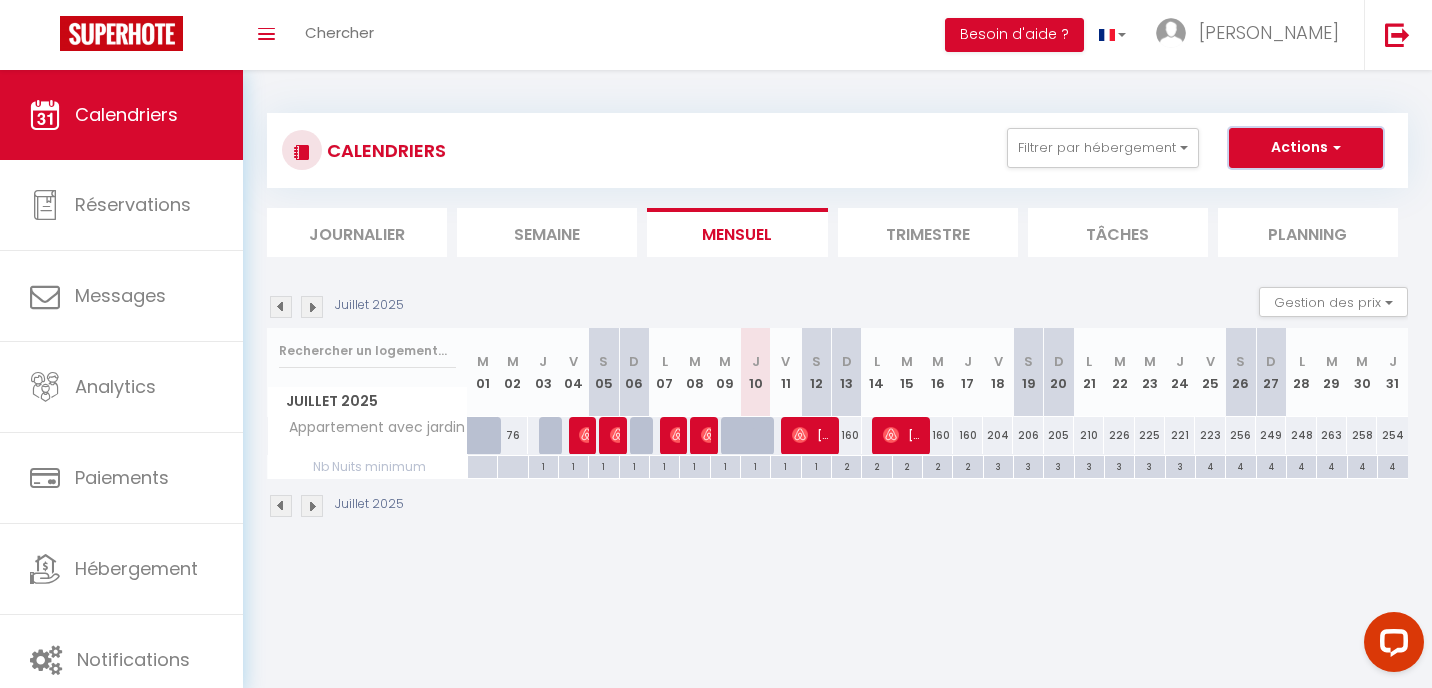 click on "Actions" at bounding box center (1306, 148) 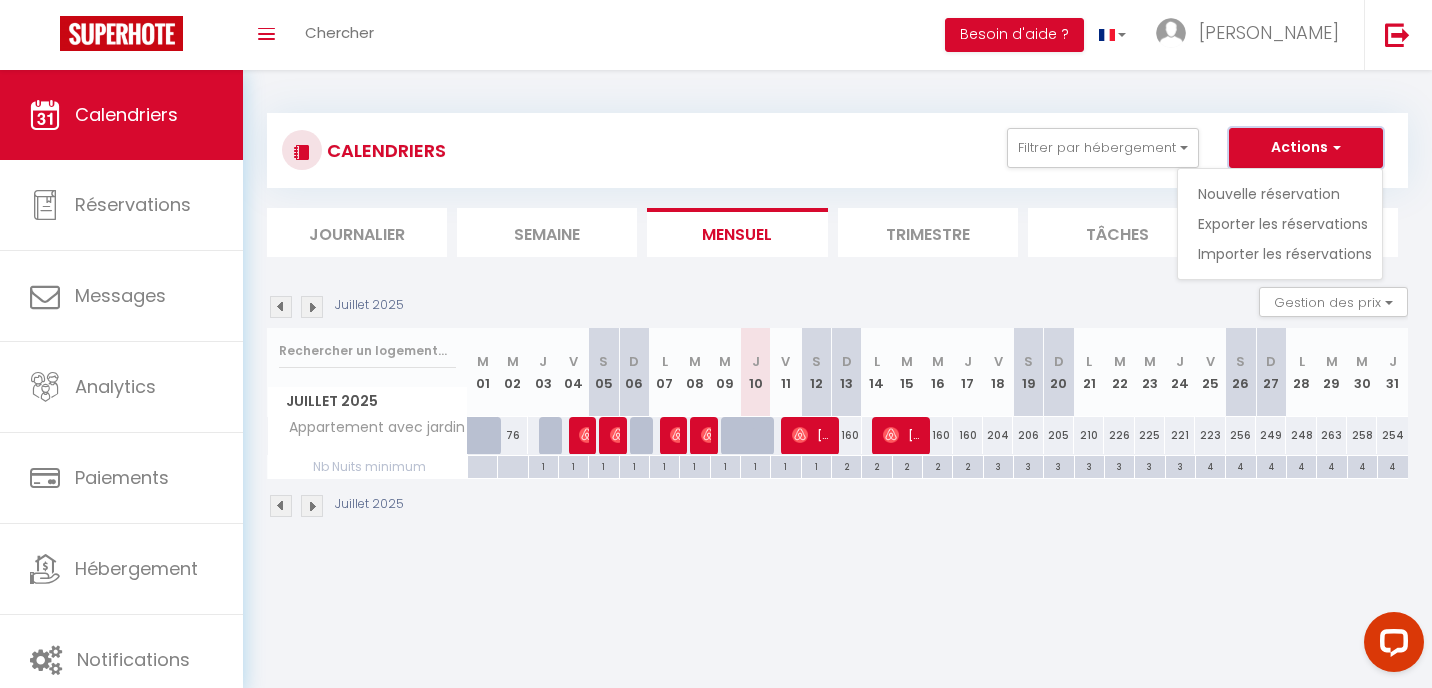click on "Actions" at bounding box center (1306, 148) 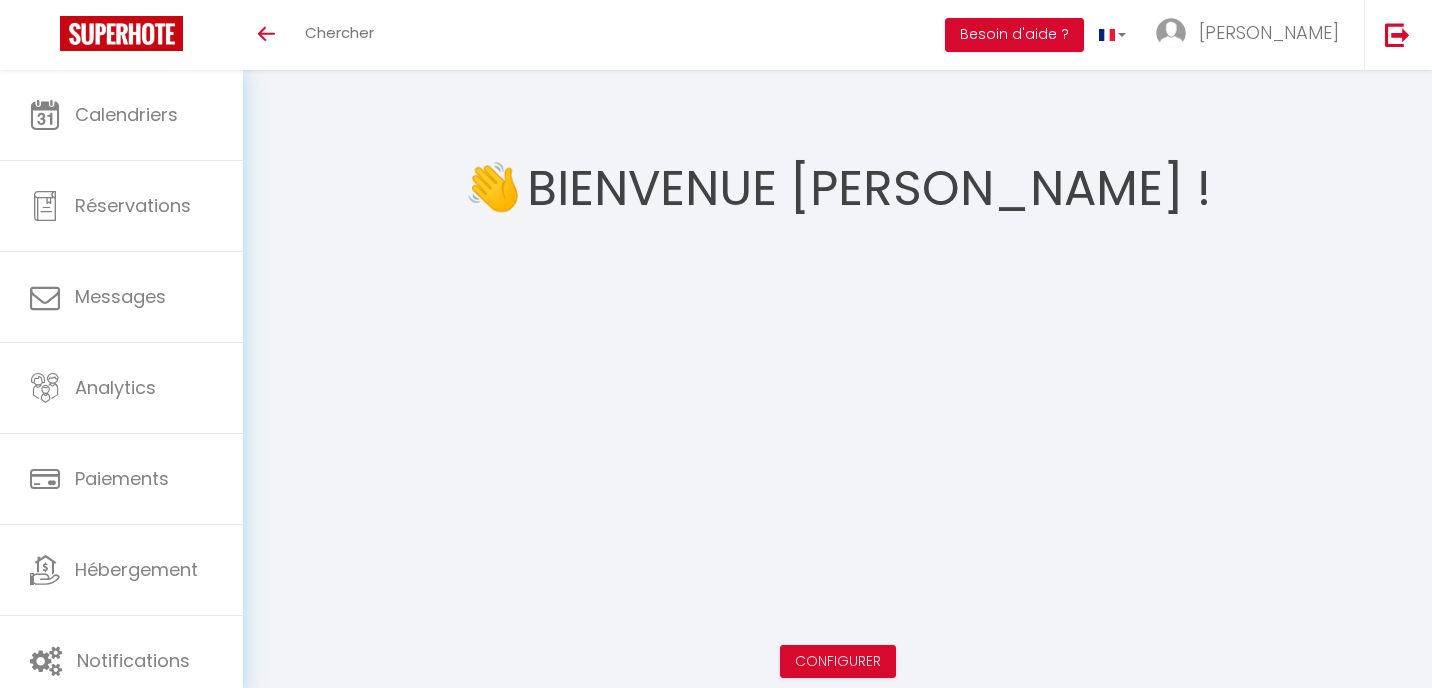 scroll, scrollTop: 0, scrollLeft: 0, axis: both 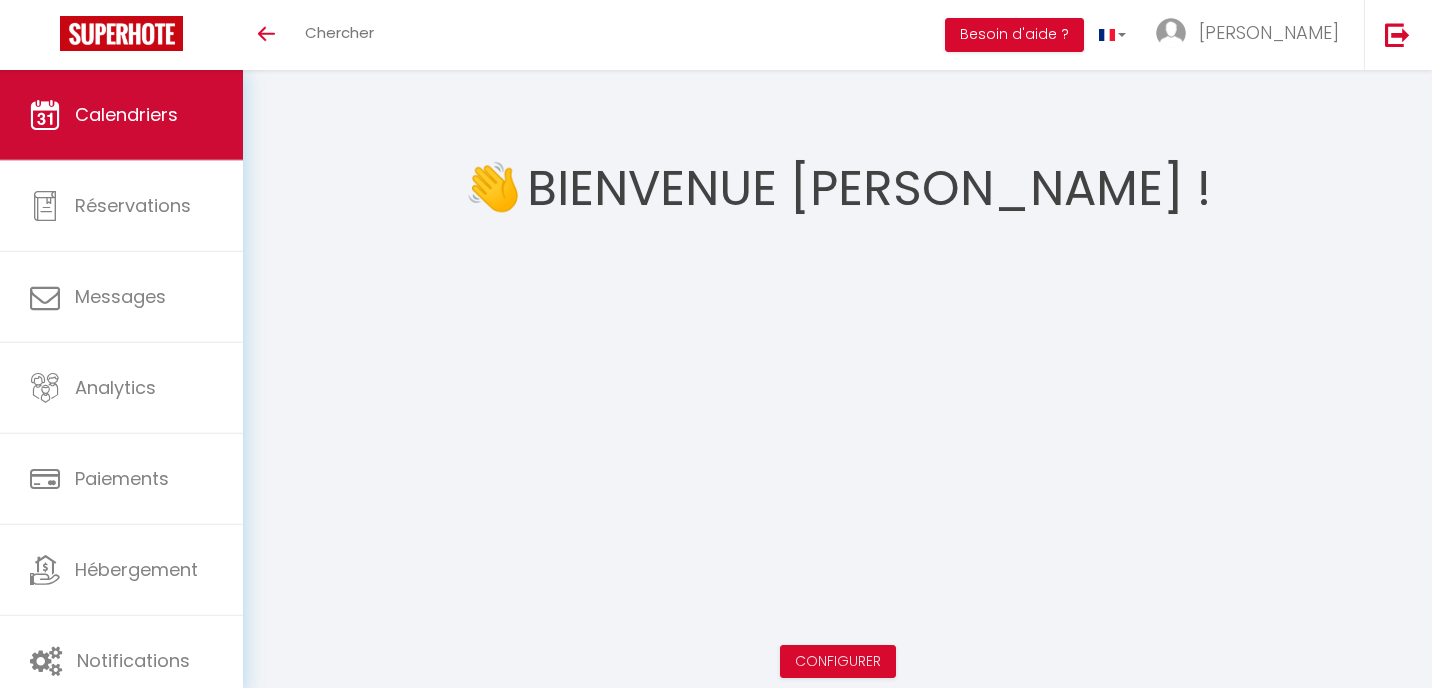 click on "Calendriers" at bounding box center (126, 114) 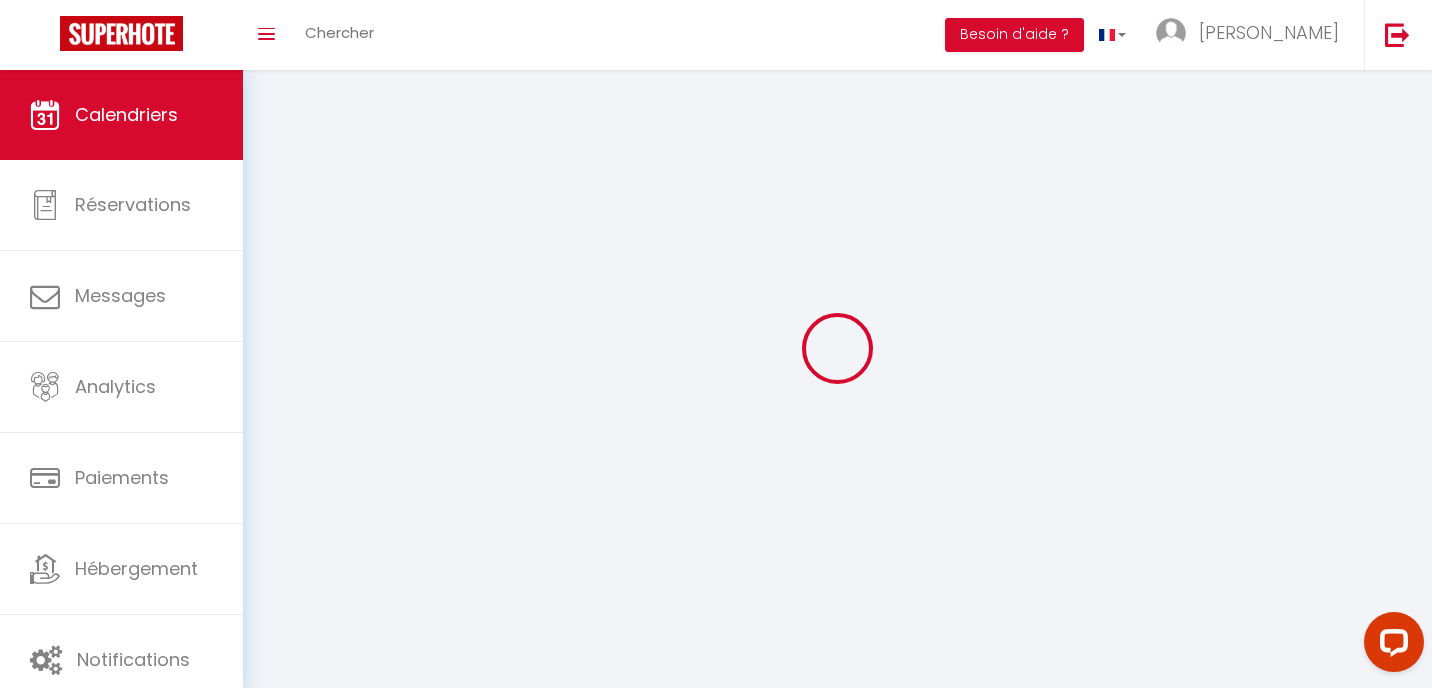 scroll, scrollTop: 0, scrollLeft: 0, axis: both 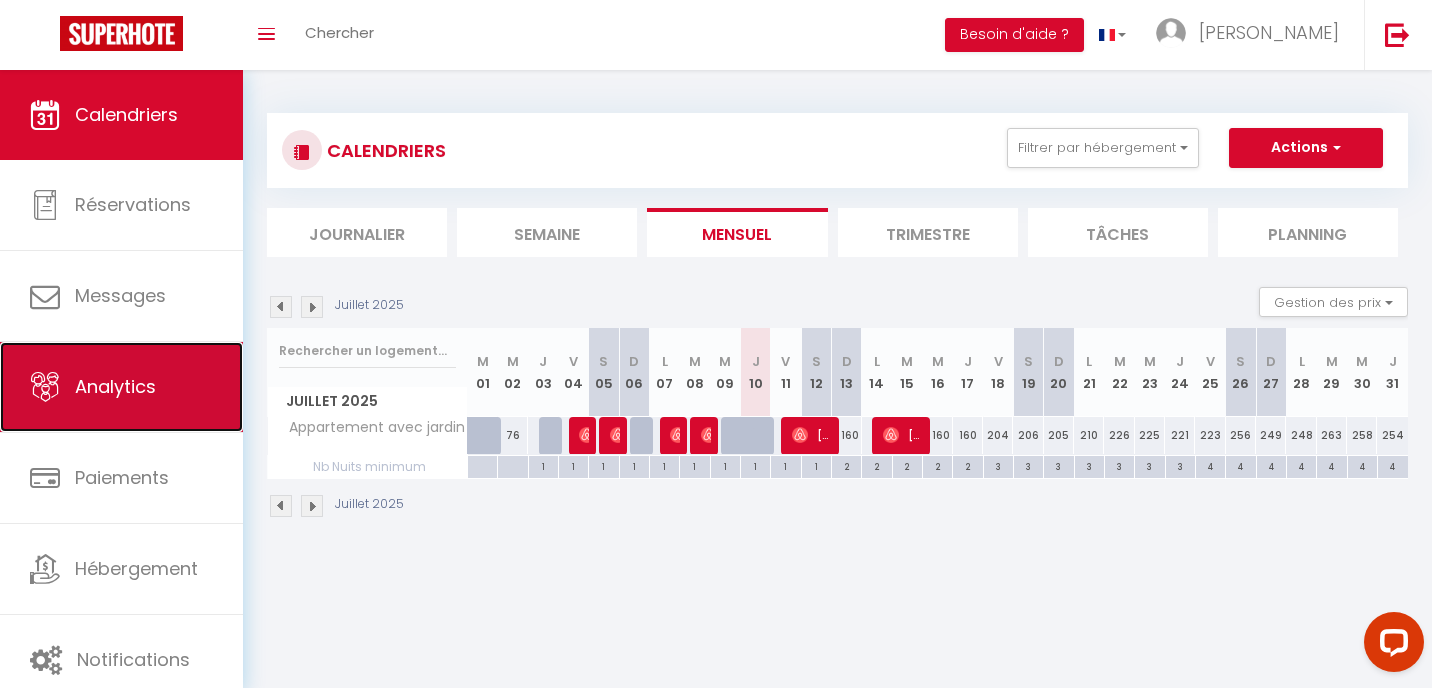 click on "Analytics" at bounding box center [121, 387] 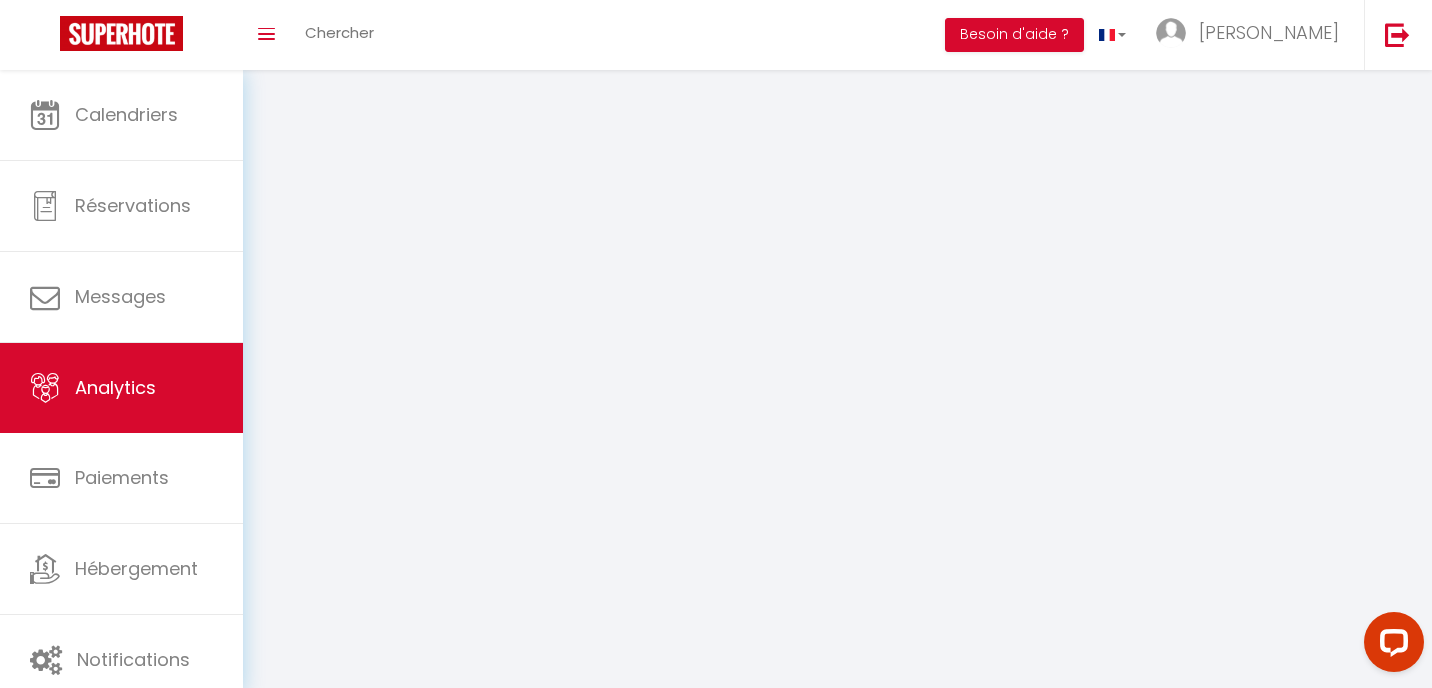 select on "2025" 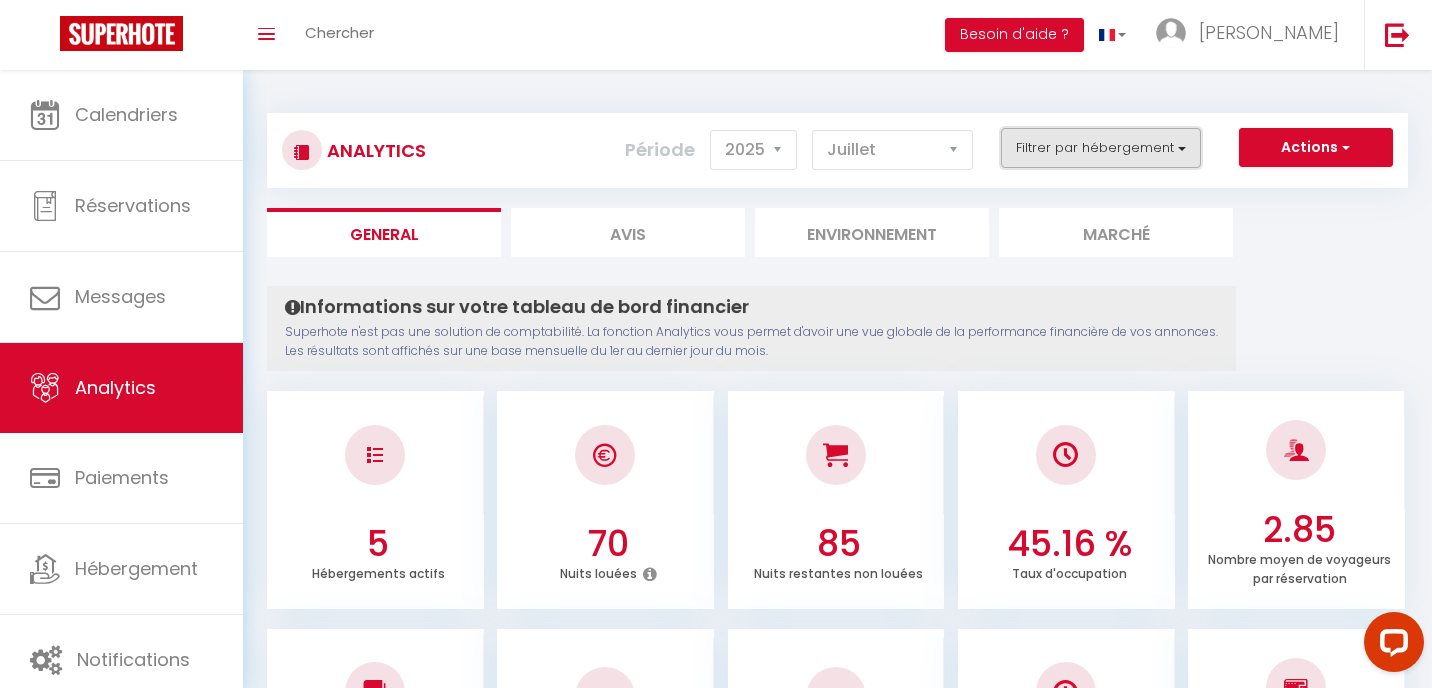click on "Filtrer par hébergement" at bounding box center [1101, 148] 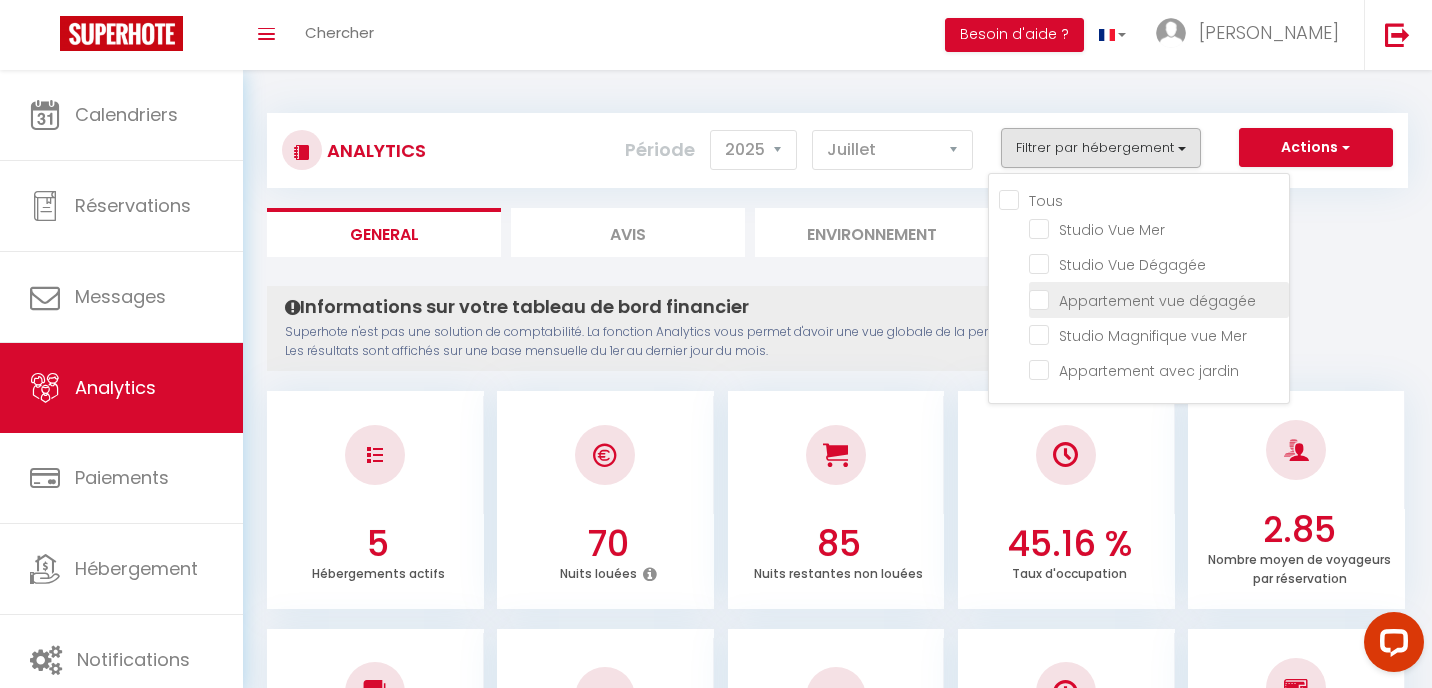 click at bounding box center [1159, 298] 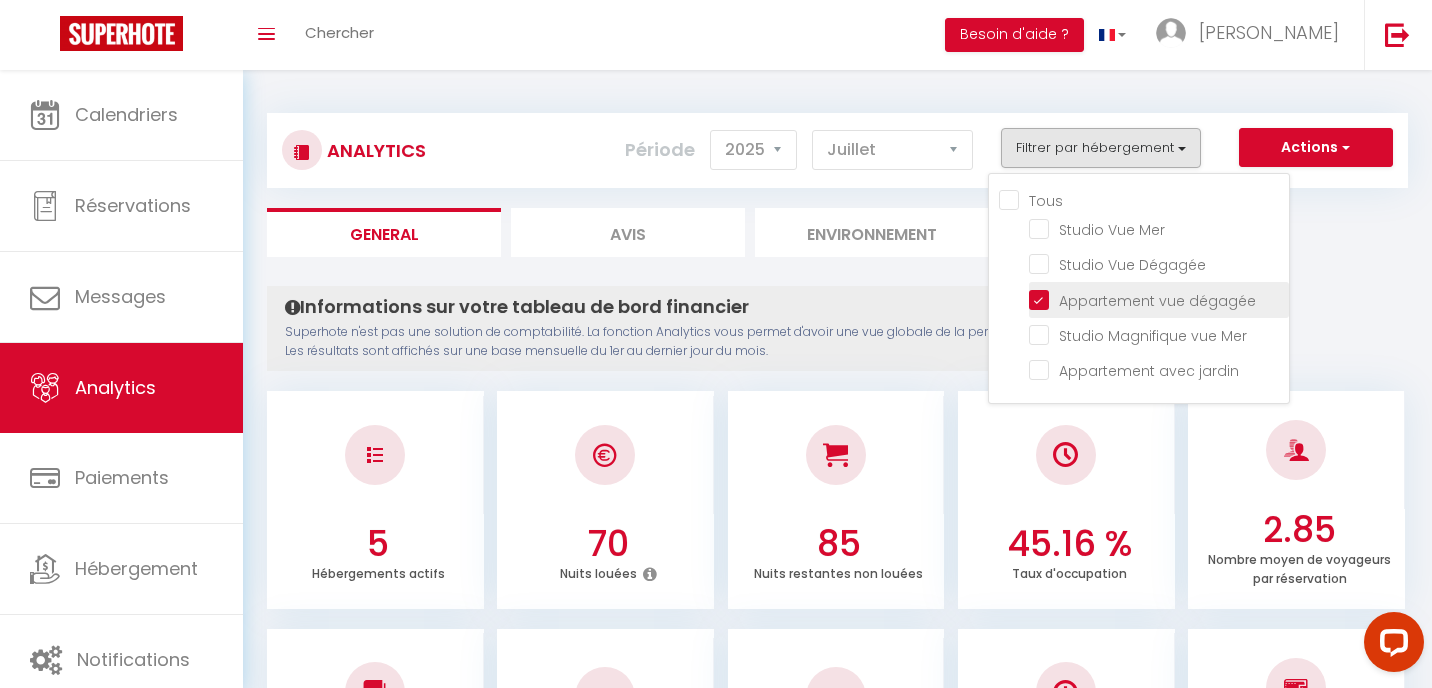checkbox on "false" 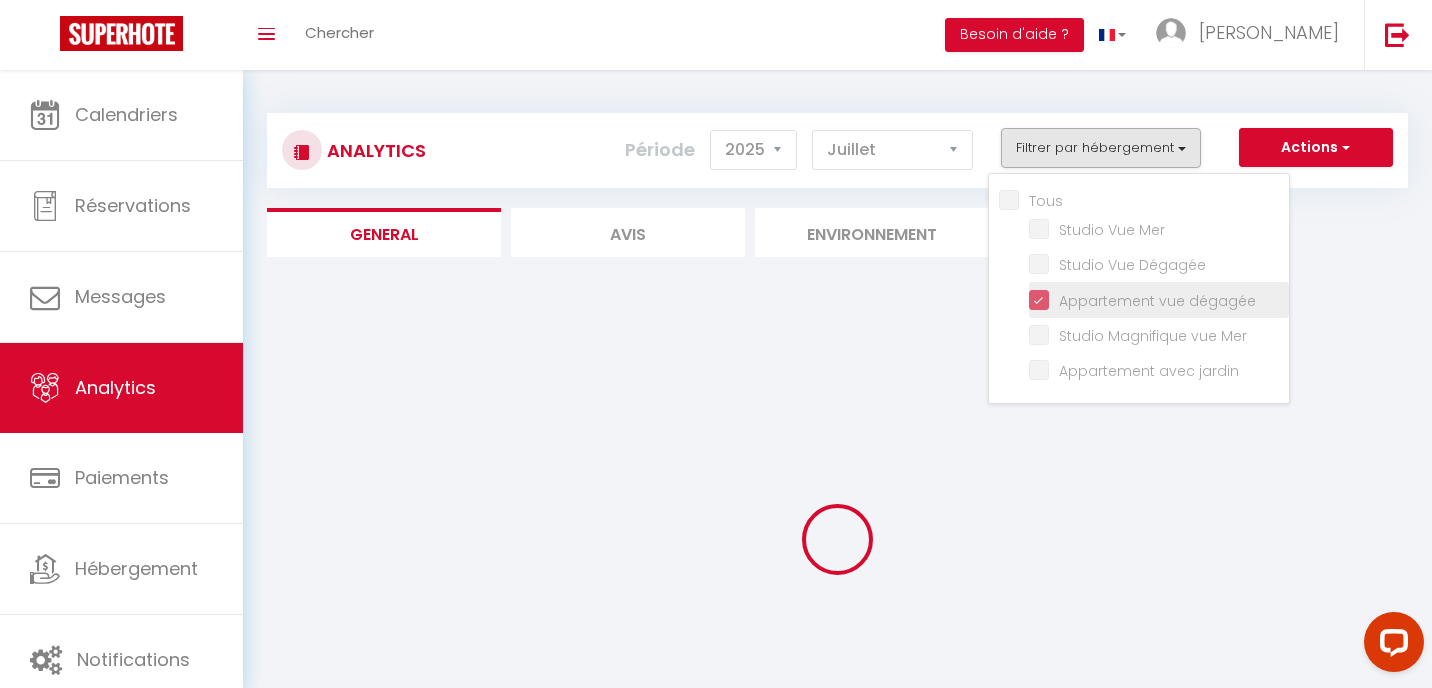 checkbox on "false" 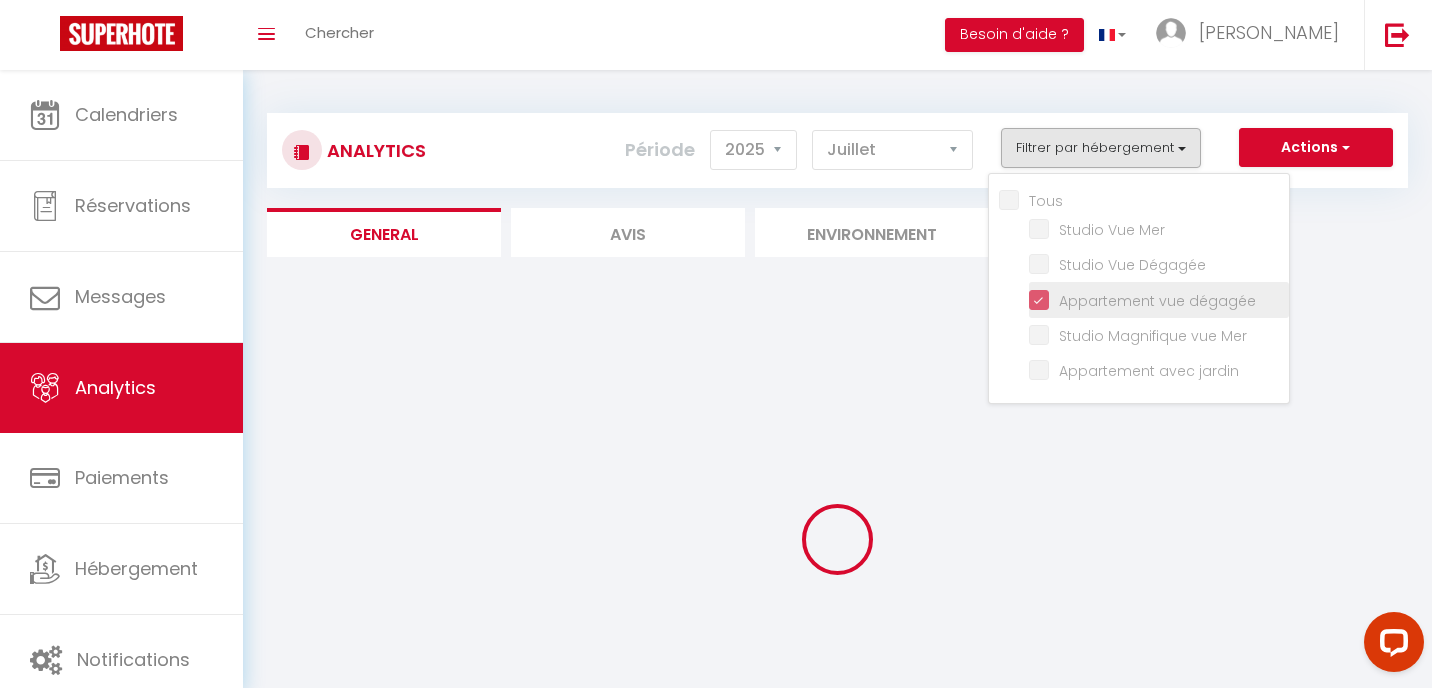 checkbox on "false" 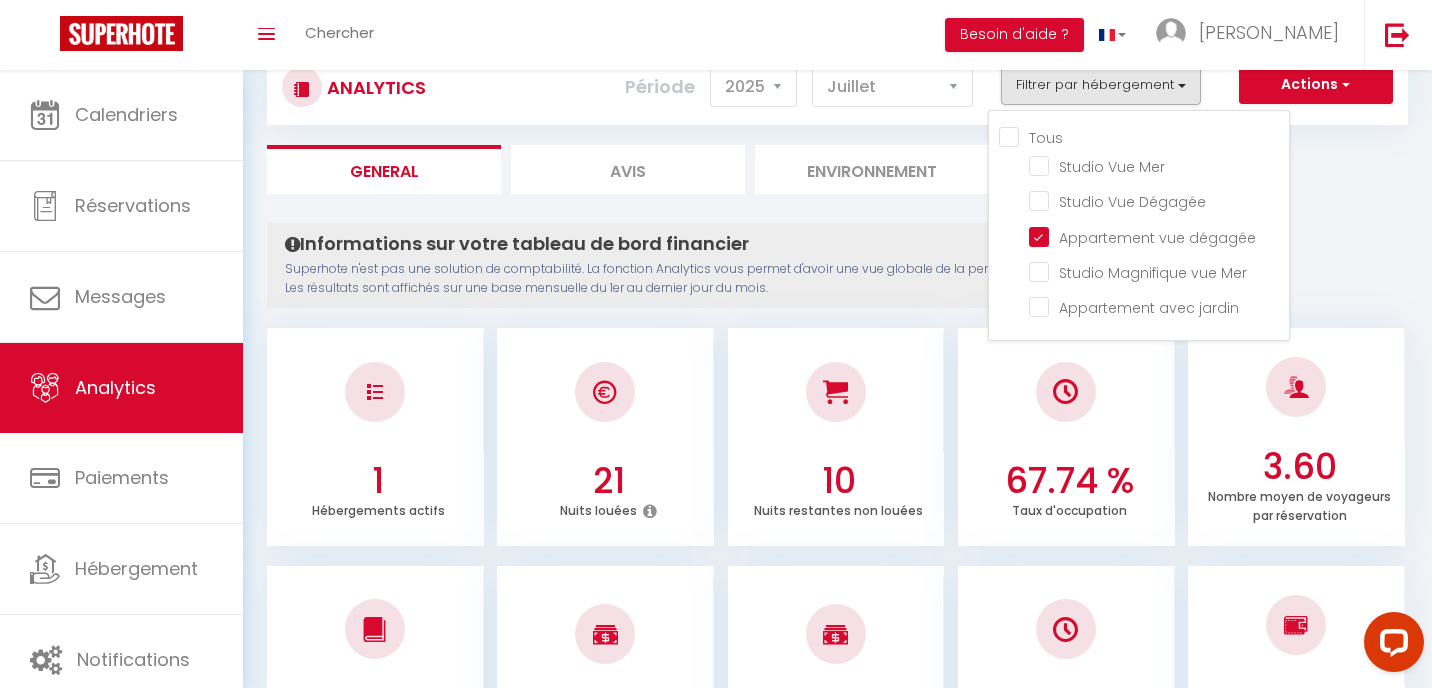 scroll, scrollTop: 43, scrollLeft: 0, axis: vertical 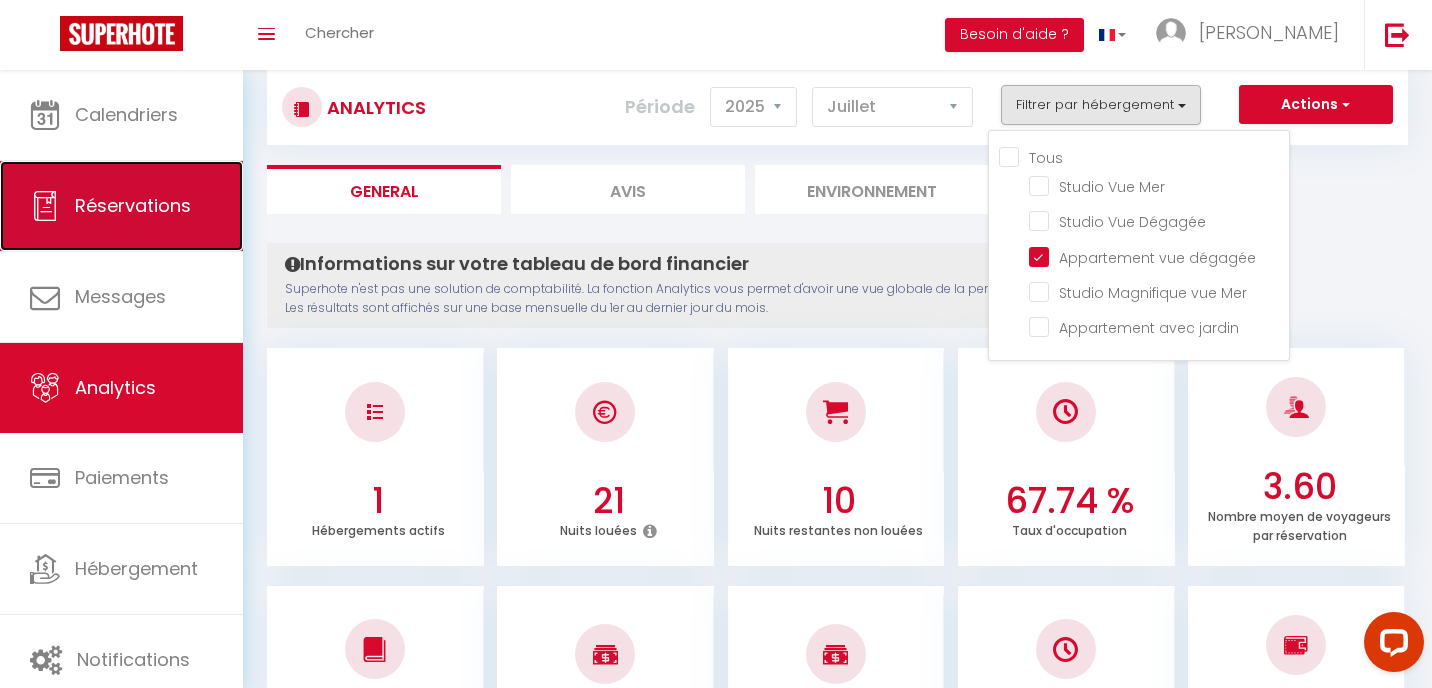 click on "Réservations" at bounding box center (121, 206) 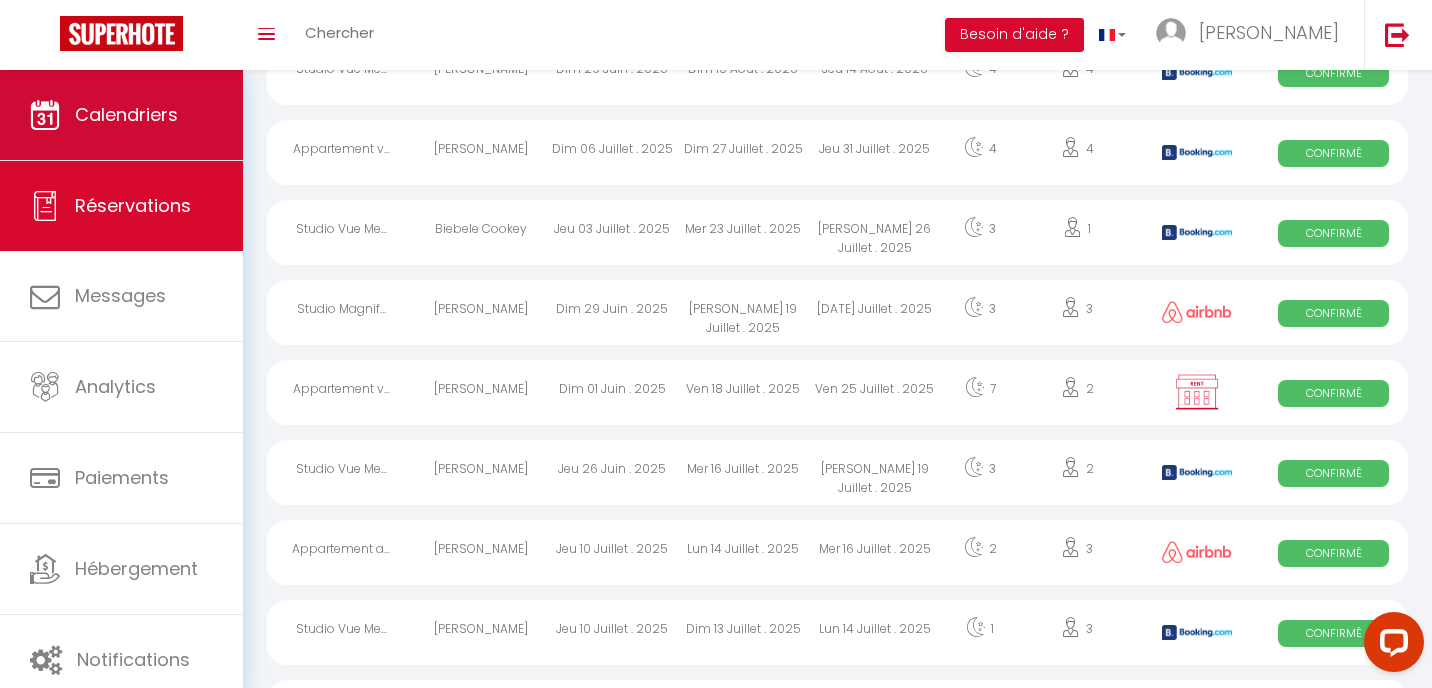 scroll, scrollTop: 1119, scrollLeft: 0, axis: vertical 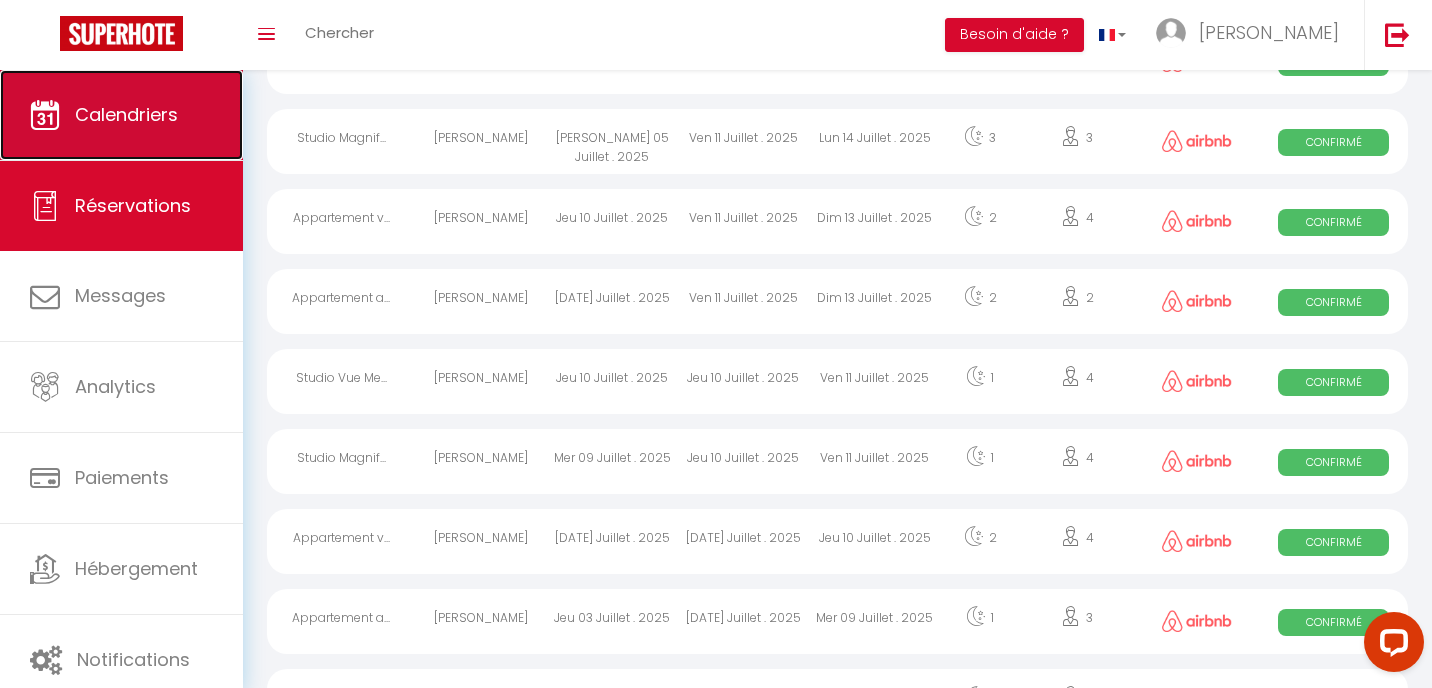 click on "Calendriers" at bounding box center (121, 115) 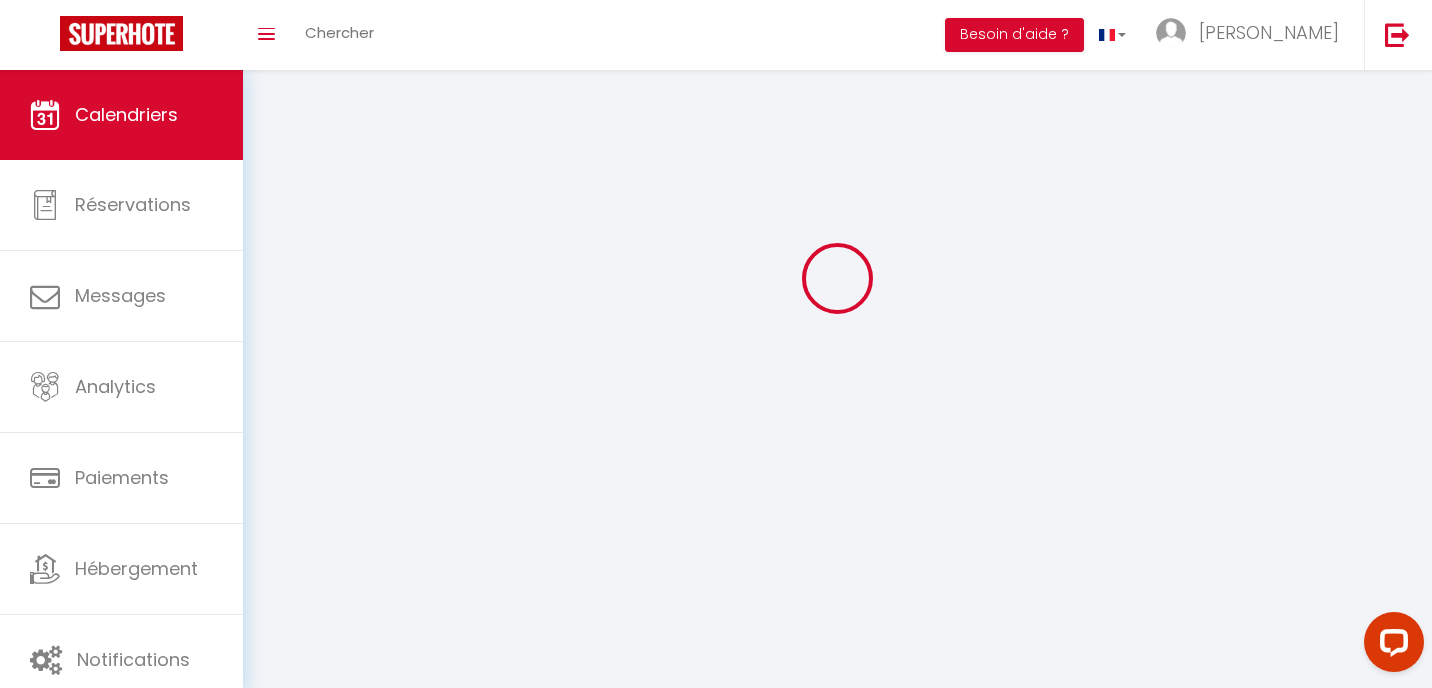 scroll, scrollTop: 0, scrollLeft: 0, axis: both 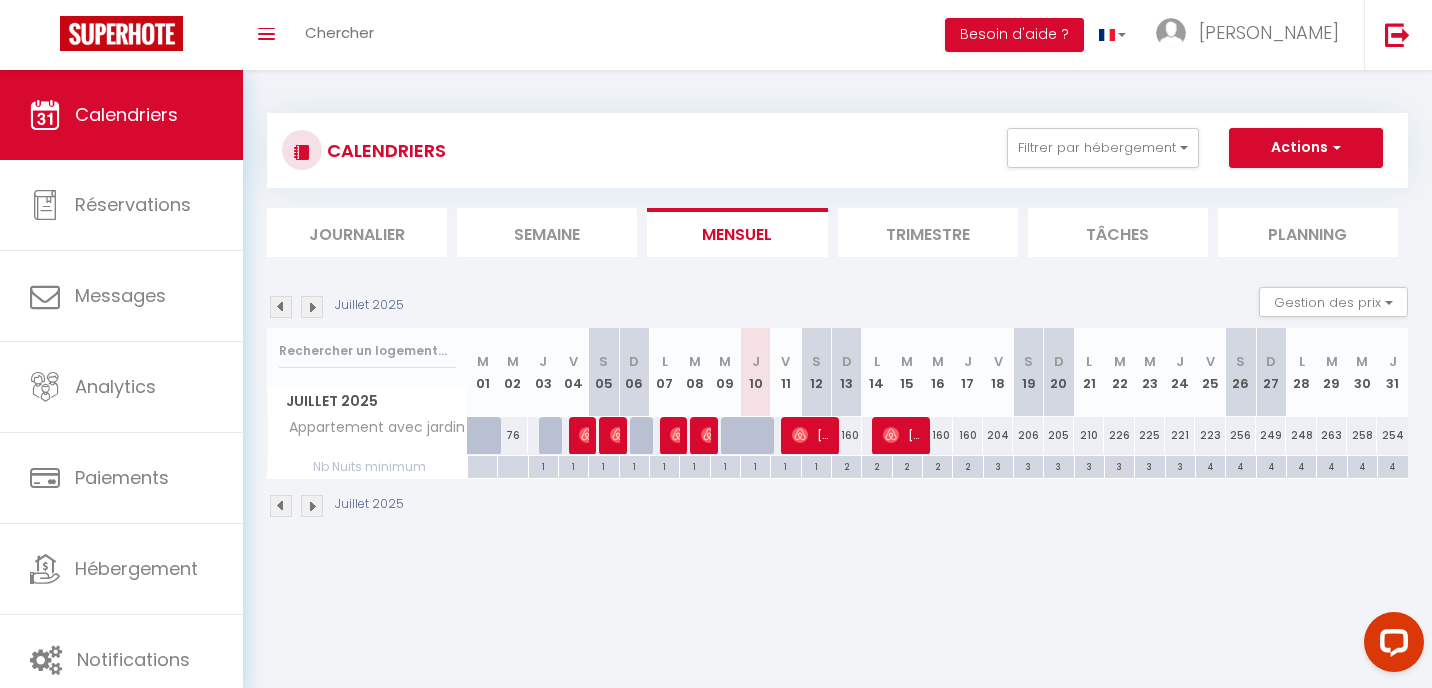 click on "2" at bounding box center (876, 465) 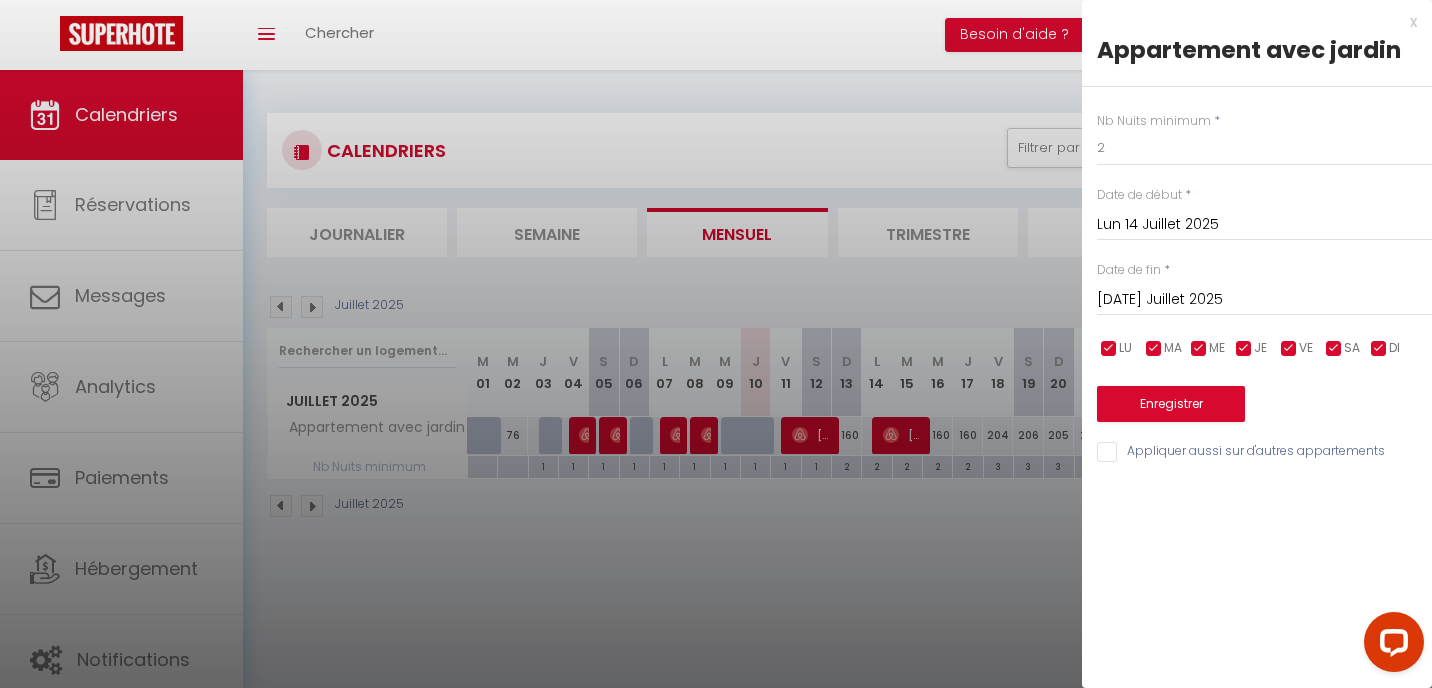 click at bounding box center [716, 344] 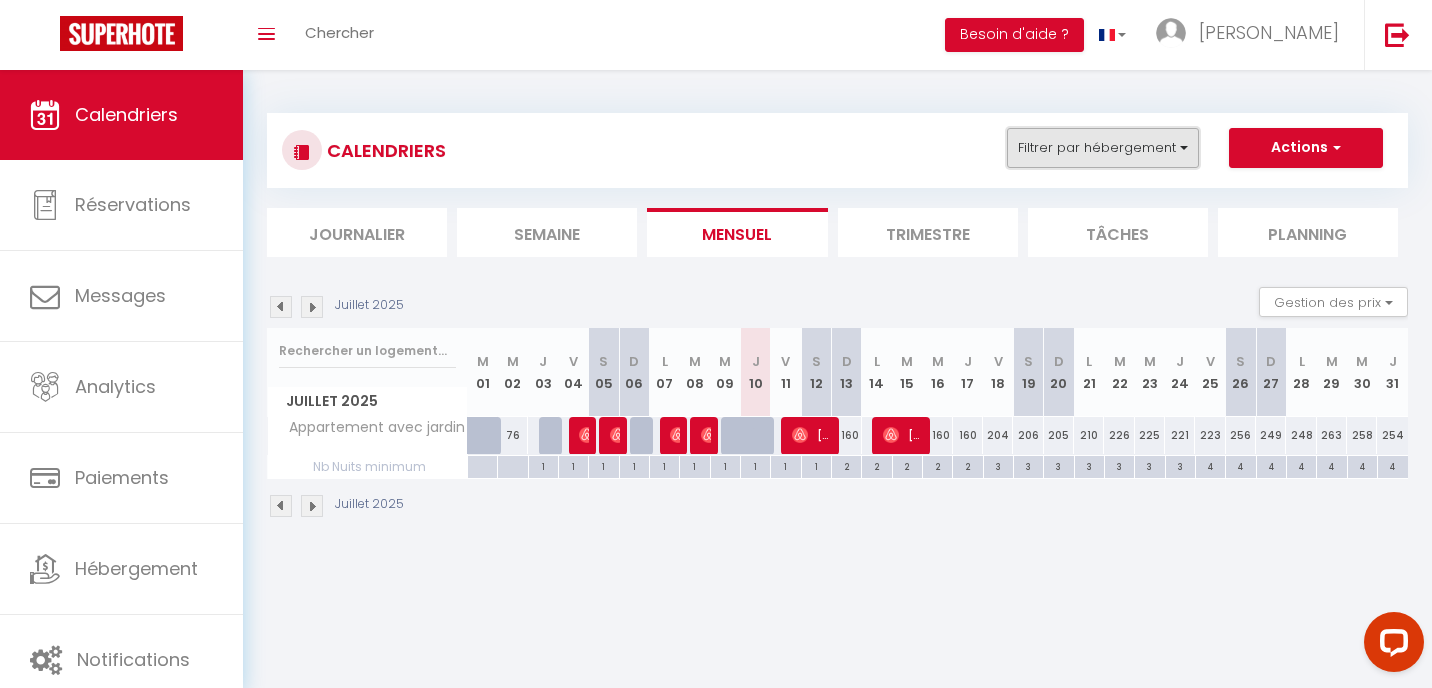 click on "Filtrer par hébergement" at bounding box center [1103, 148] 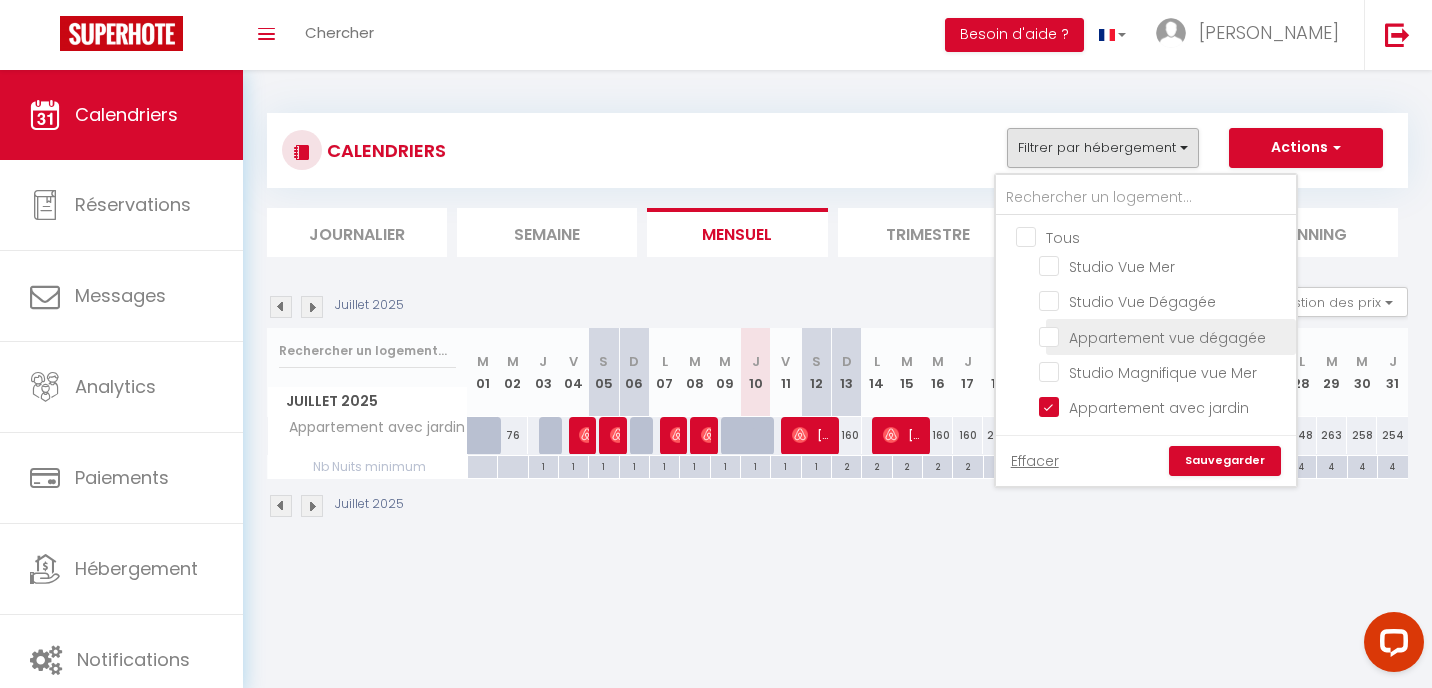 click on "Appartement vue dégagée" at bounding box center [1171, 336] 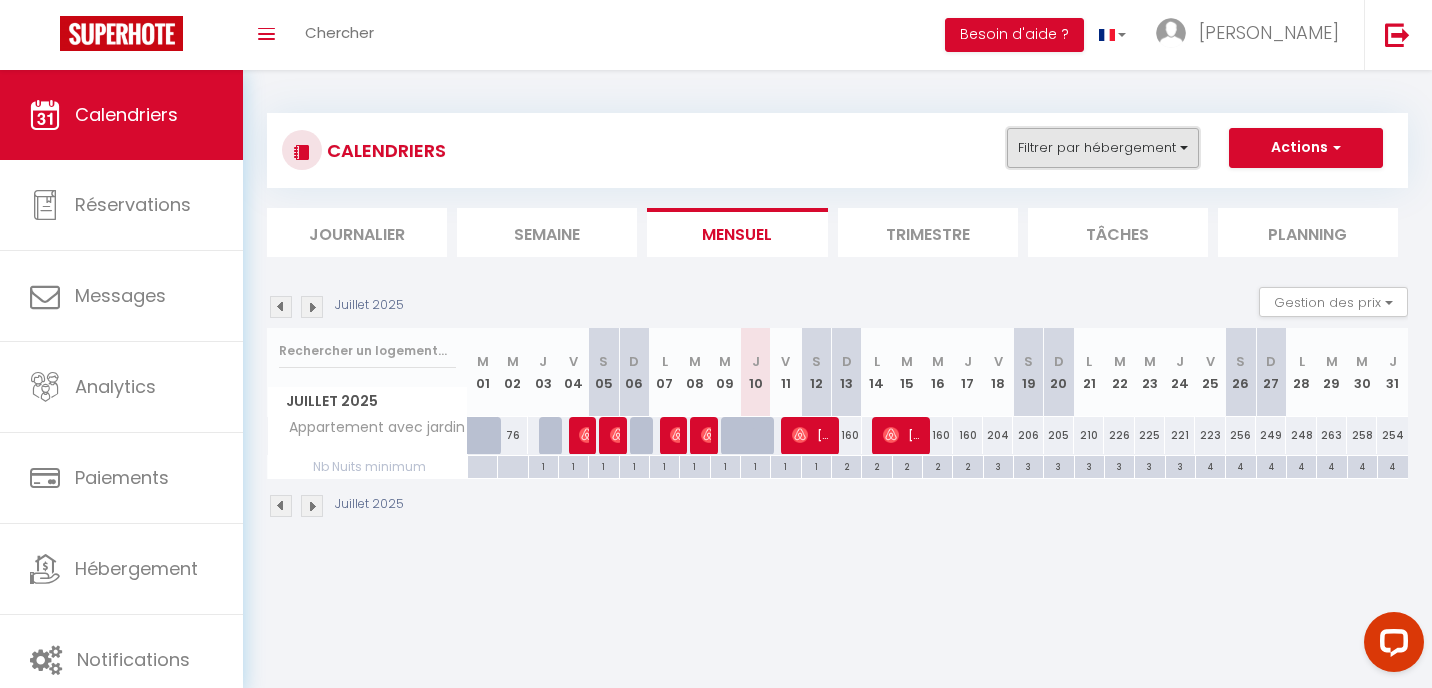 click on "Filtrer par hébergement" at bounding box center (1103, 148) 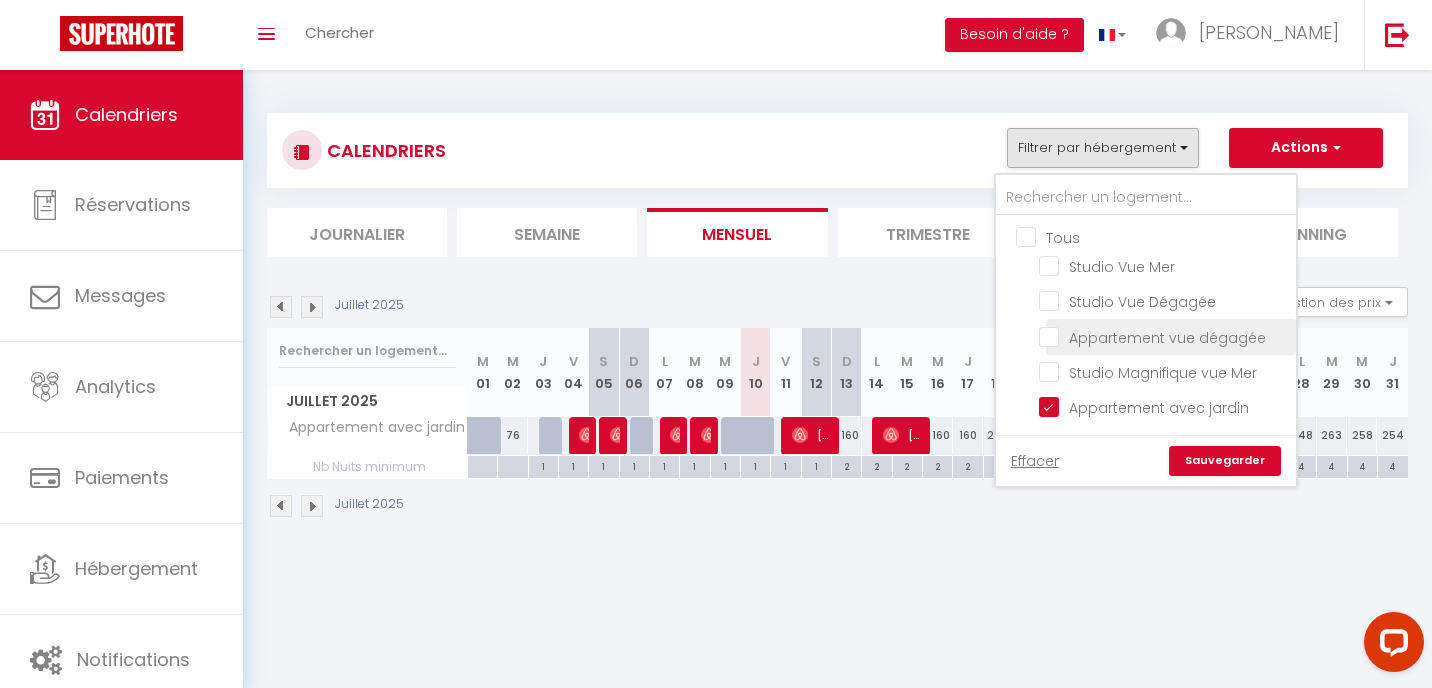 click on "Appartement vue dégagée" at bounding box center [1164, 335] 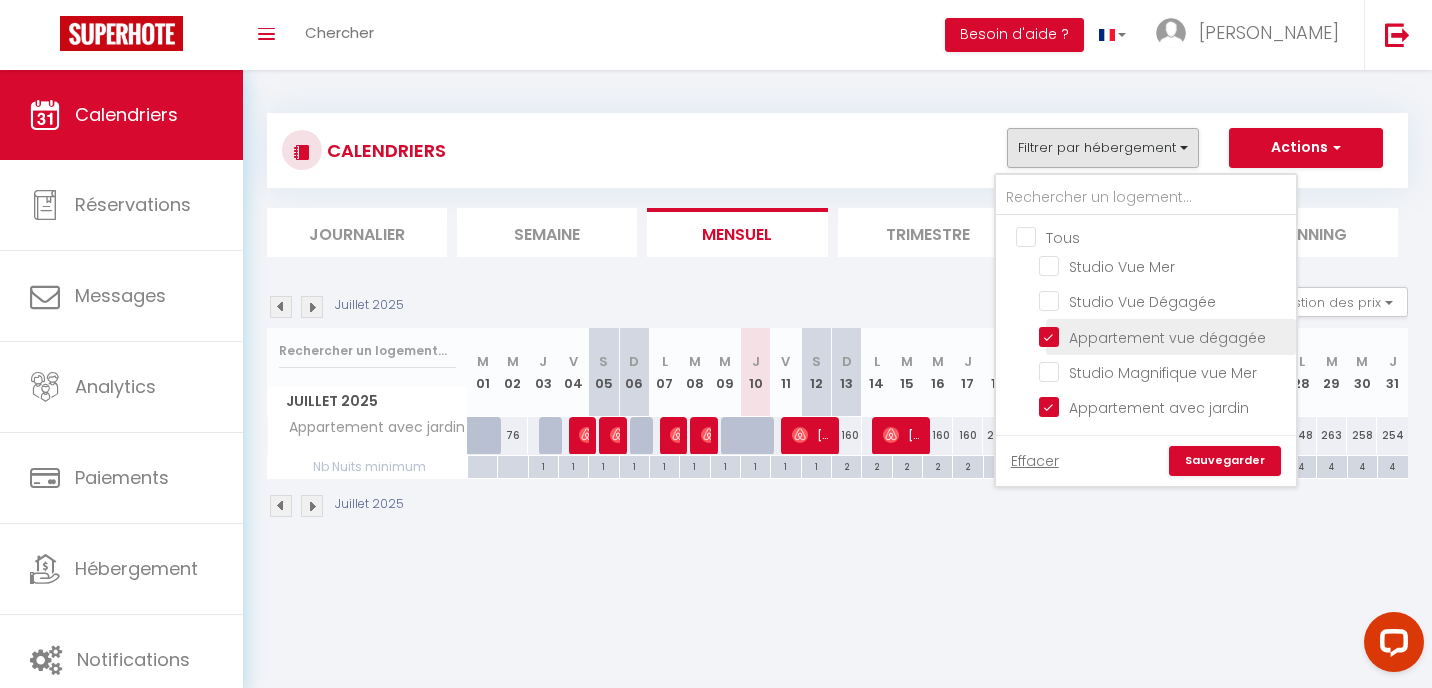 checkbox on "false" 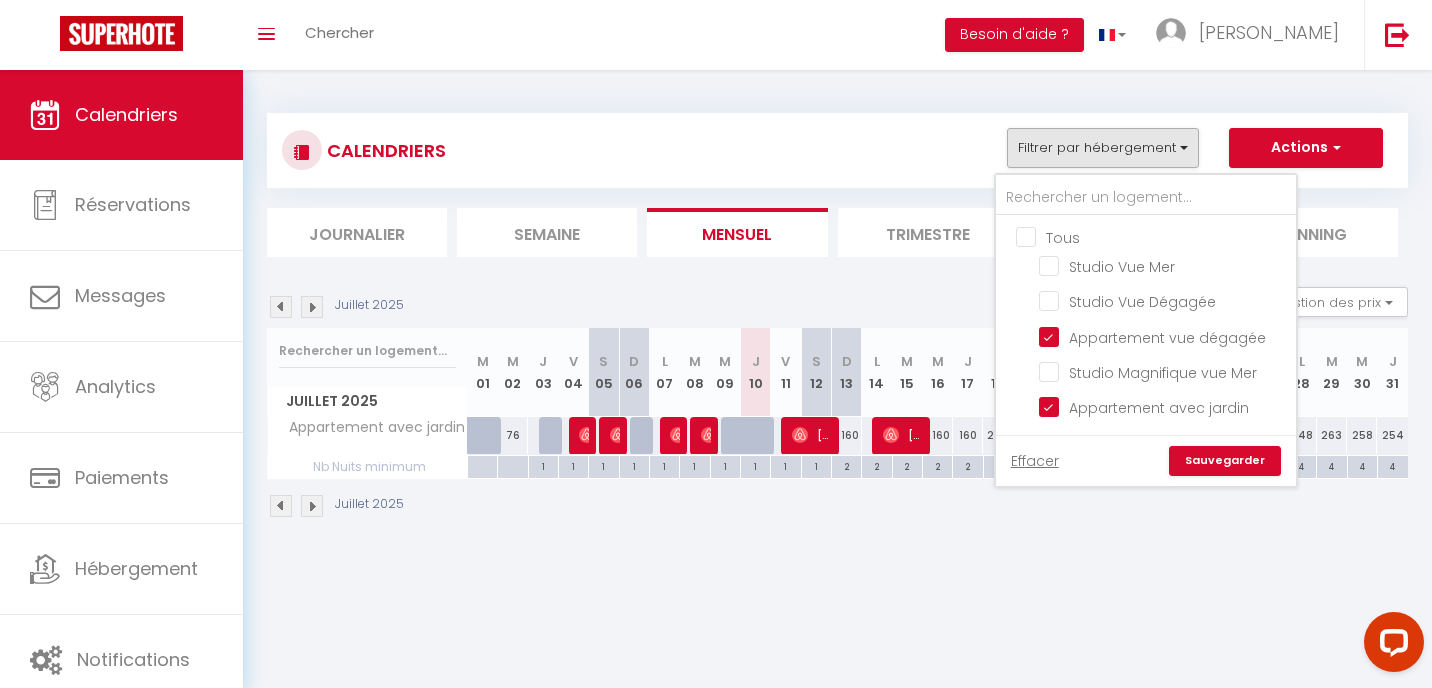 click on "Tous" at bounding box center [1166, 236] 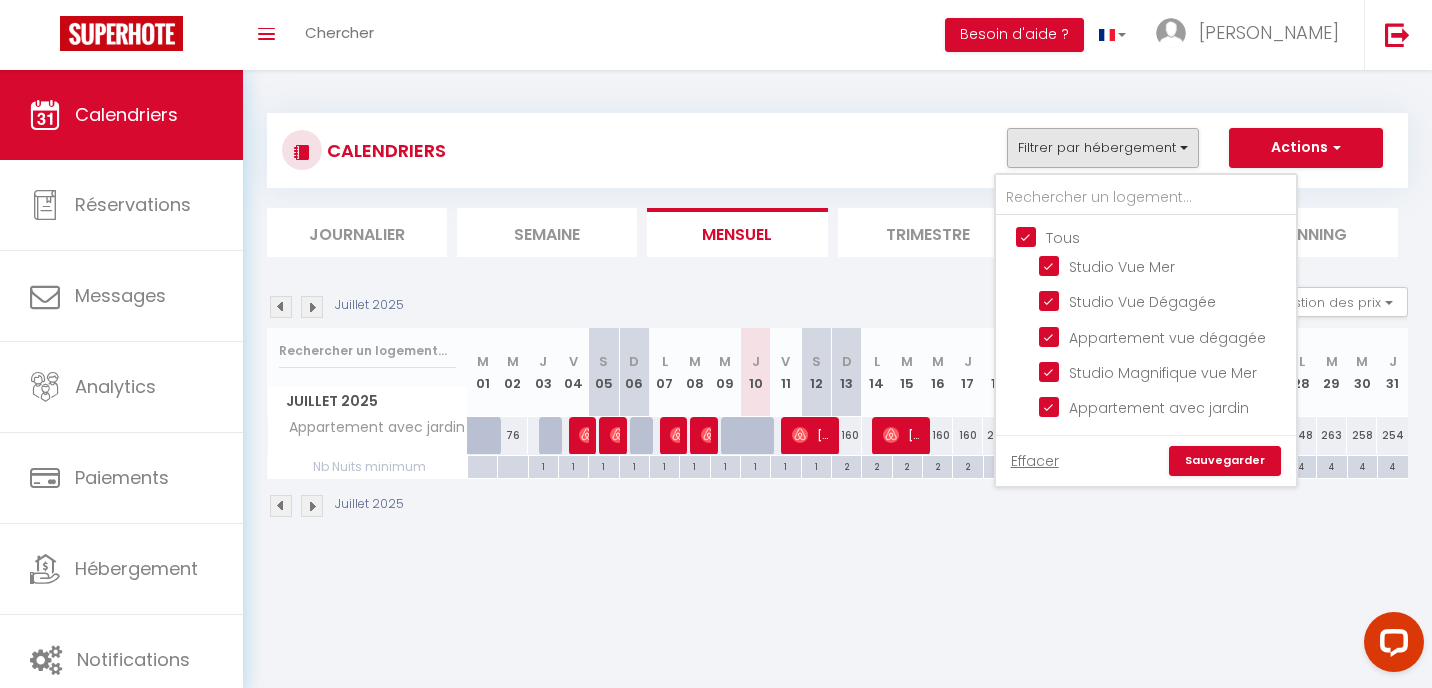 checkbox on "true" 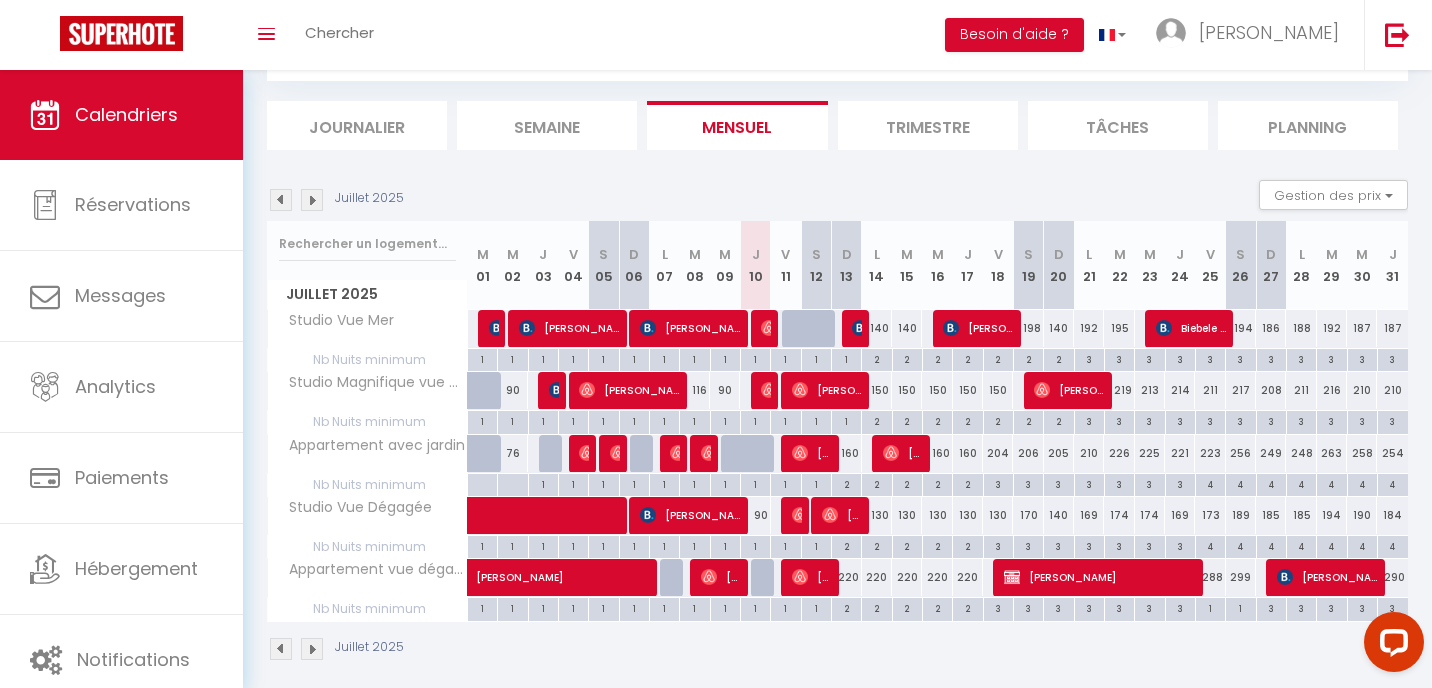 scroll, scrollTop: 123, scrollLeft: 0, axis: vertical 